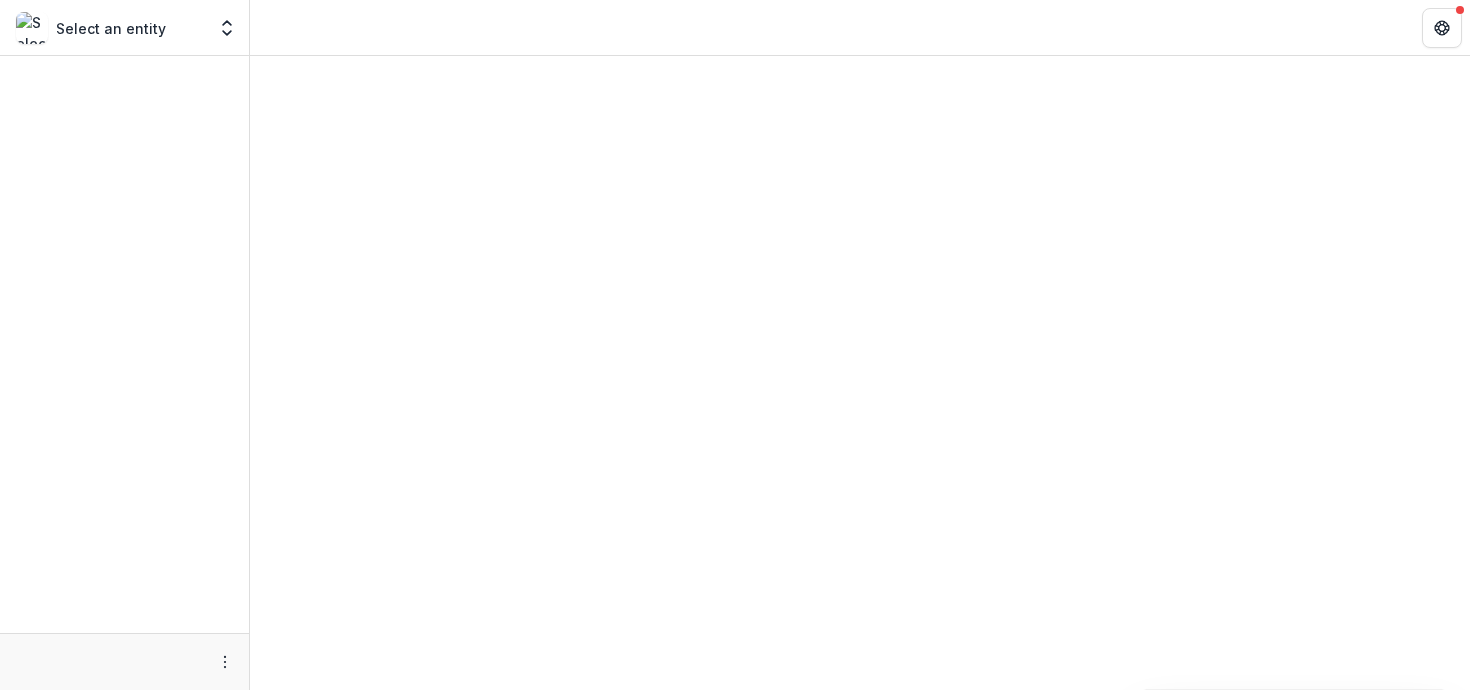 scroll, scrollTop: 0, scrollLeft: 0, axis: both 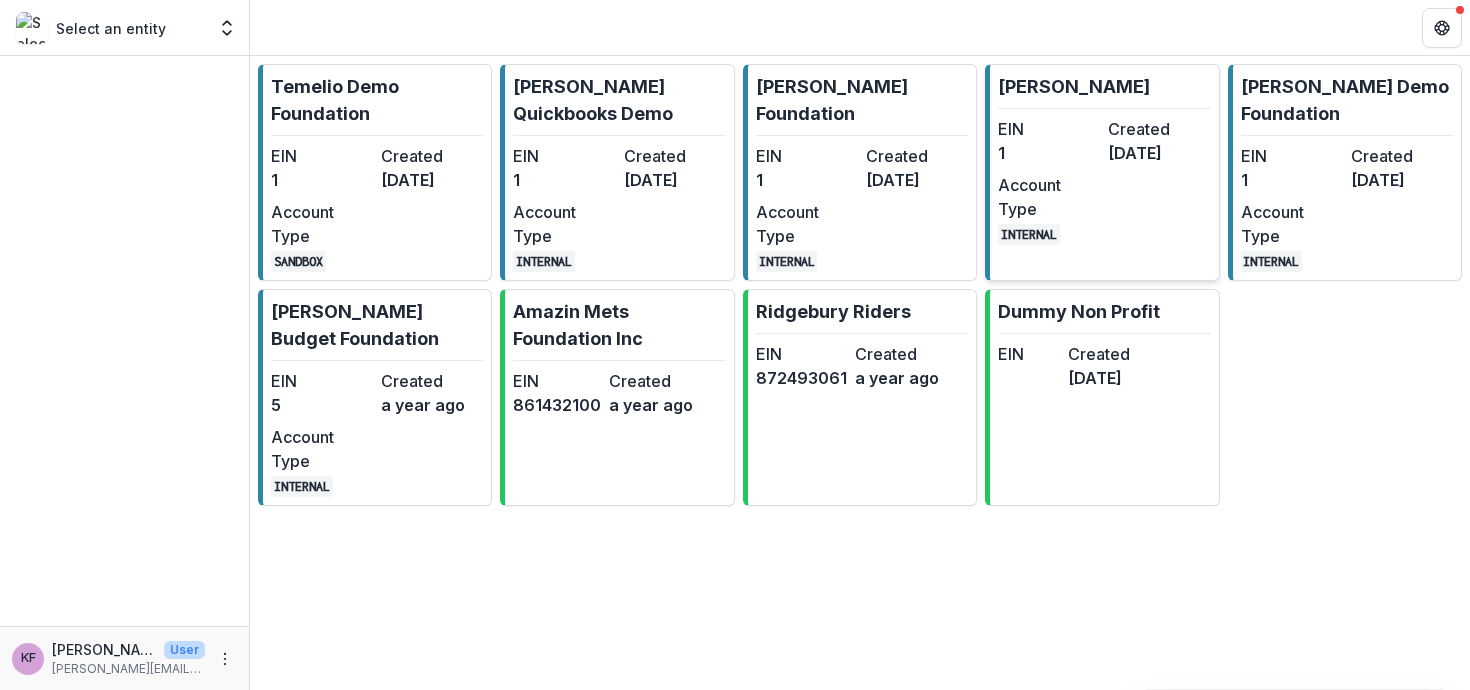 click on "[PERSON_NAME] Demo EIN 1 Created [DATE] Account Type INTERNAL" at bounding box center [1102, 172] 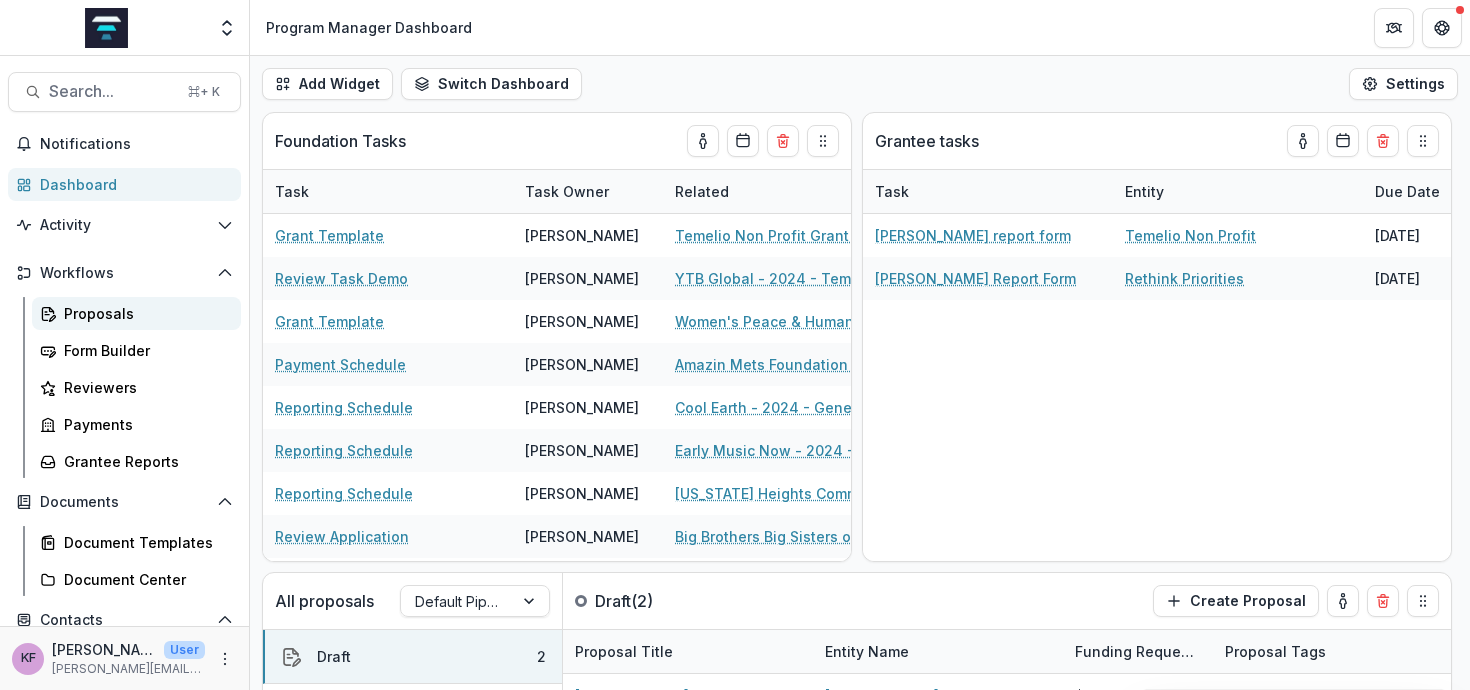 click on "Proposals" at bounding box center [144, 313] 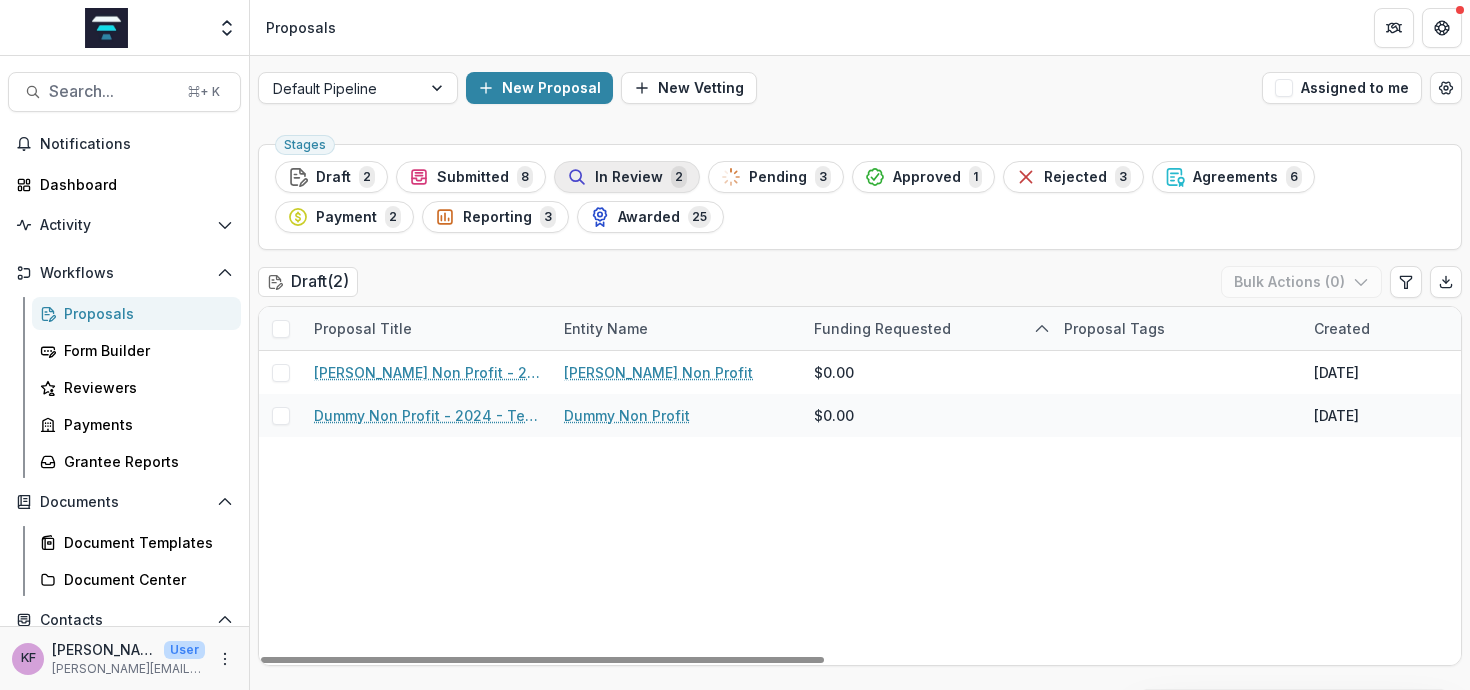 click 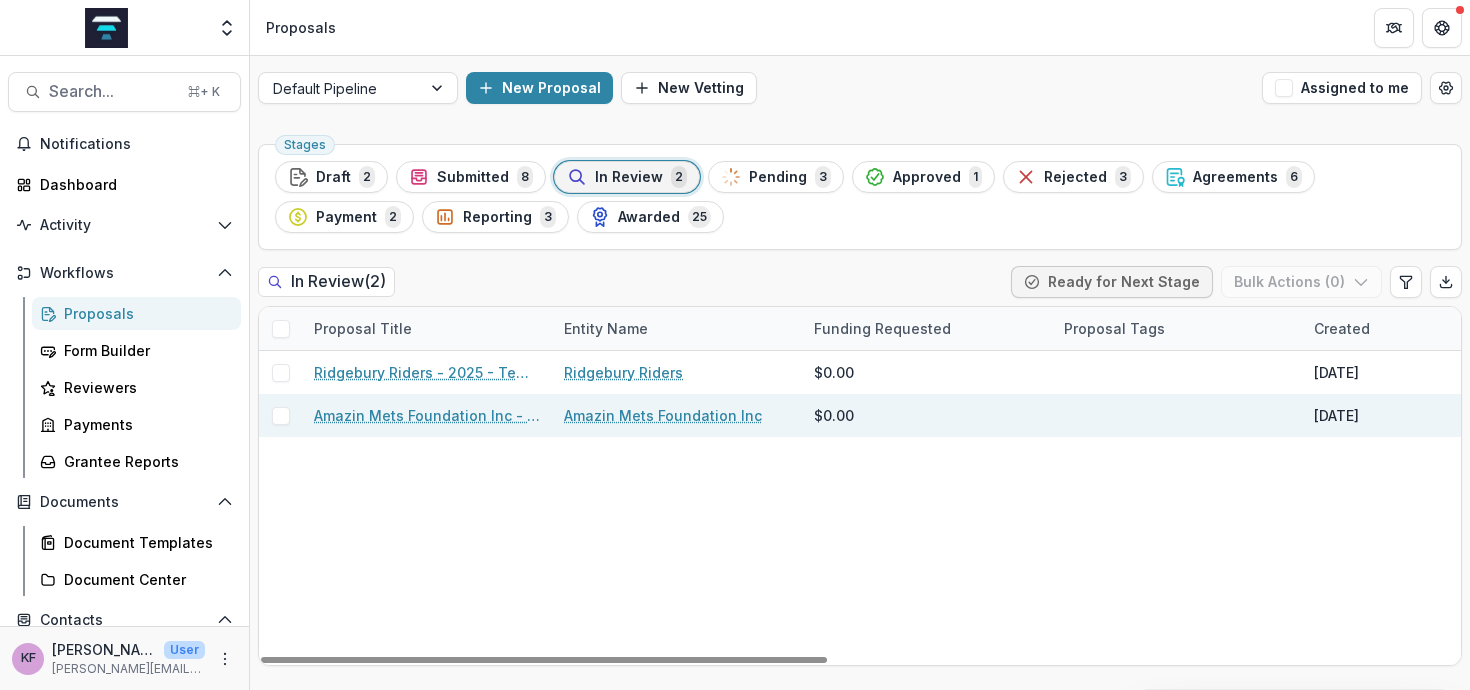 click on "Amazin Mets Foundation Inc - 2024 - General grant application" at bounding box center [427, 415] 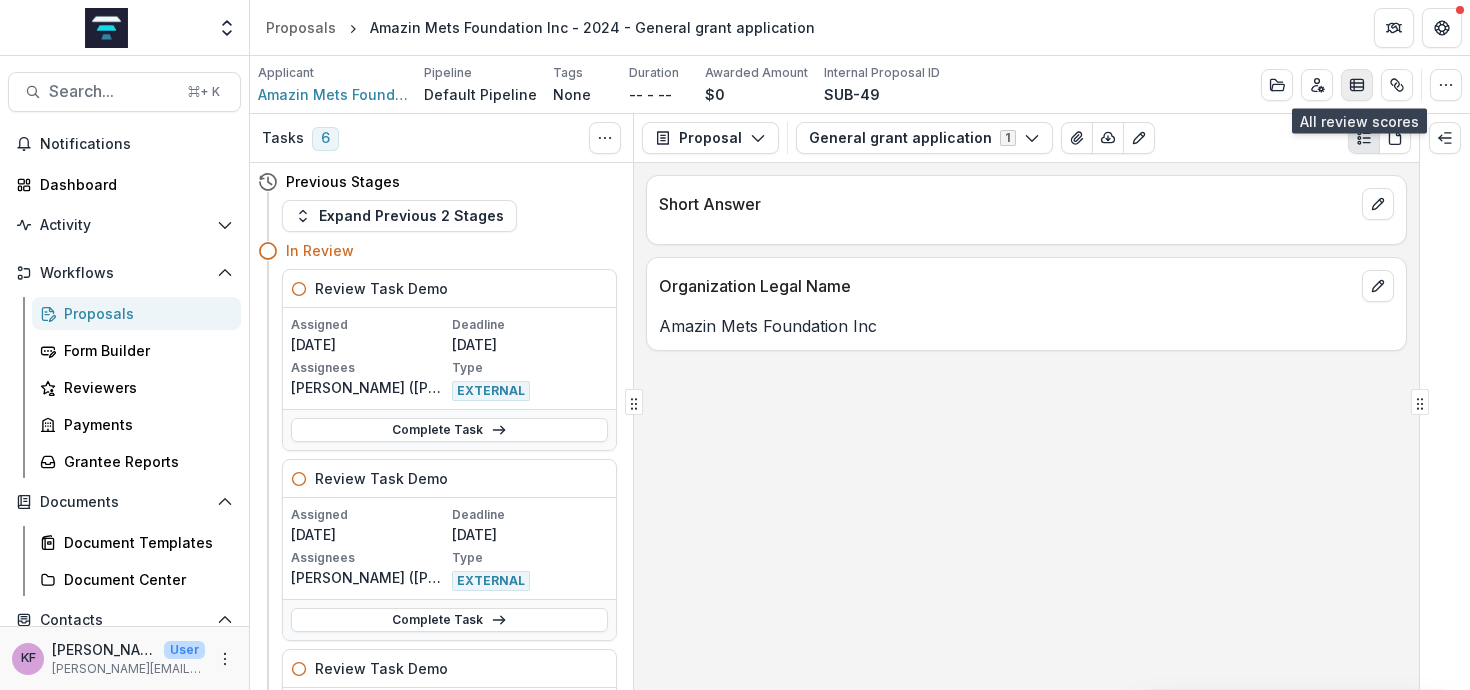 click 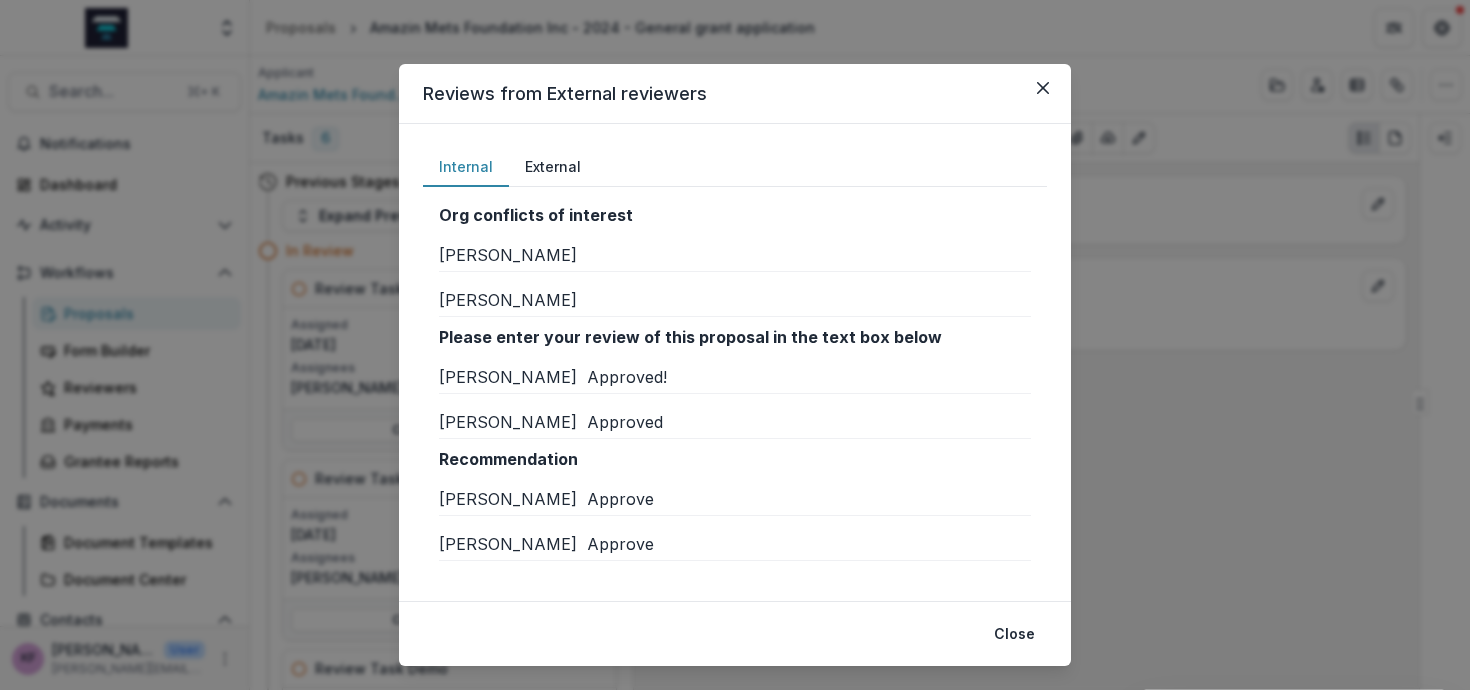 click on "External" at bounding box center (553, 167) 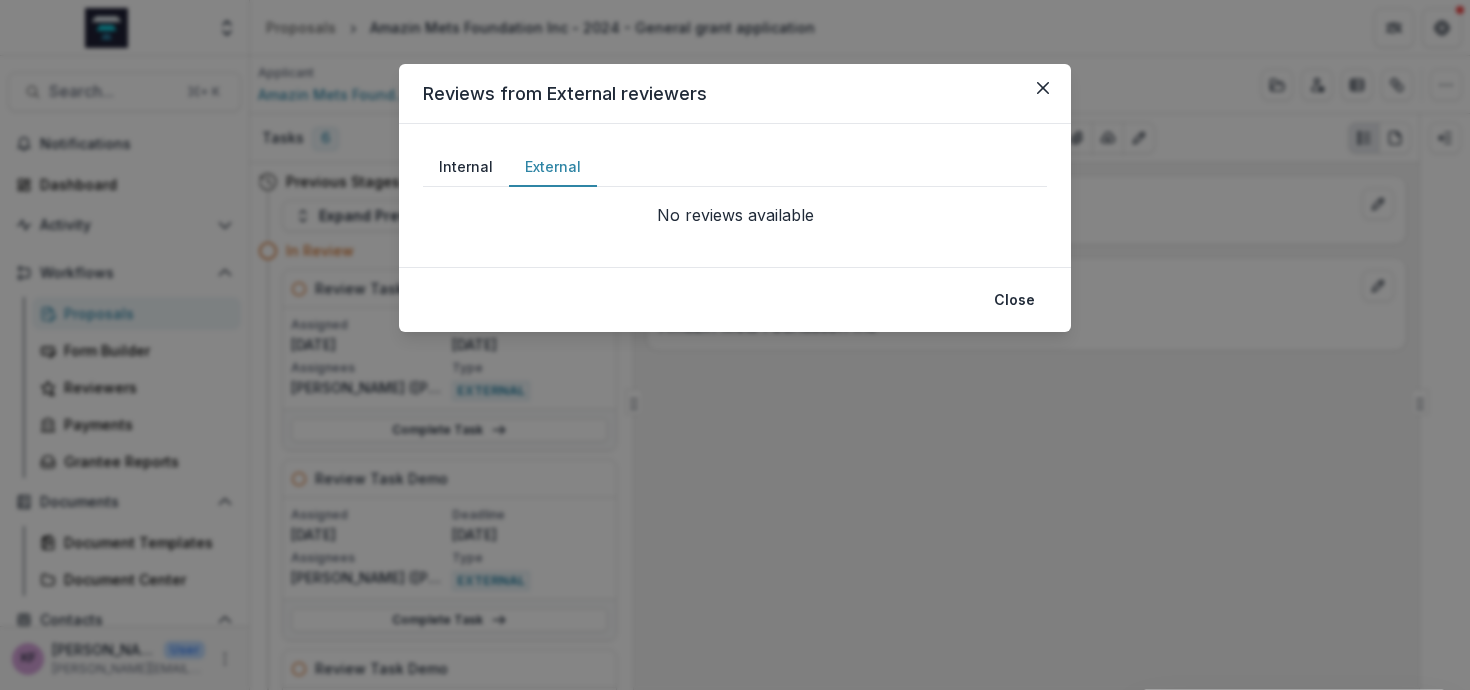 click on "Internal" at bounding box center (466, 167) 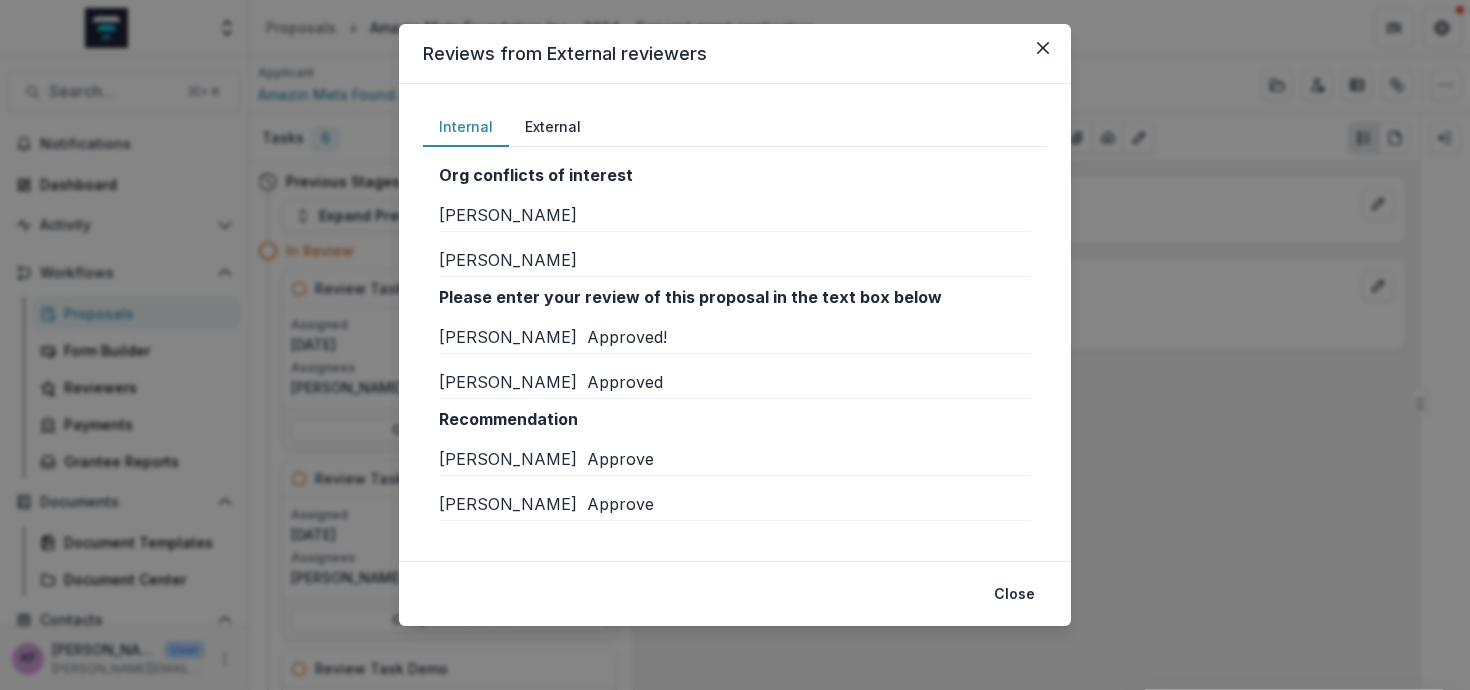 scroll, scrollTop: 0, scrollLeft: 0, axis: both 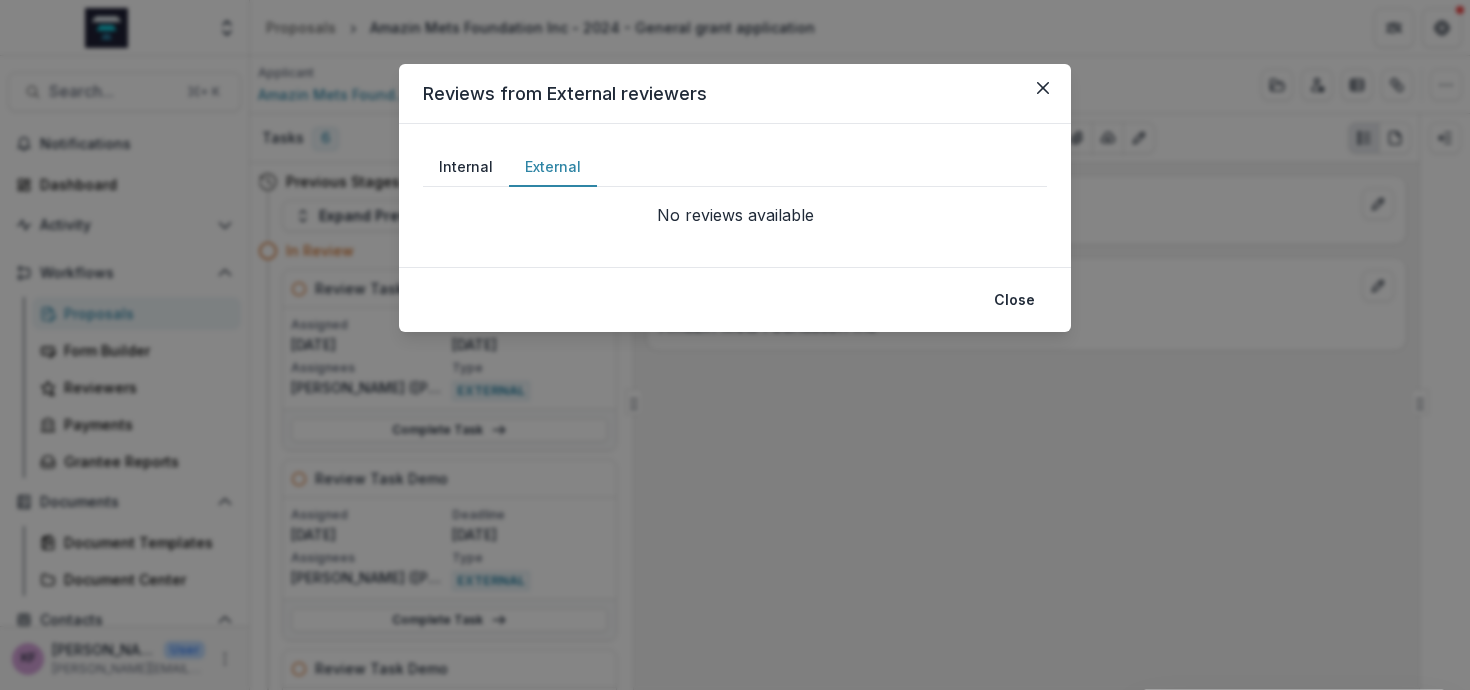 click on "External" at bounding box center (553, 167) 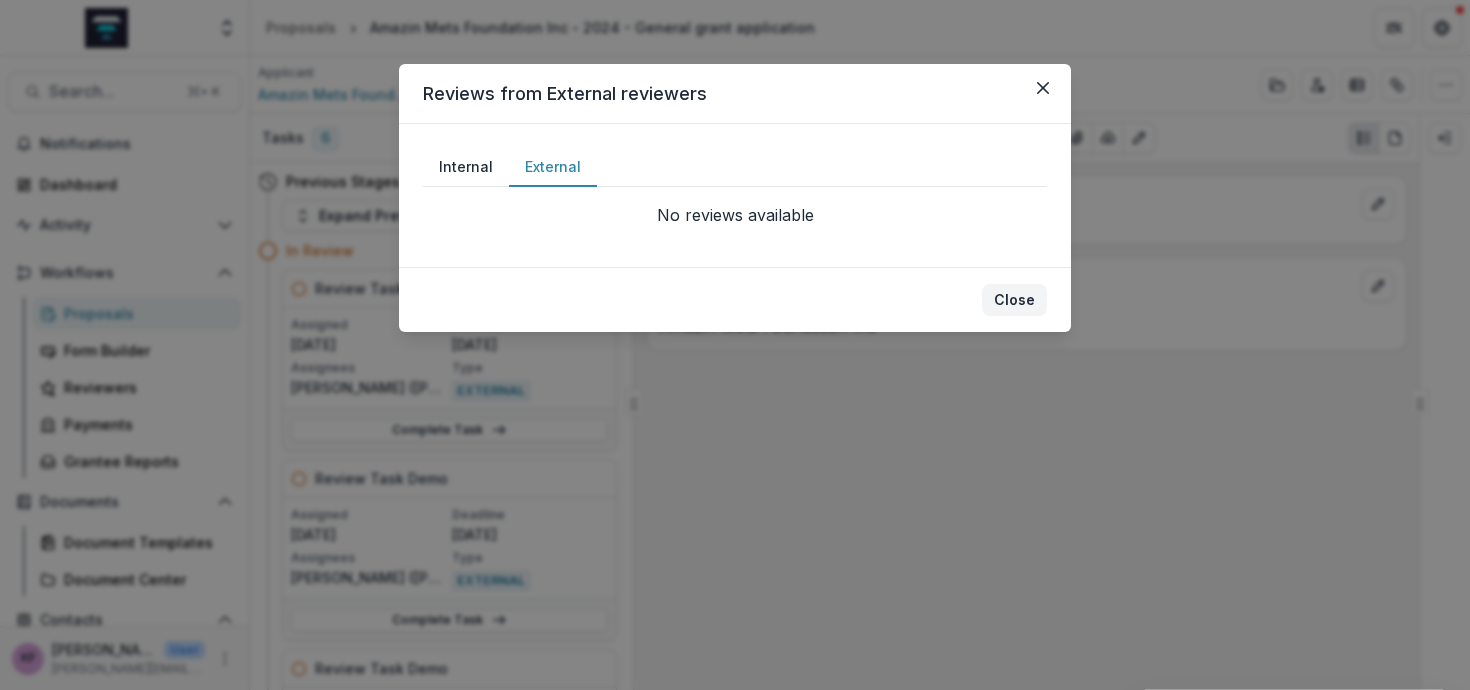 click on "Close" at bounding box center (1014, 300) 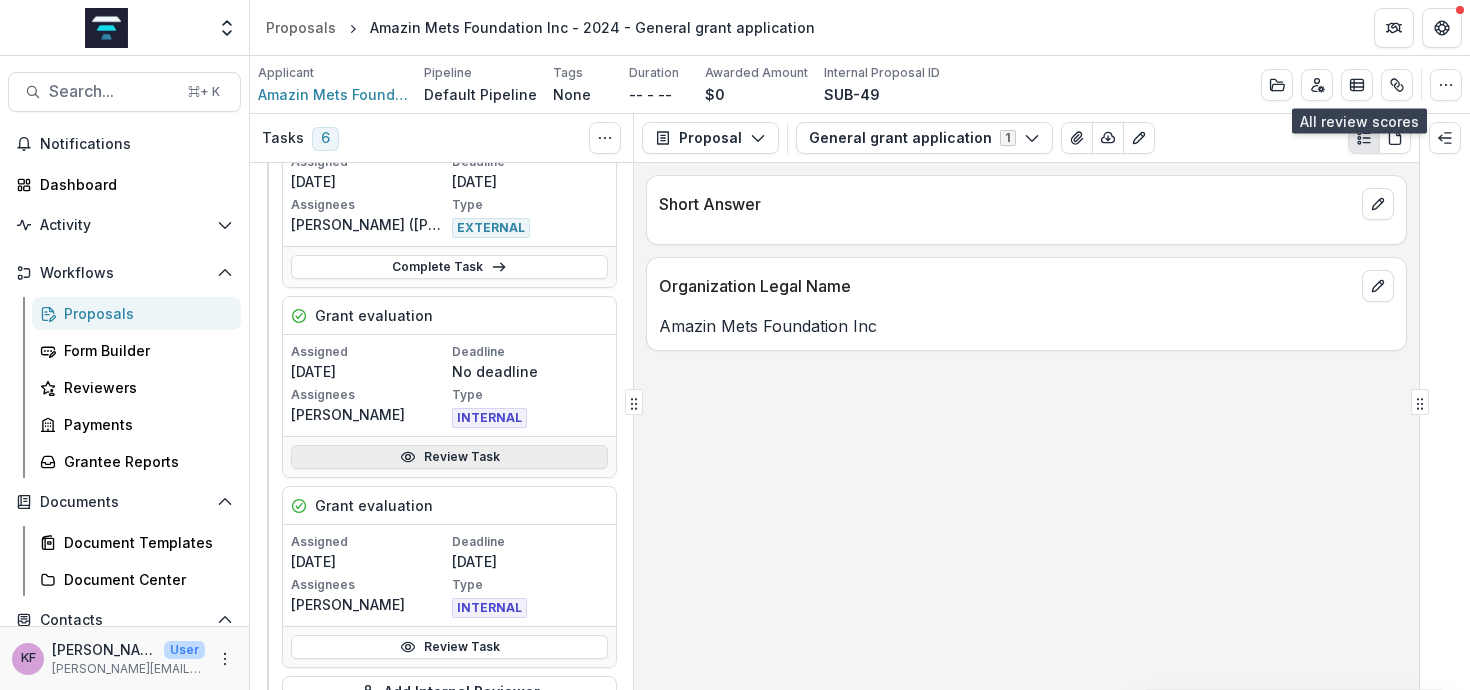 scroll, scrollTop: 1166, scrollLeft: 0, axis: vertical 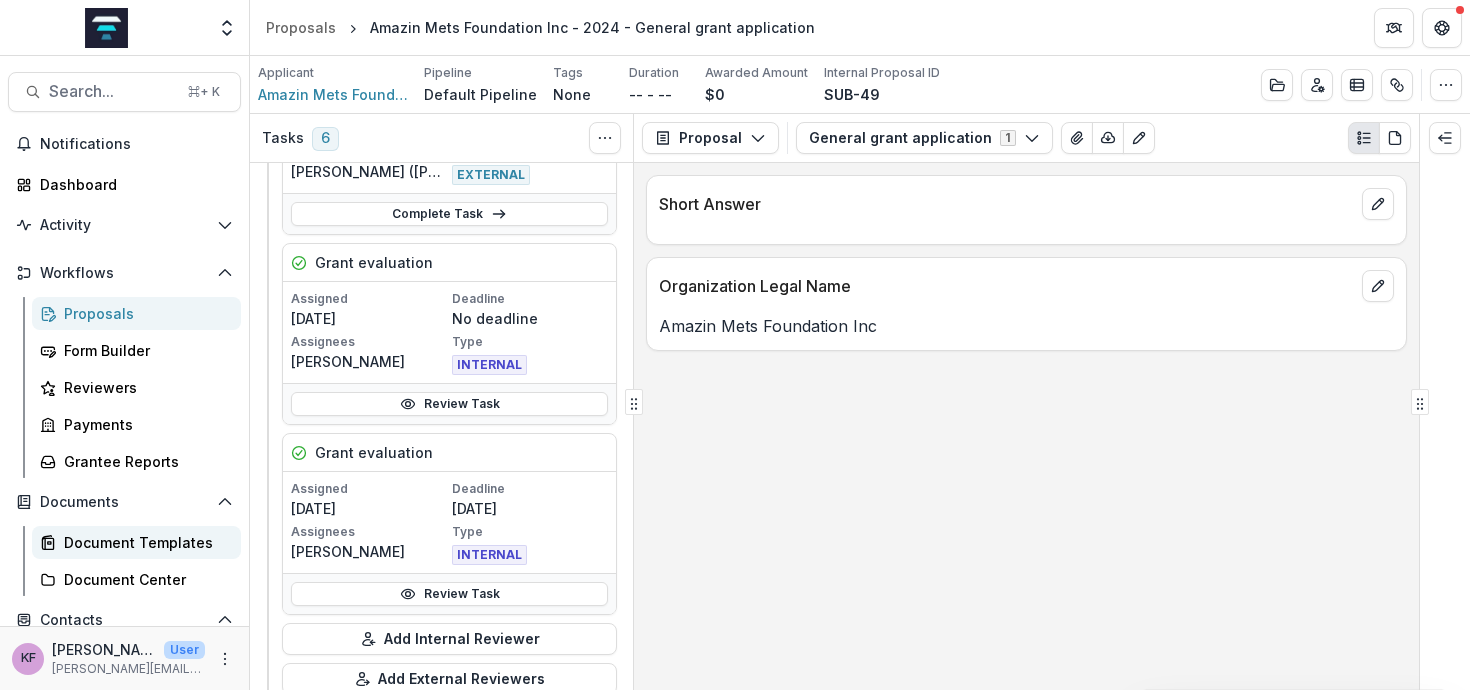 click on "Document Templates" at bounding box center (144, 542) 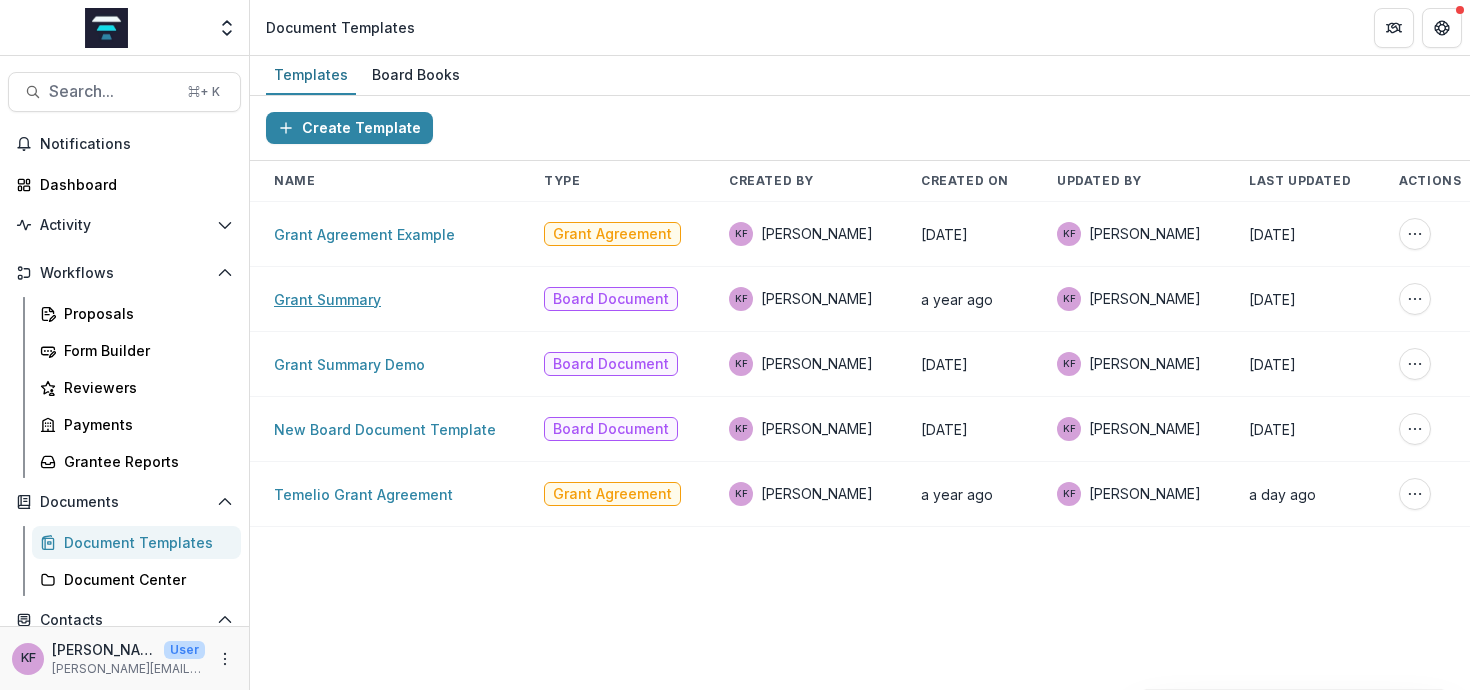 click on "Grant Summary" at bounding box center (327, 299) 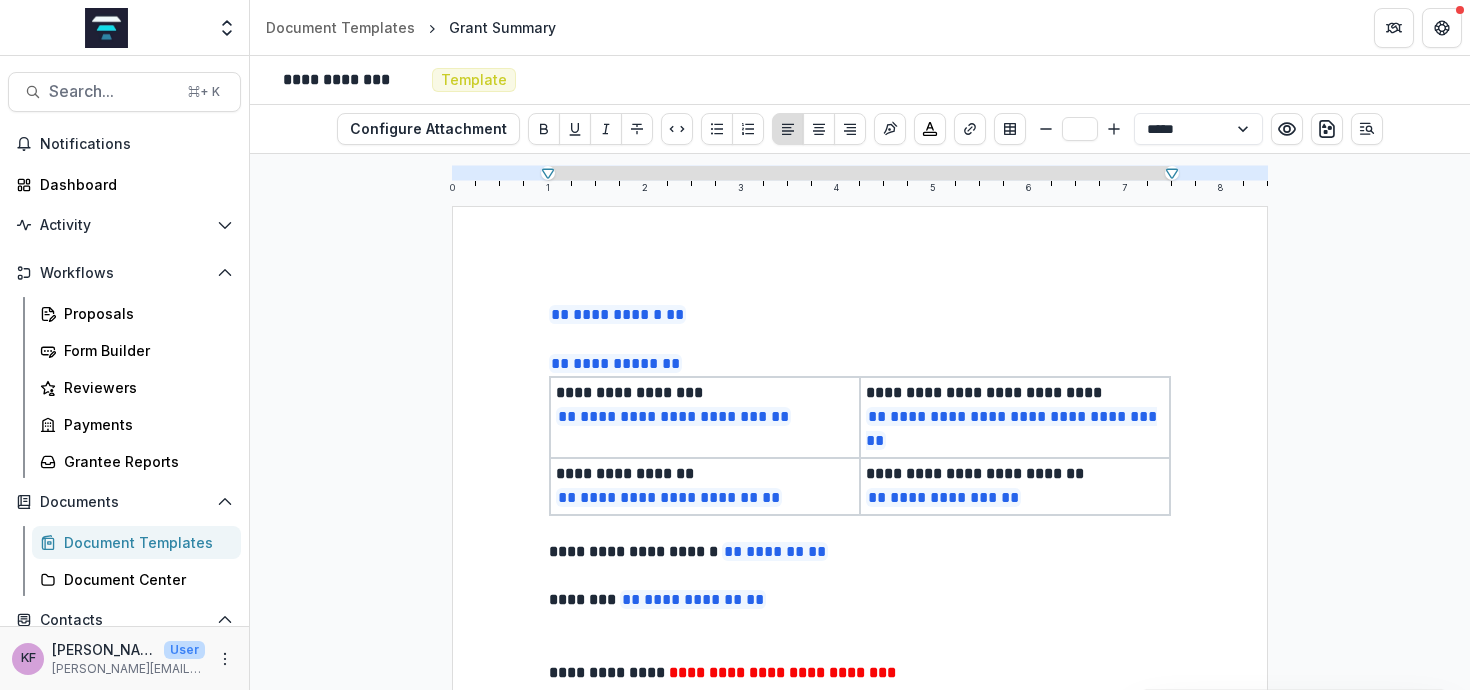 click at bounding box center [860, 625] 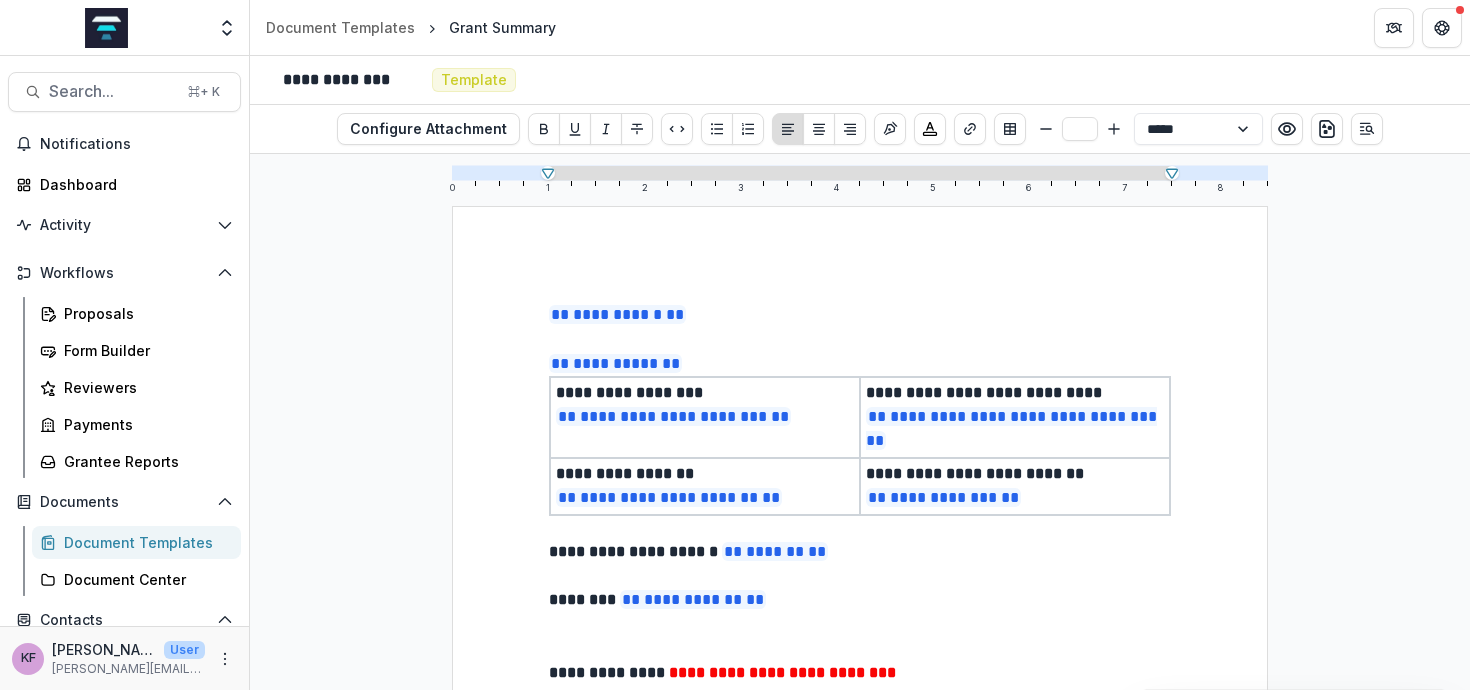 type 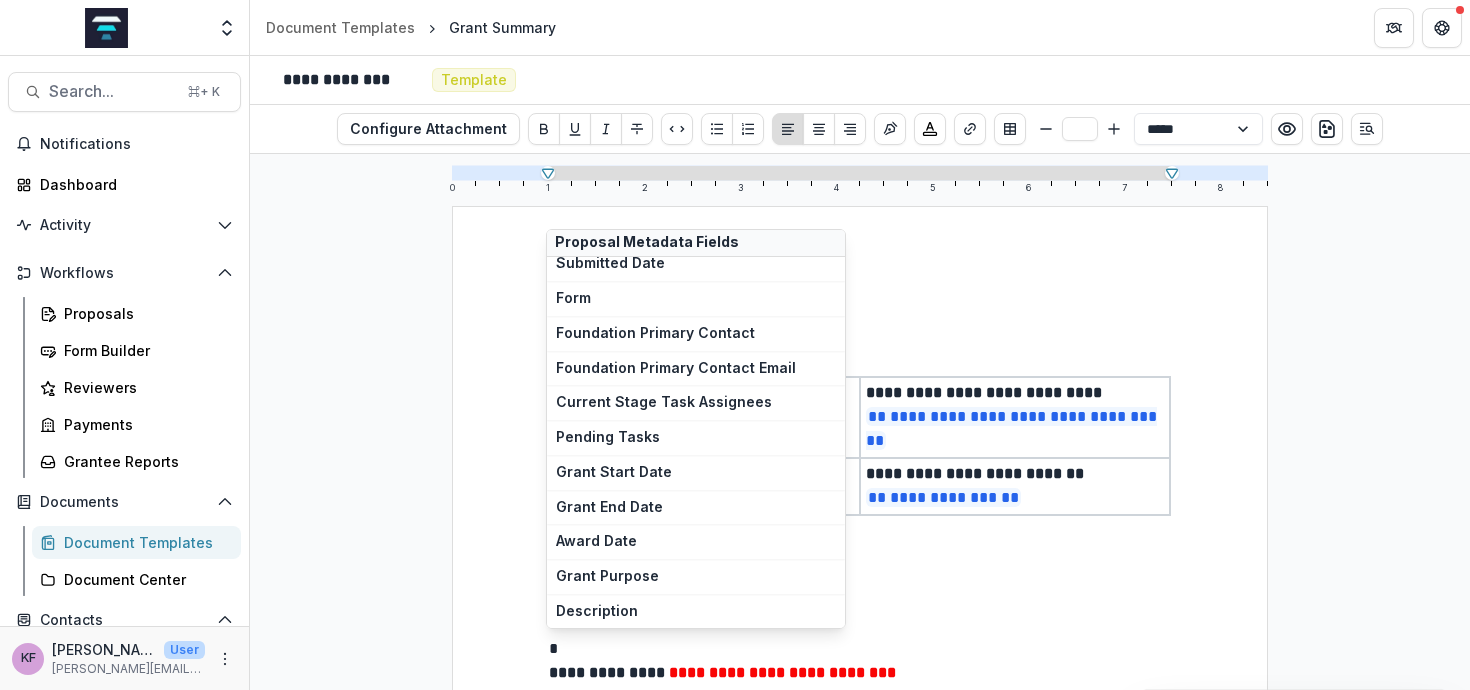 scroll, scrollTop: 5053, scrollLeft: 0, axis: vertical 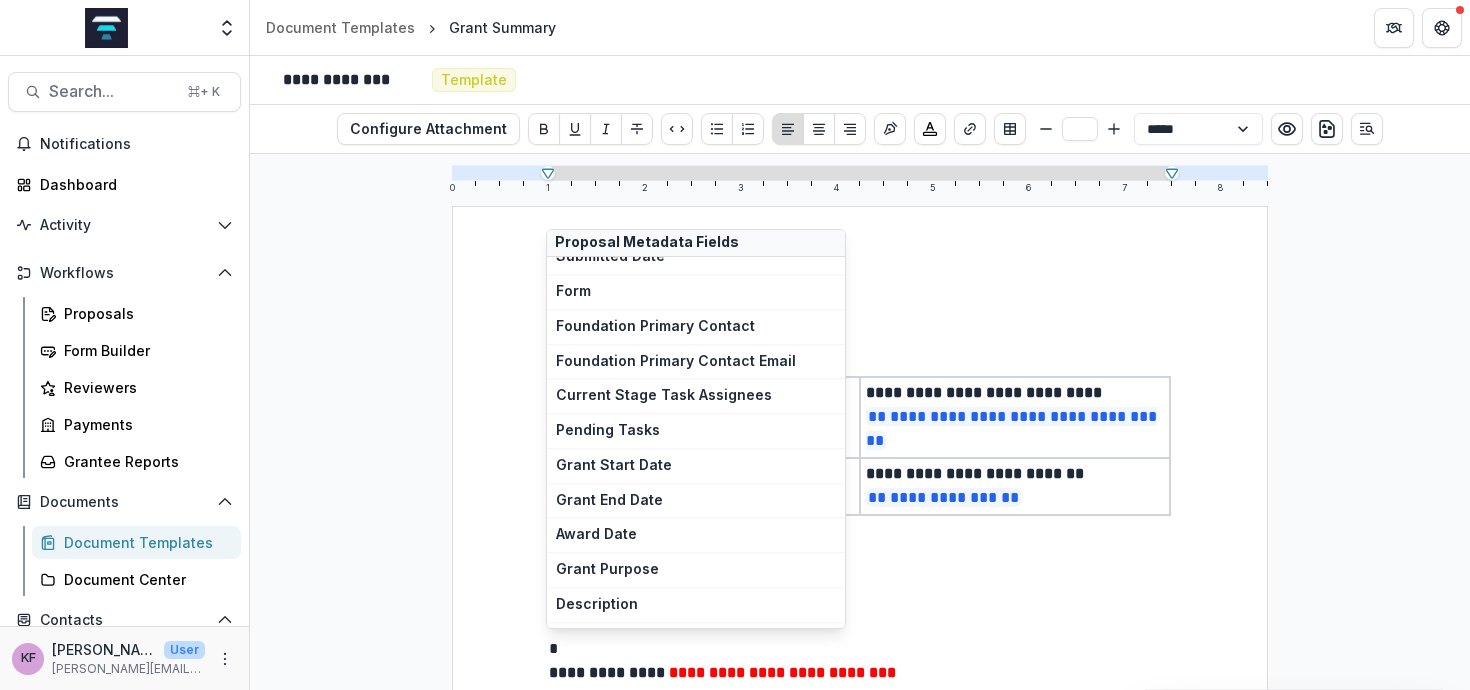 click on "**********" at bounding box center (860, 734) 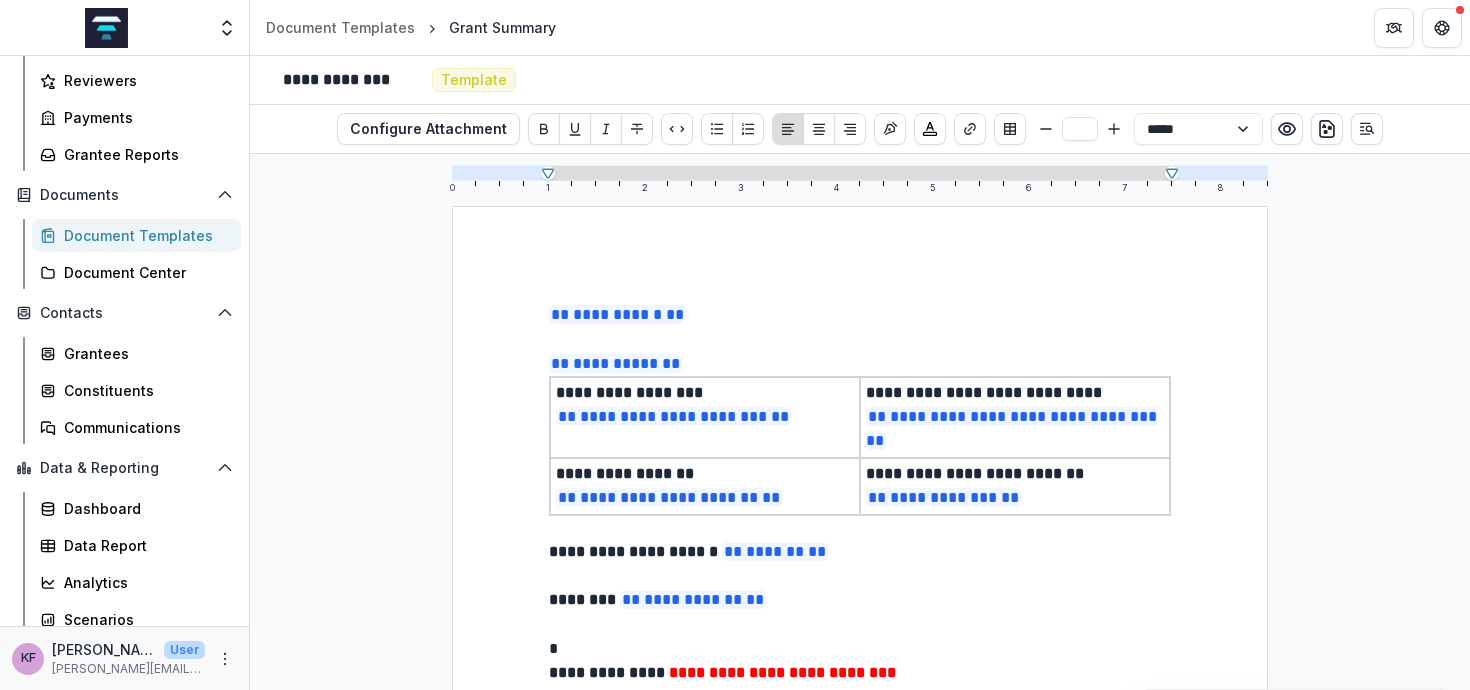 scroll, scrollTop: 317, scrollLeft: 0, axis: vertical 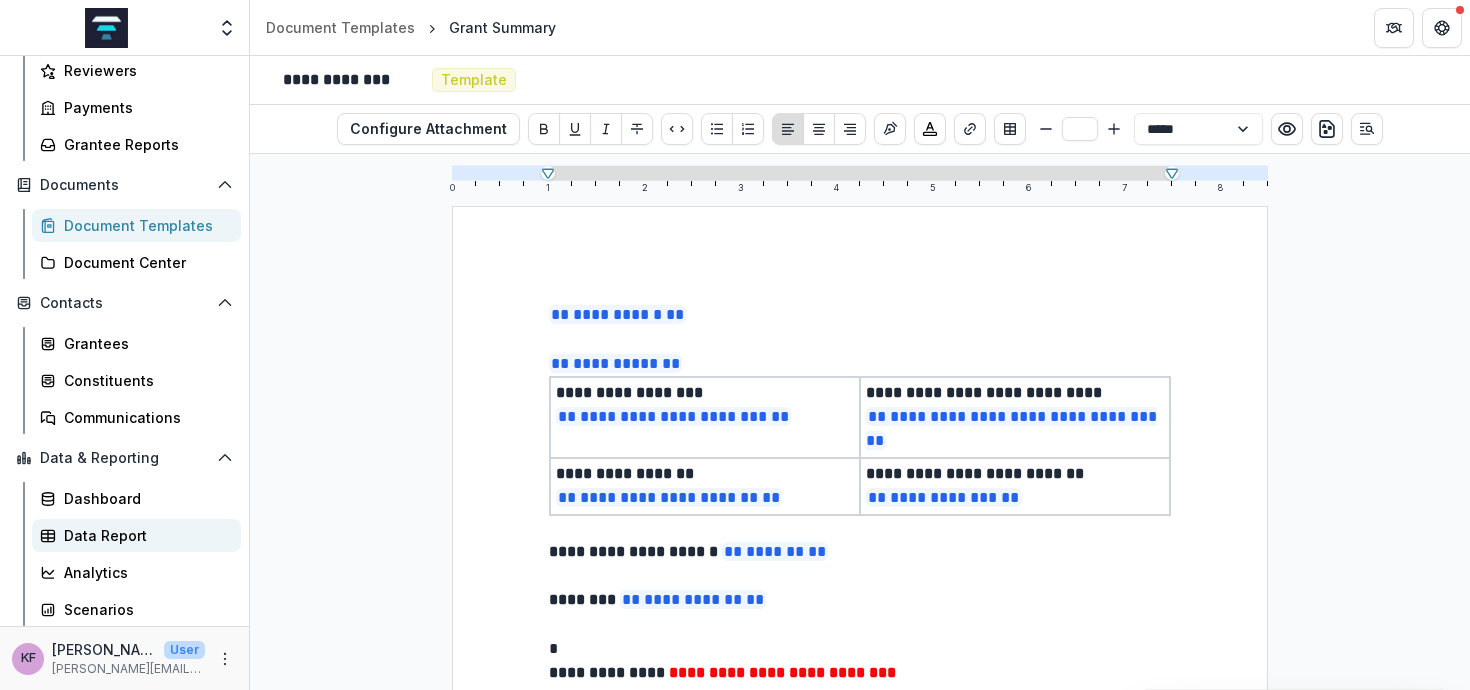 click on "Data Report" at bounding box center (144, 535) 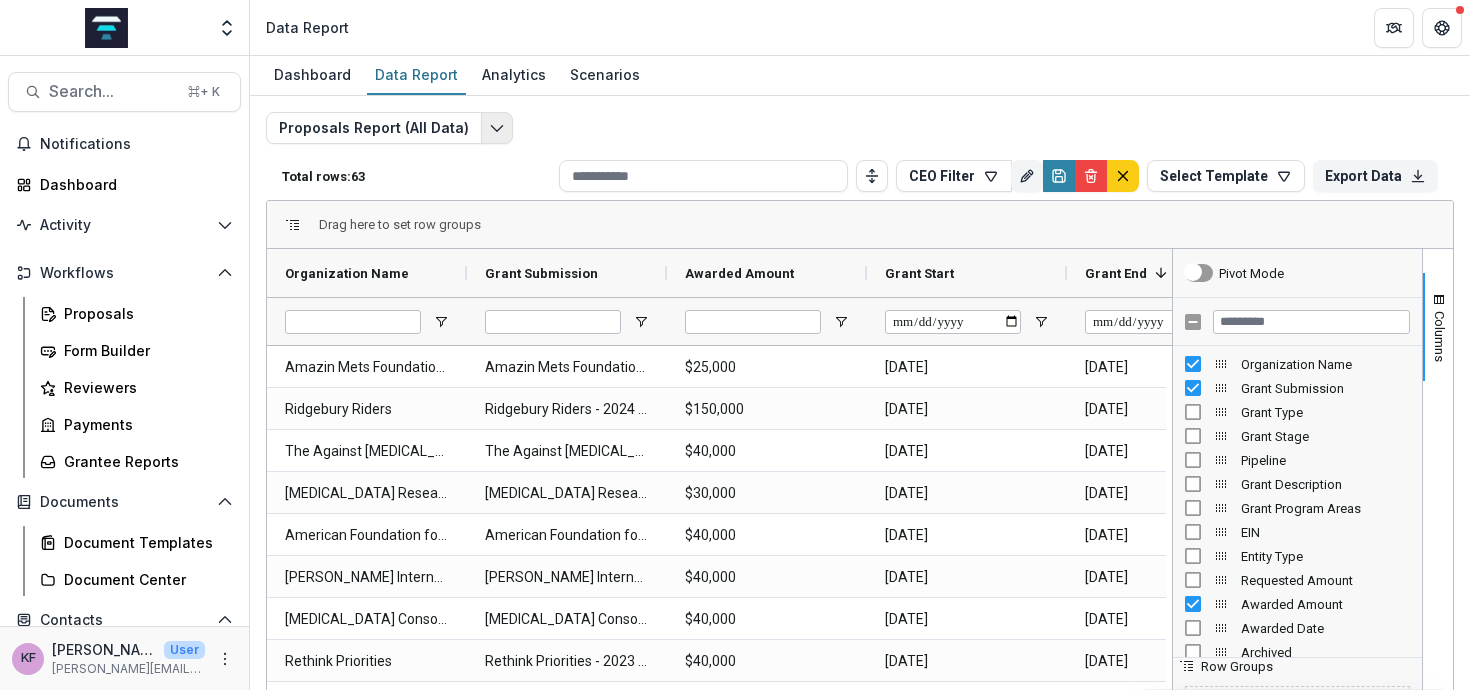 click at bounding box center (497, 128) 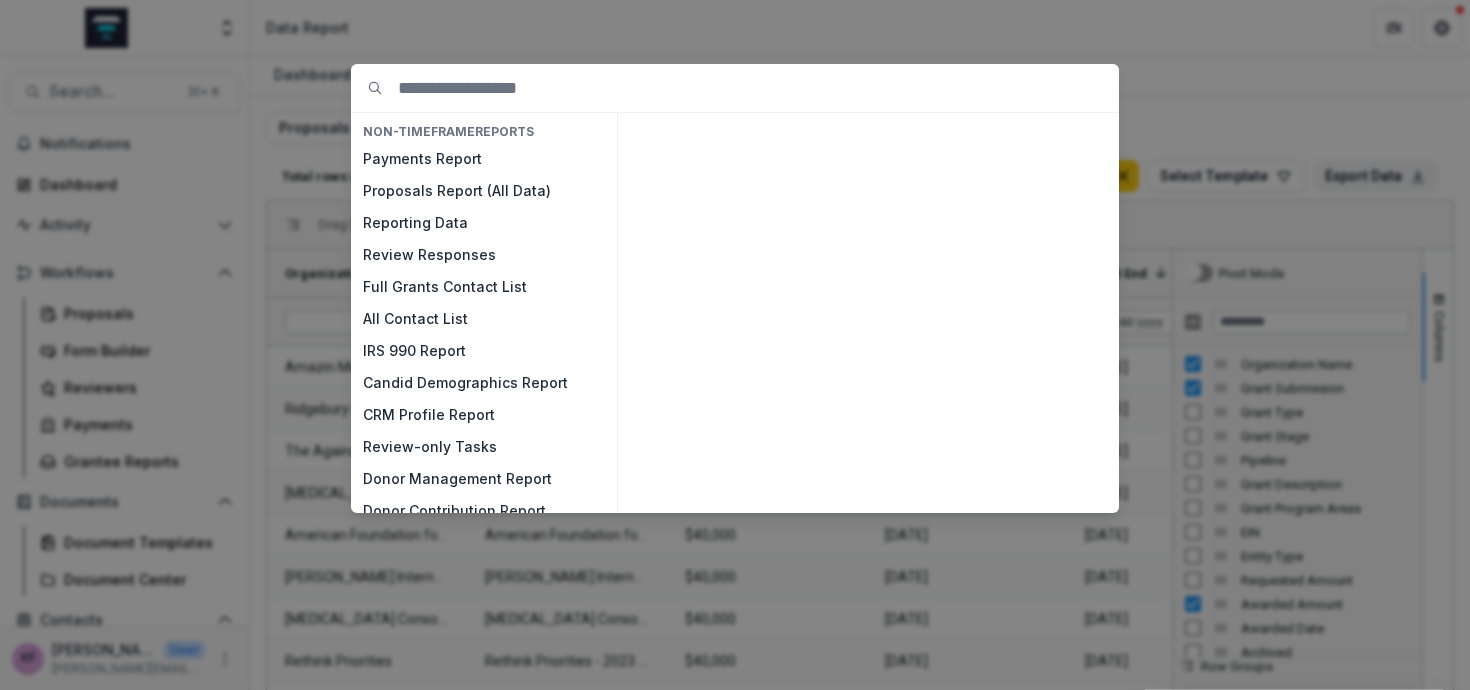 click on "NON-TIMEFRAME  Reports Payments Report Proposals Report (All Data) Reporting Data Review Responses Full Grants Contact List All Contact List IRS 990 Report Candid Demographics Report CRM Profile Report Review-only Tasks Donor Management Report Donor Contribution Report Conflict of Interest Responses TIMEFRAME  Reports Dollars by Budget Category Report Dollars by Entity Tags" at bounding box center (735, 345) 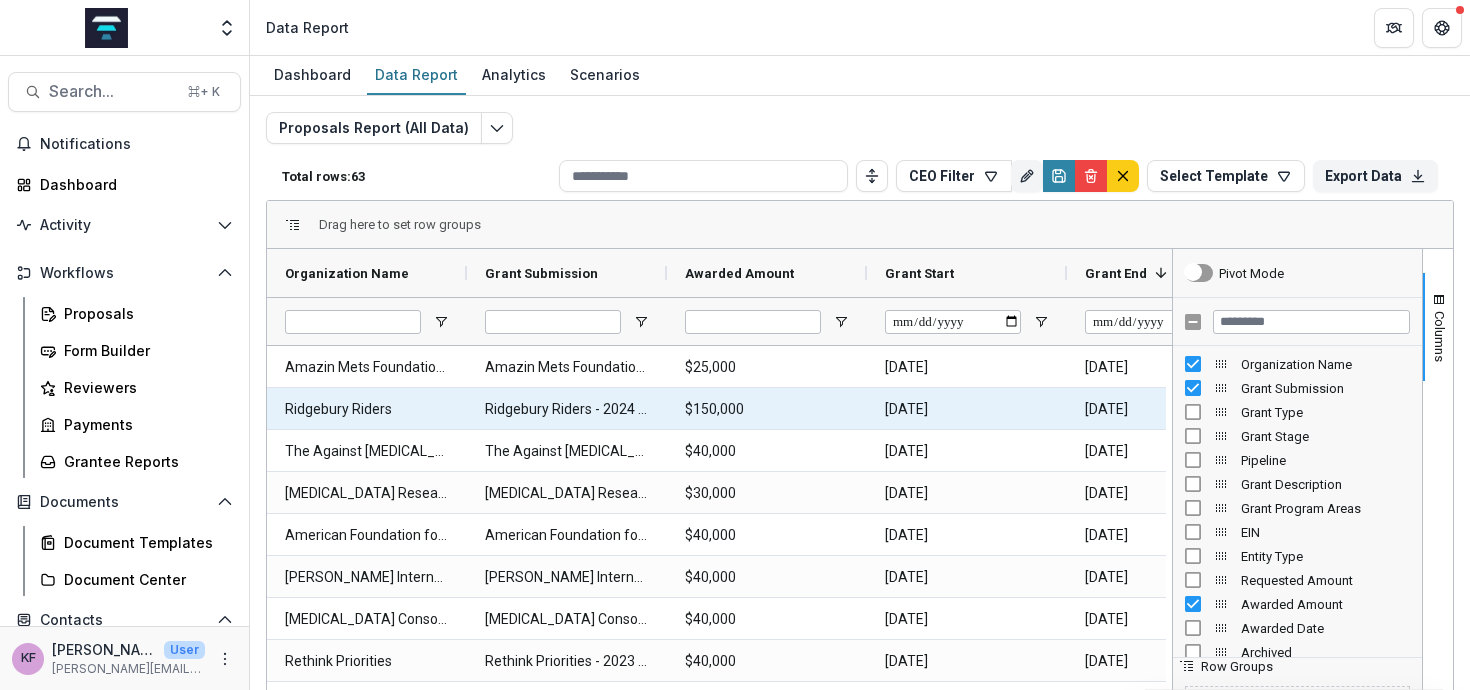 scroll, scrollTop: 26, scrollLeft: 0, axis: vertical 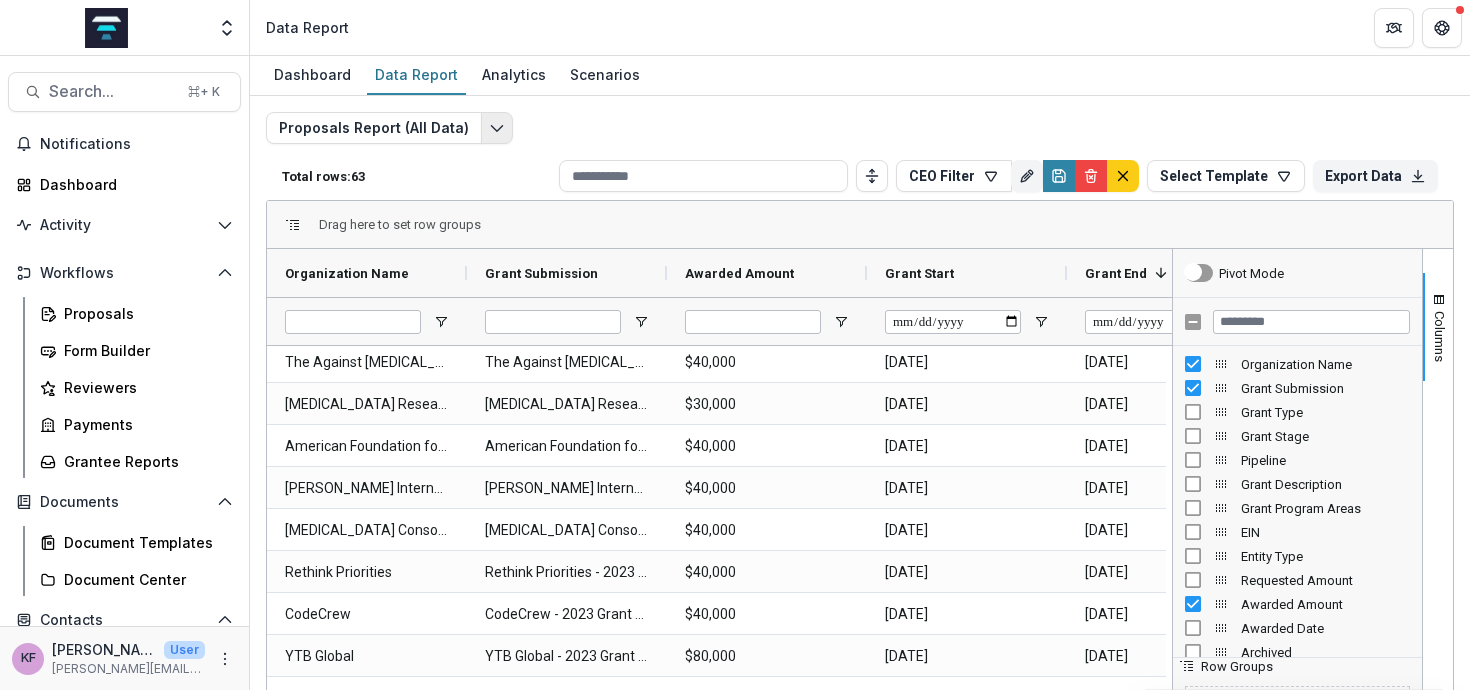 click 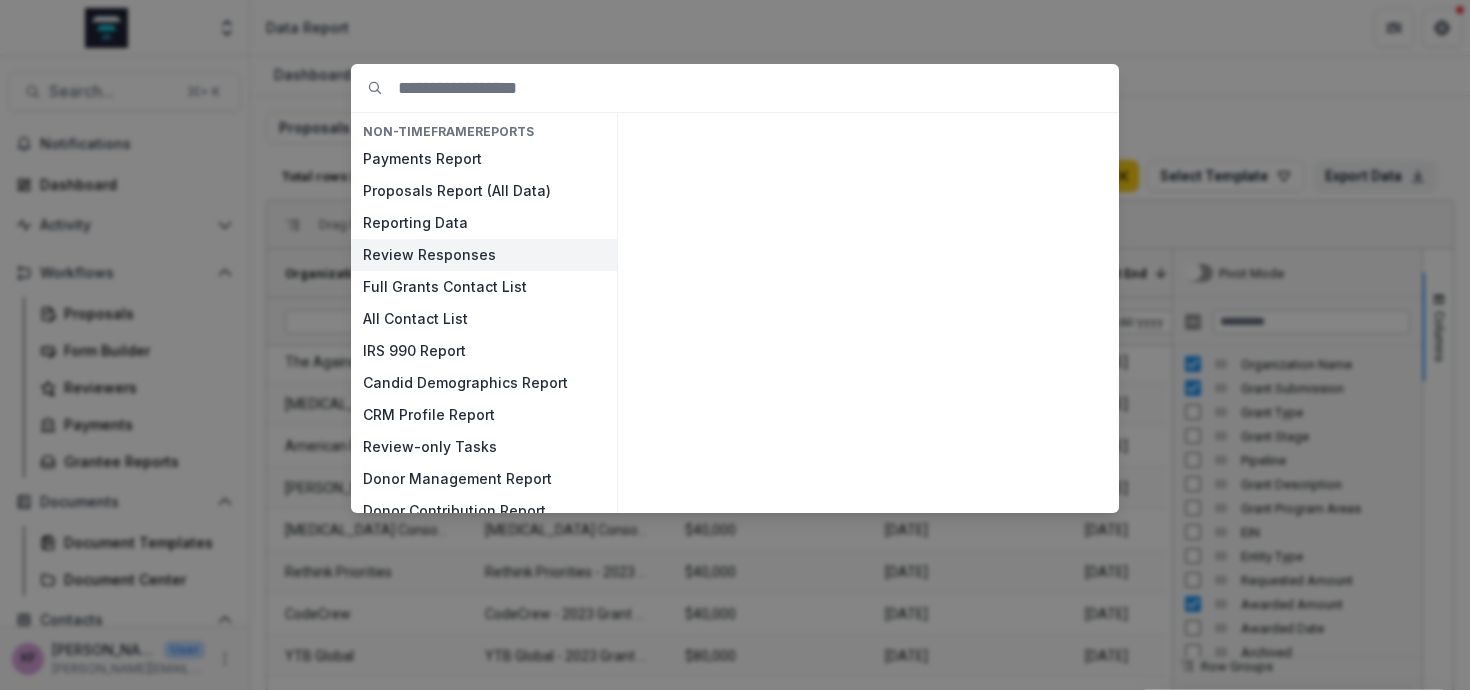 click on "Review Responses" at bounding box center (484, 255) 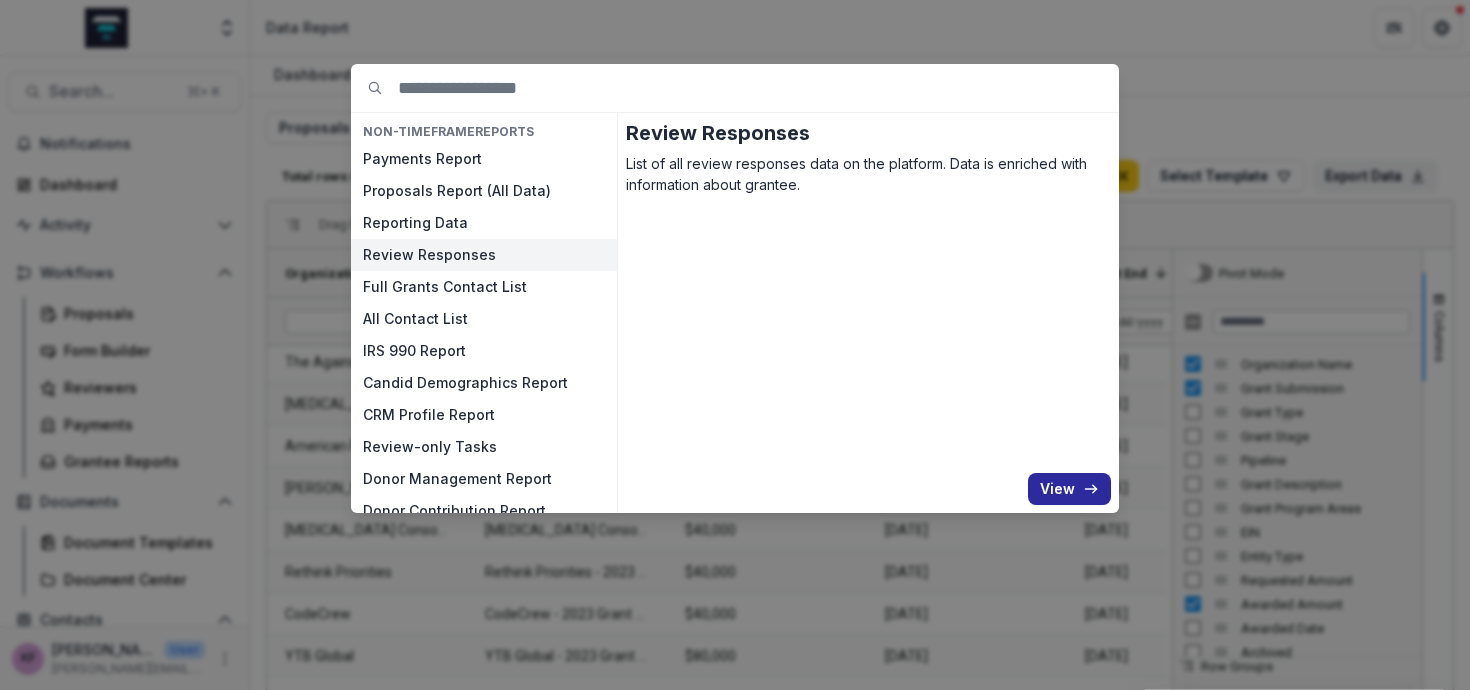 click 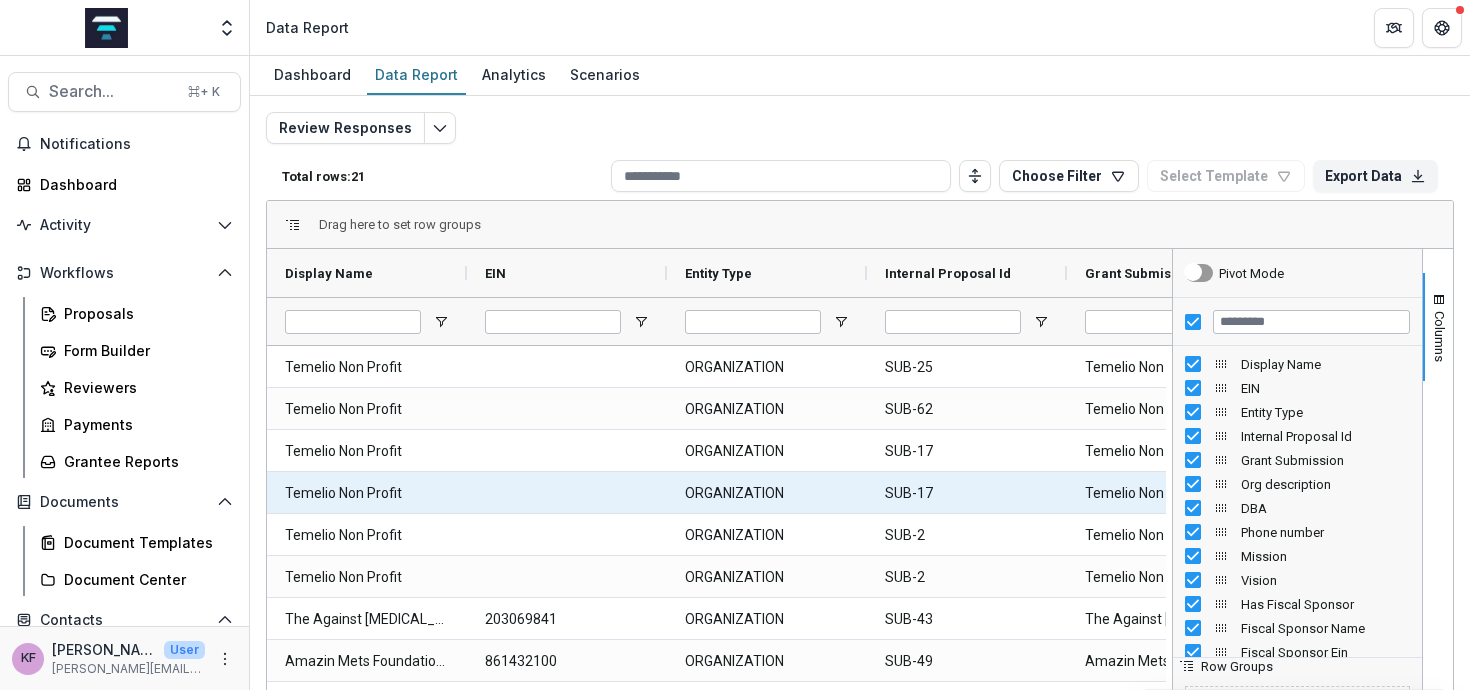 scroll, scrollTop: 114, scrollLeft: 0, axis: vertical 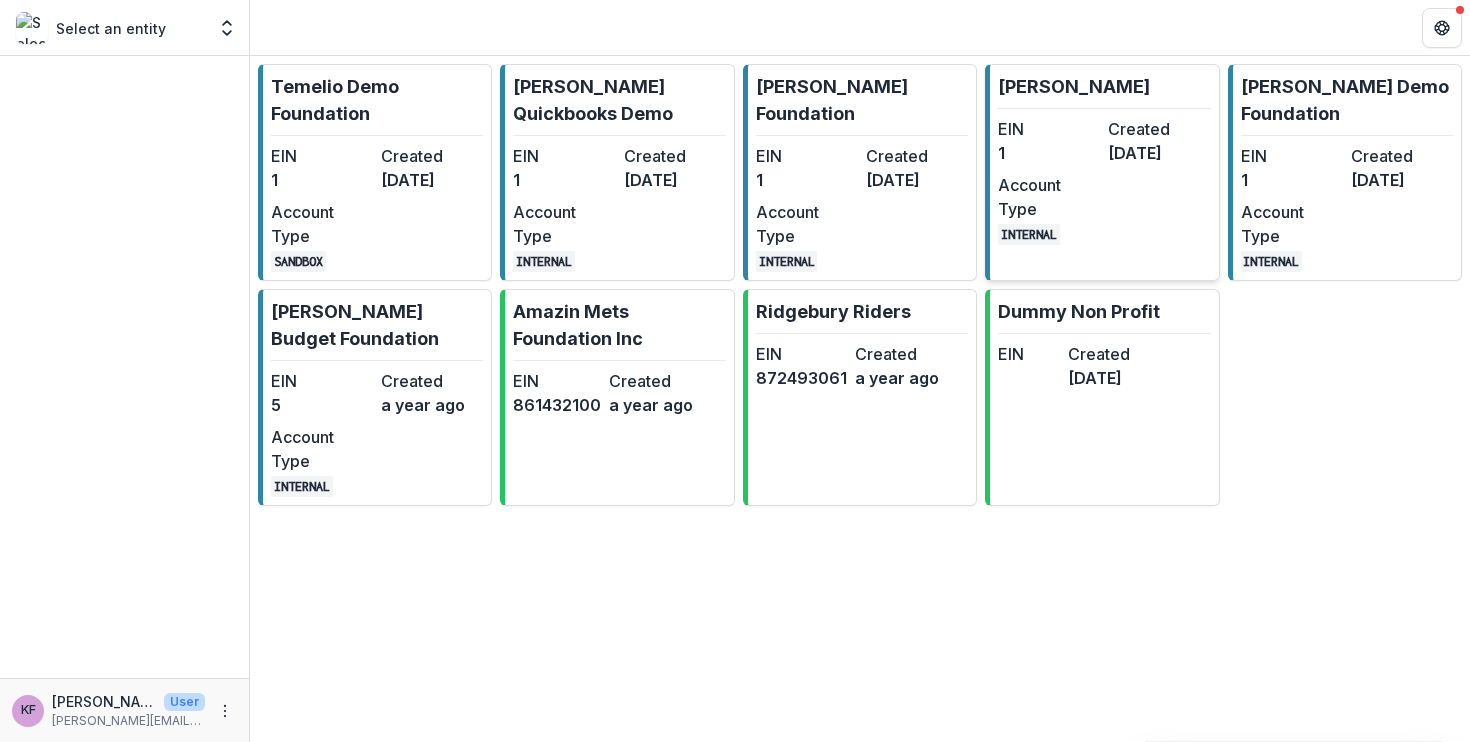 click on "1" at bounding box center [1049, 153] 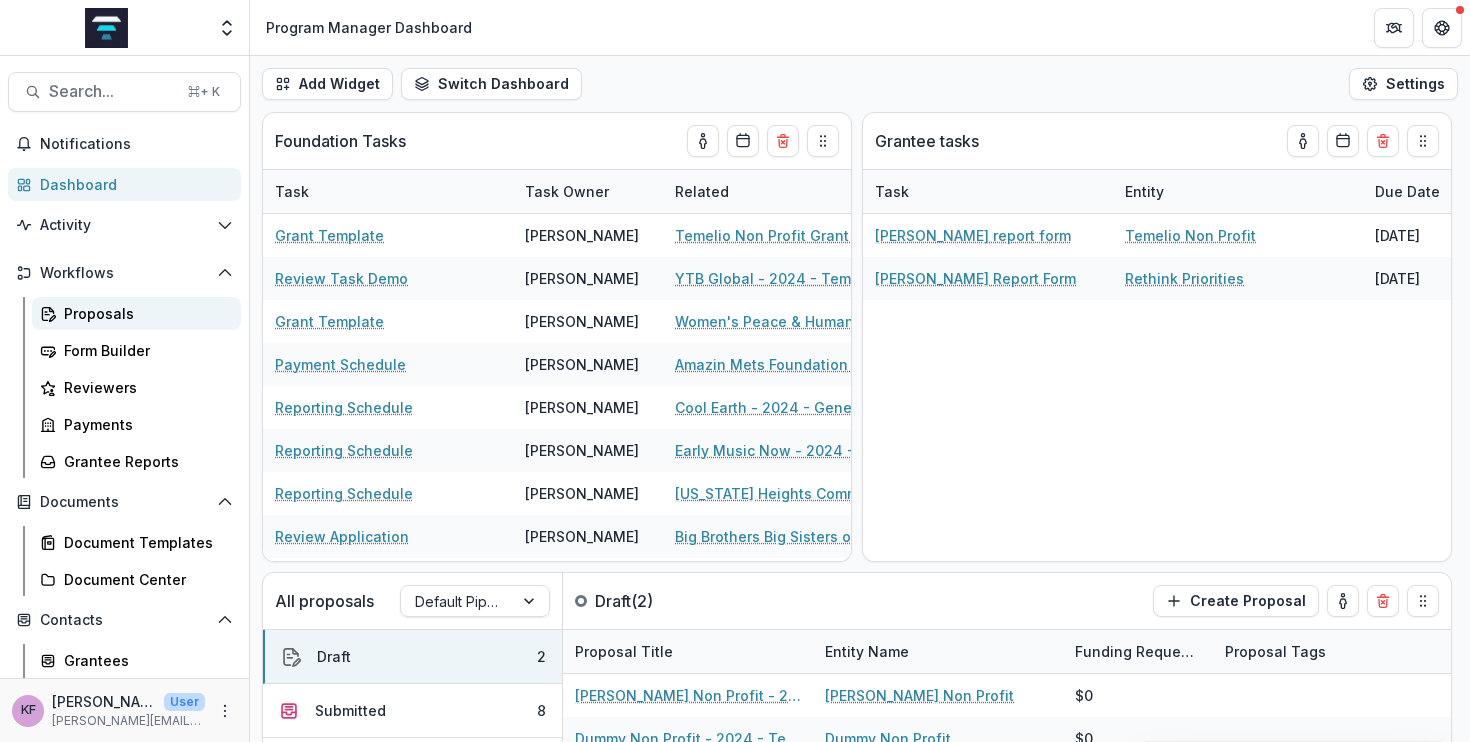 click on "Proposals" at bounding box center (144, 313) 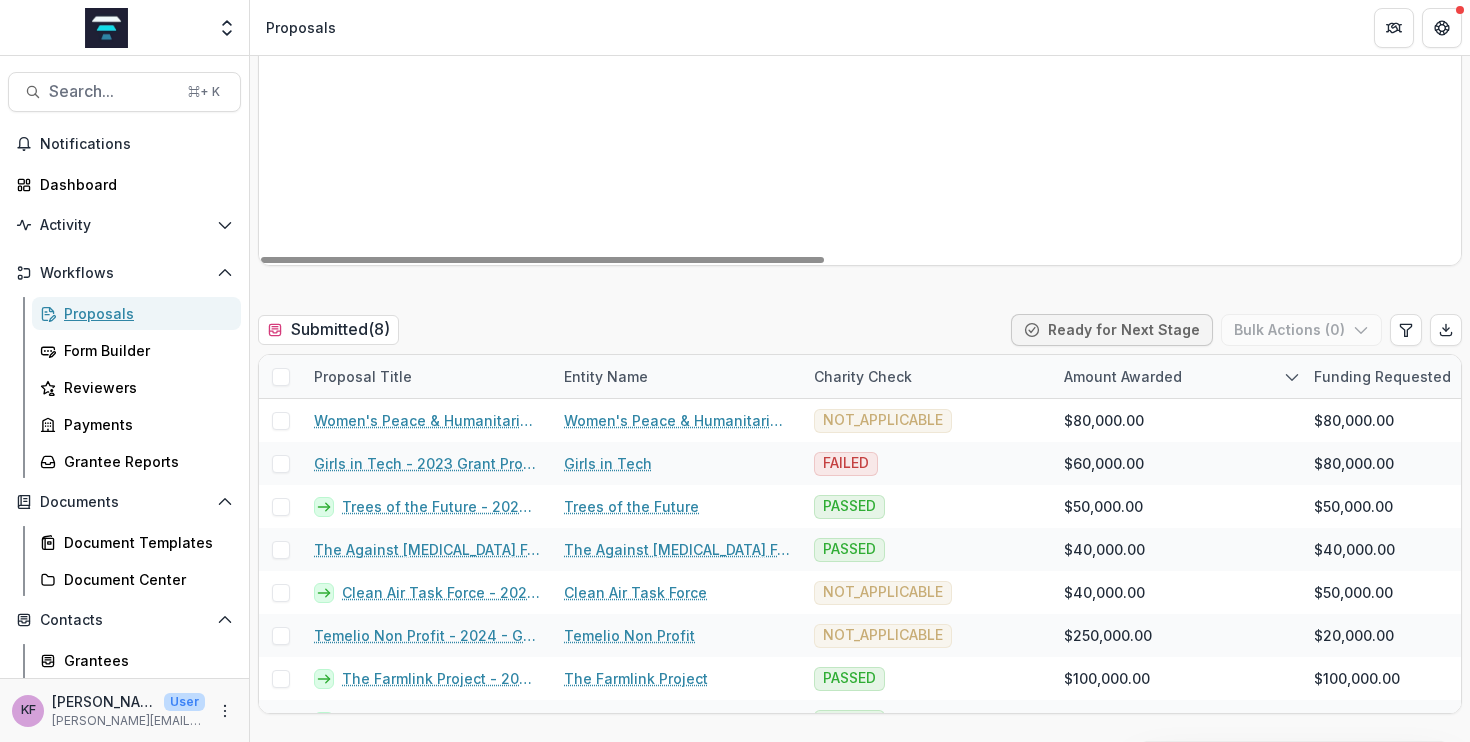 scroll, scrollTop: 532, scrollLeft: 0, axis: vertical 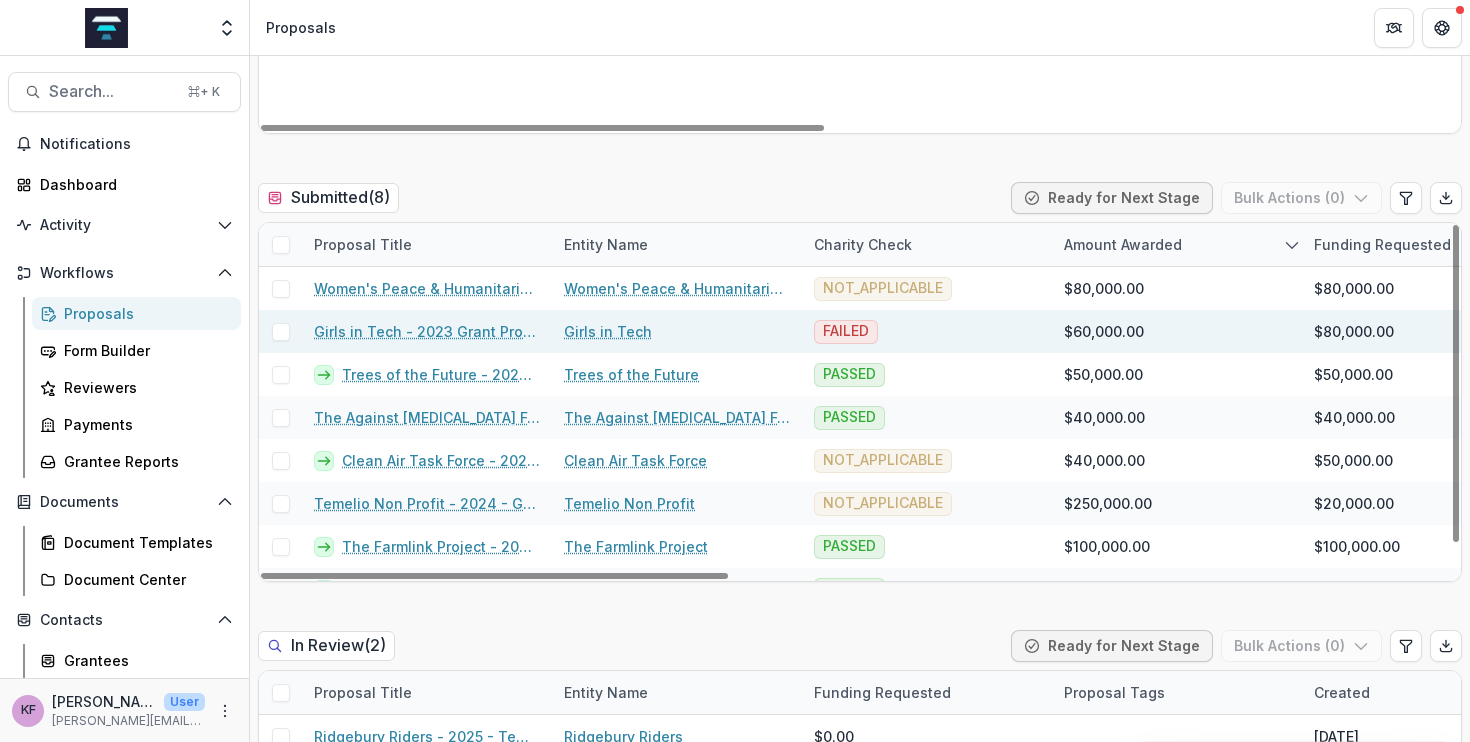 click on "Girls in Tech - 2023 Grant Proposal" at bounding box center (427, 331) 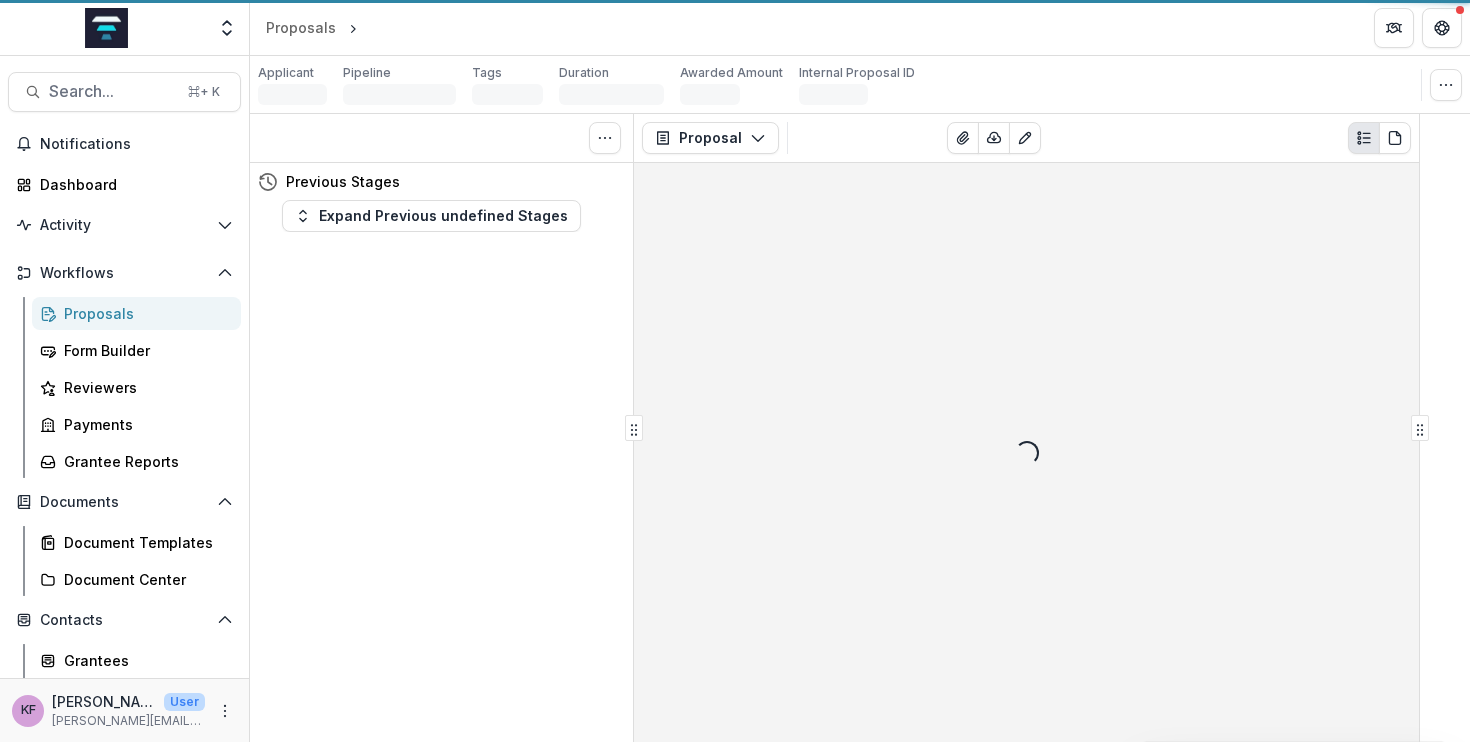 scroll, scrollTop: 0, scrollLeft: 0, axis: both 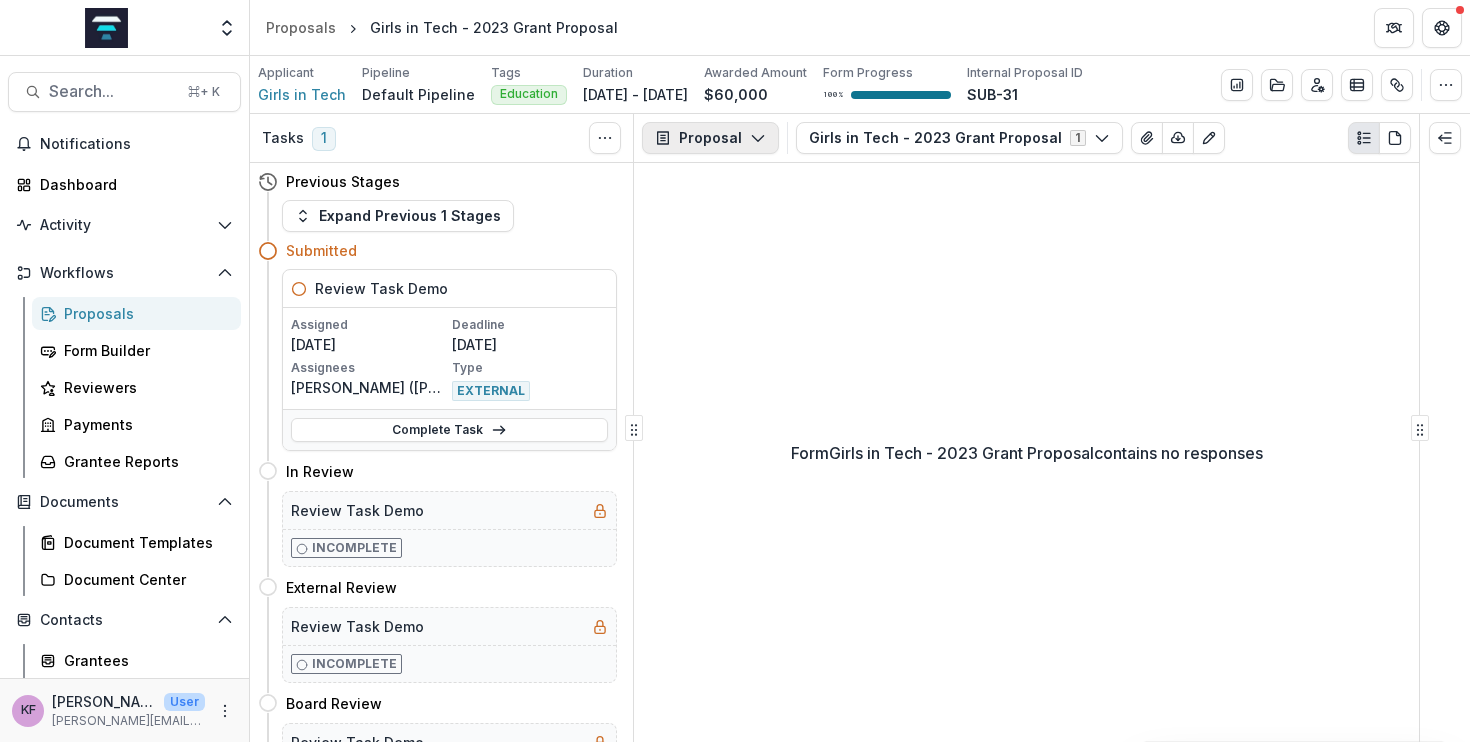 click on "Proposal" at bounding box center (710, 138) 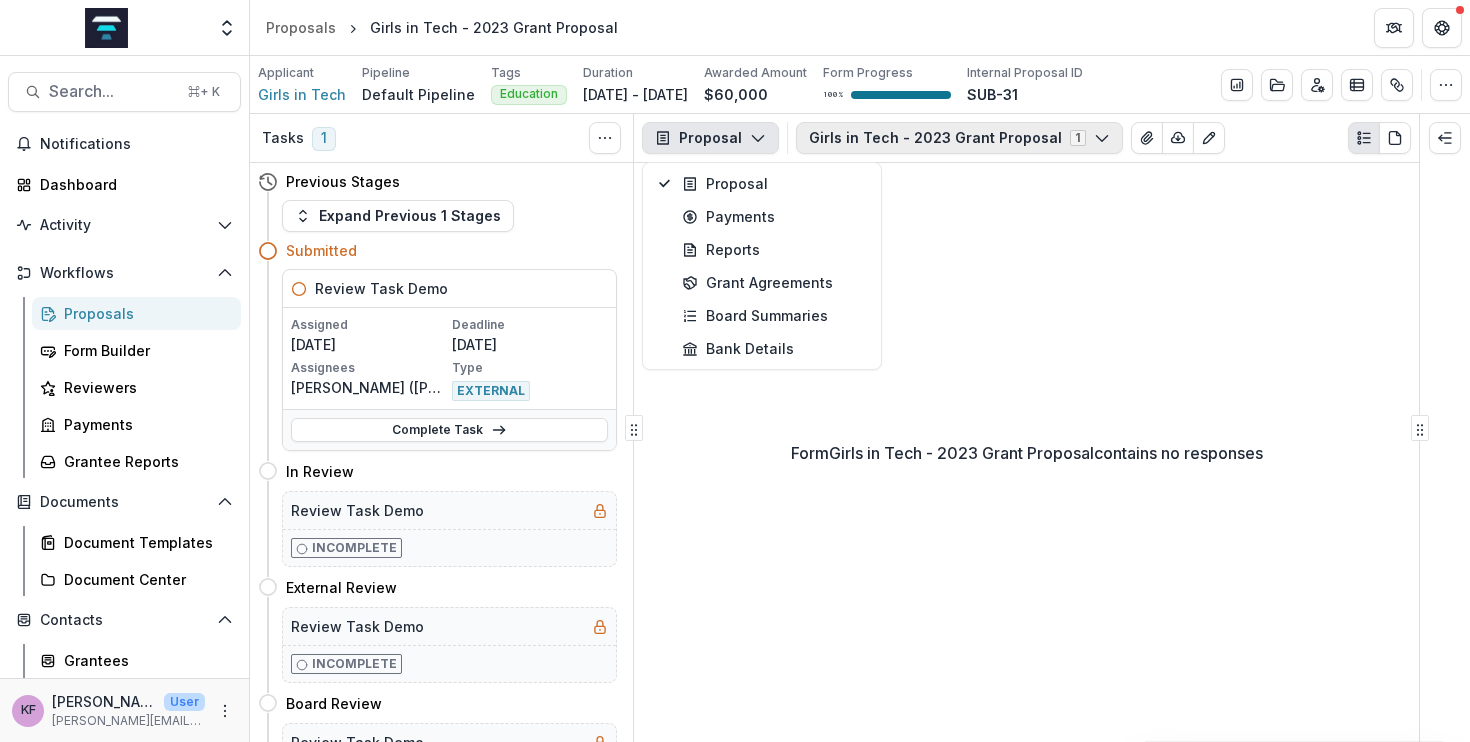 click on "Girls in Tech - 2023 Grant Proposal 1" at bounding box center [959, 138] 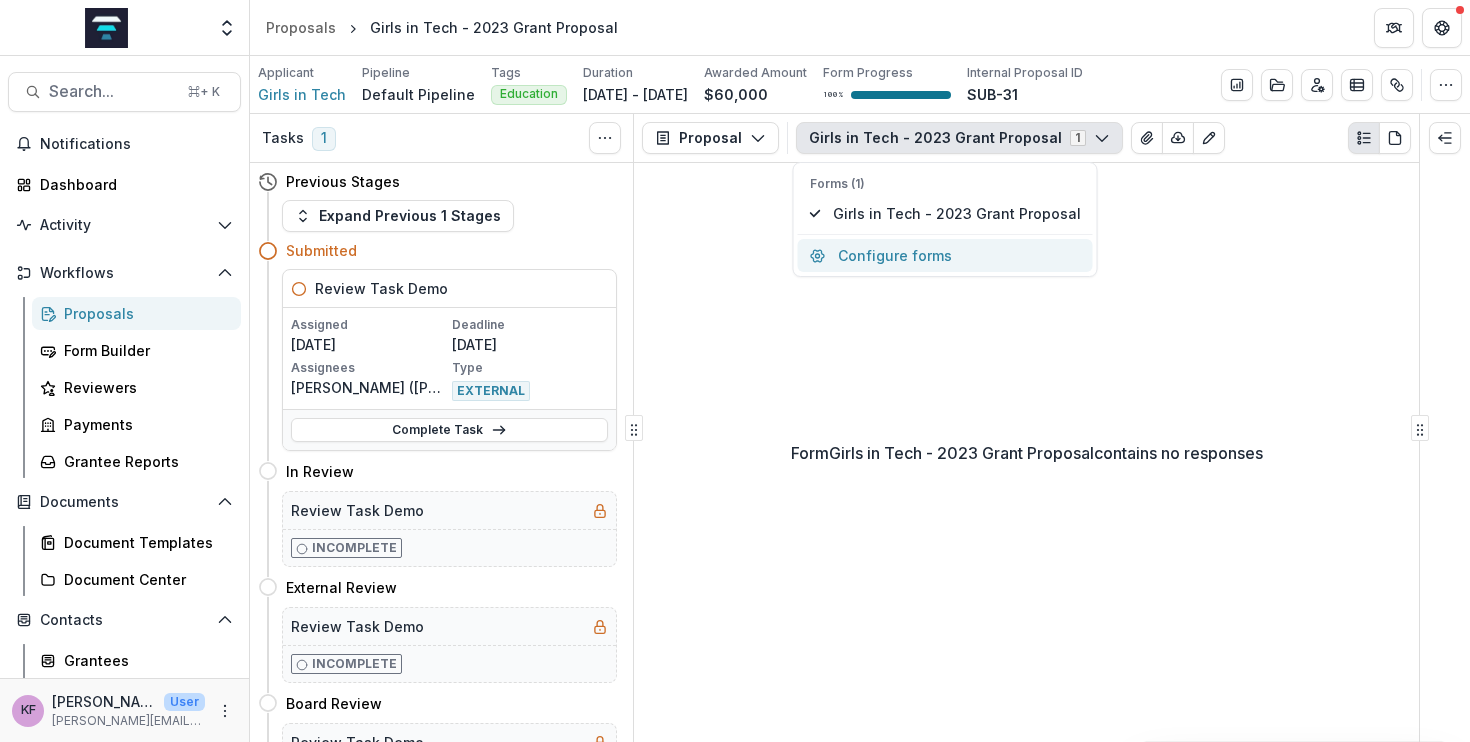 click on "Configure forms" at bounding box center [945, 255] 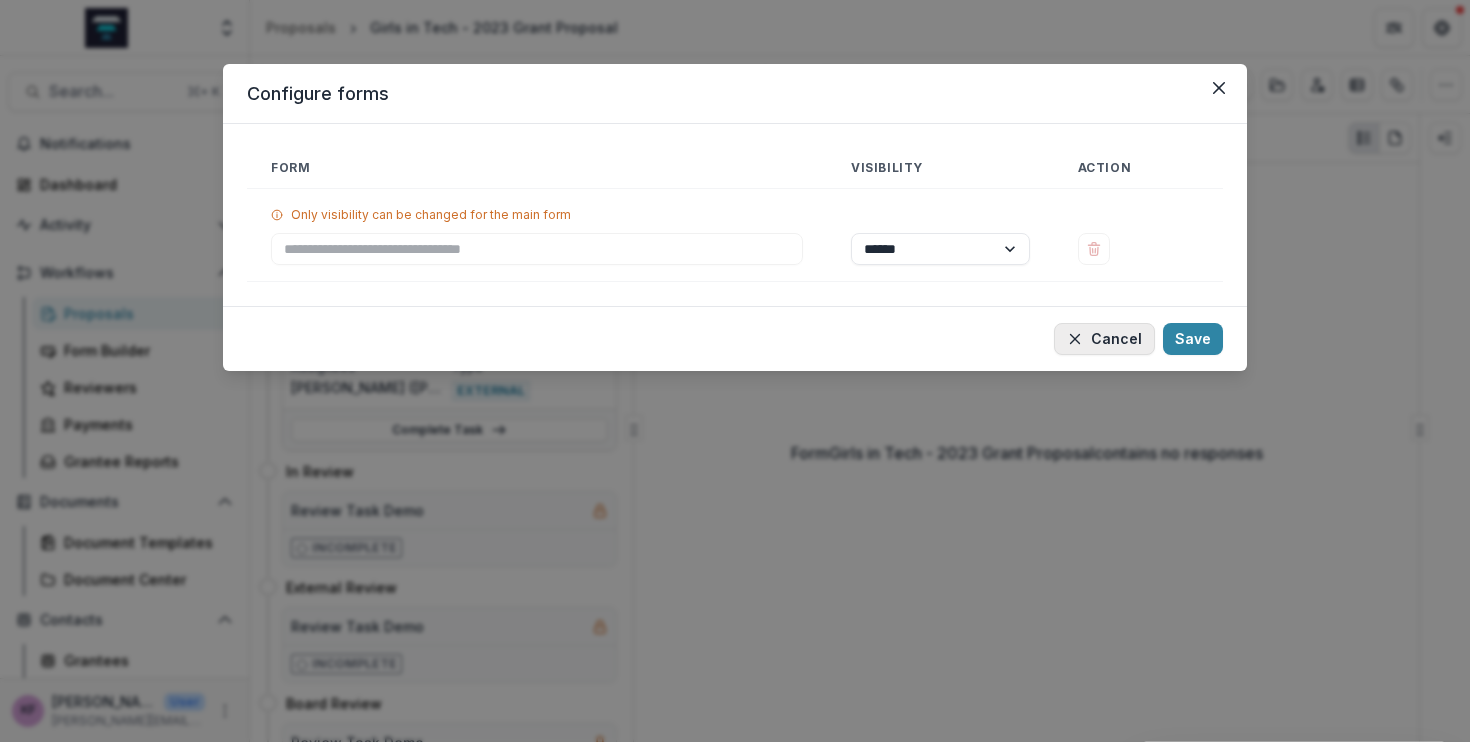 click on "Cancel" at bounding box center (1104, 339) 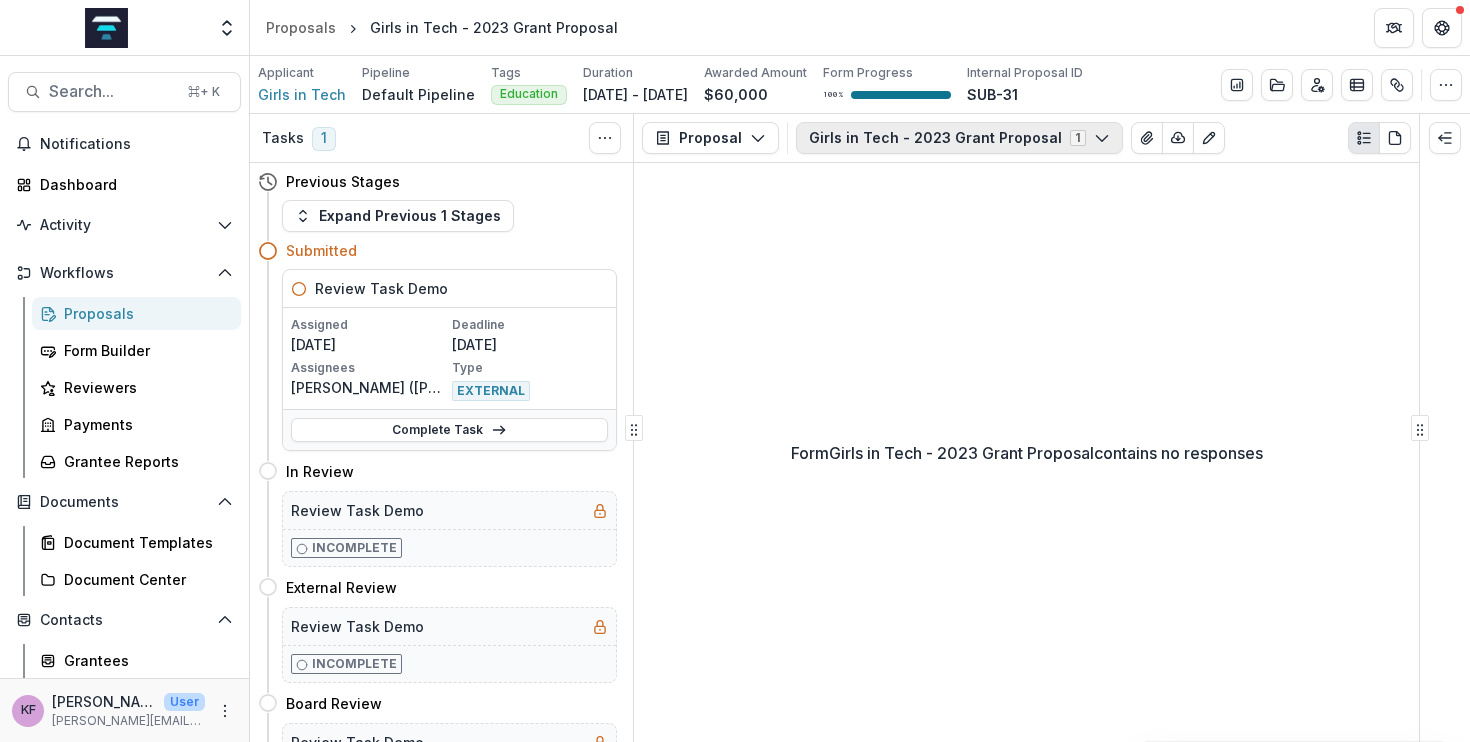 click on "Girls in Tech - 2023 Grant Proposal 1" at bounding box center [959, 138] 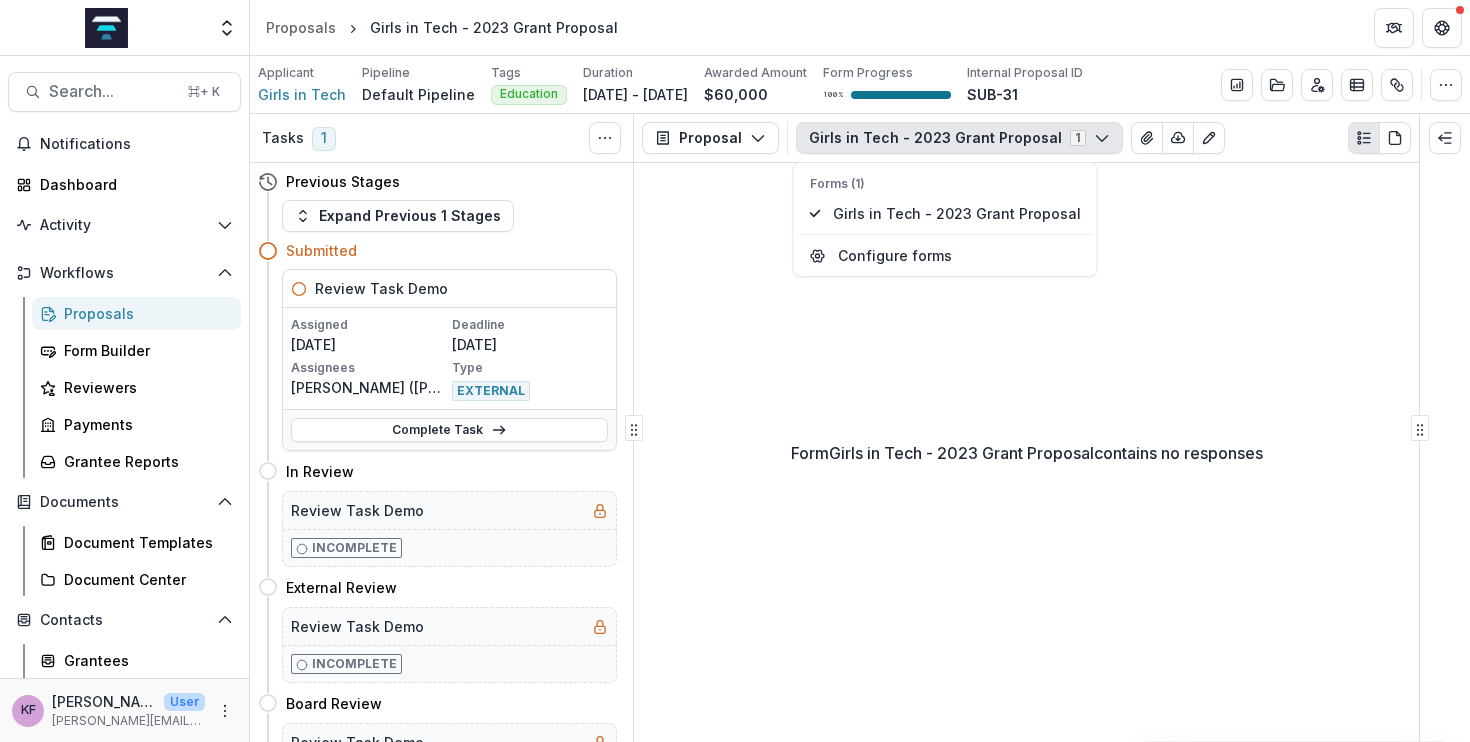 click on "Form  Girls in Tech - 2023 Grant Proposal  contains no responses" at bounding box center (1027, 453) 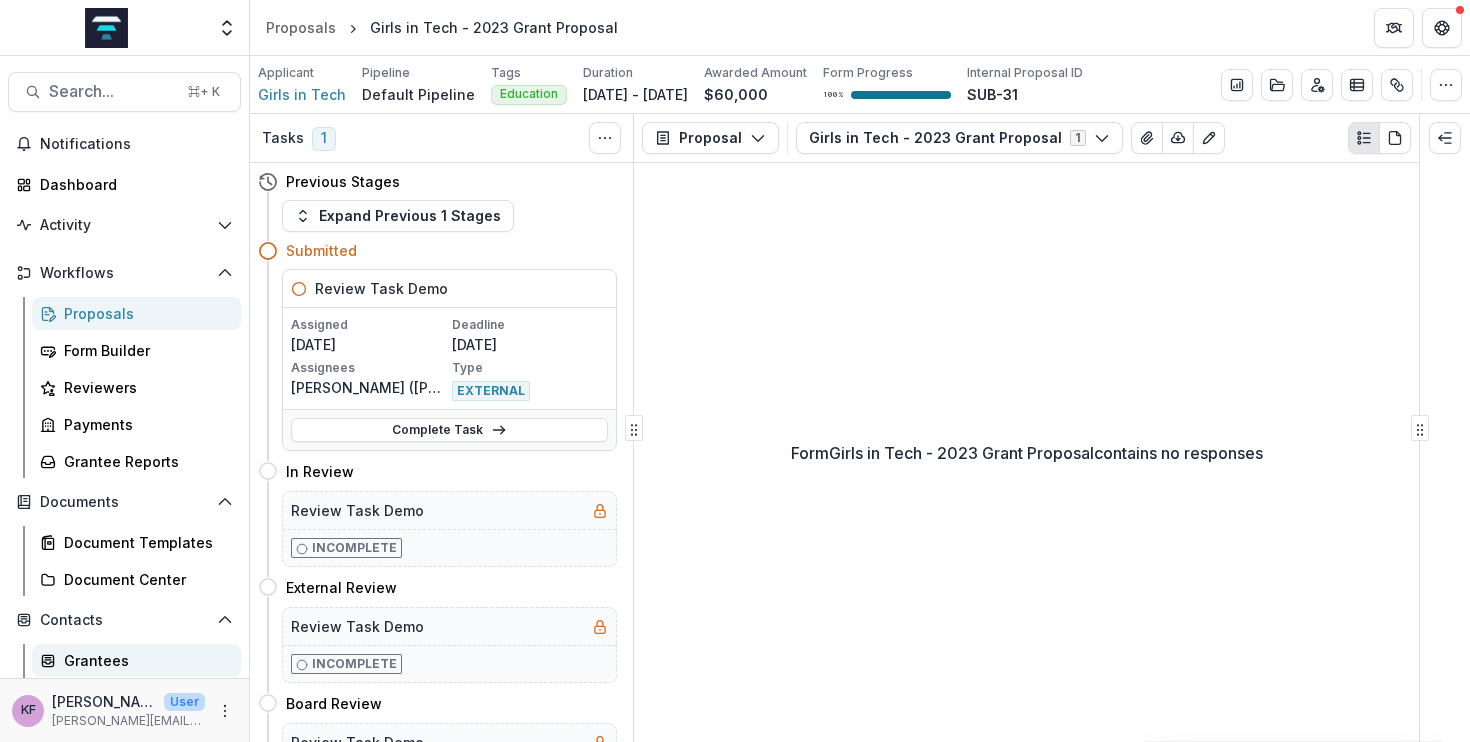 click on "Grantees" at bounding box center [144, 660] 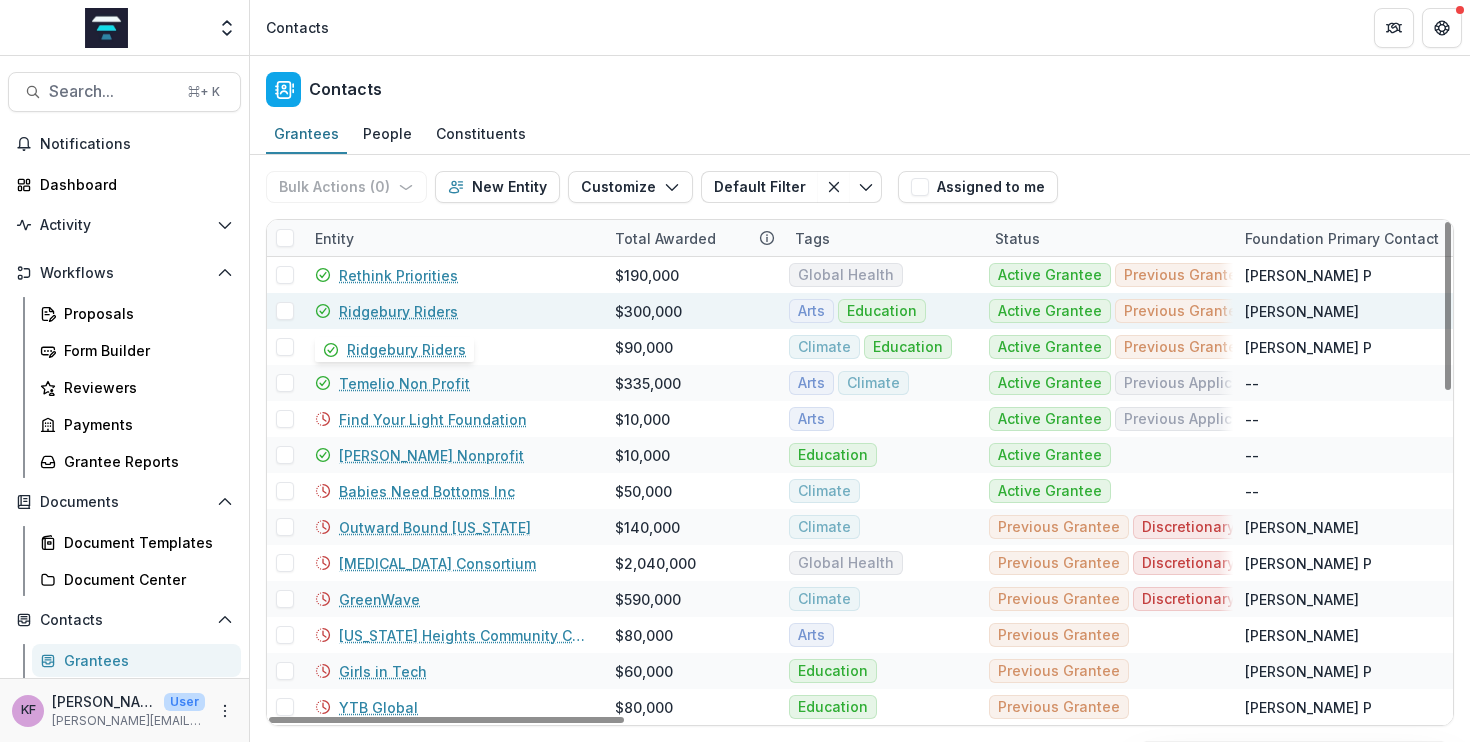 click on "Ridgebury Riders" at bounding box center (398, 311) 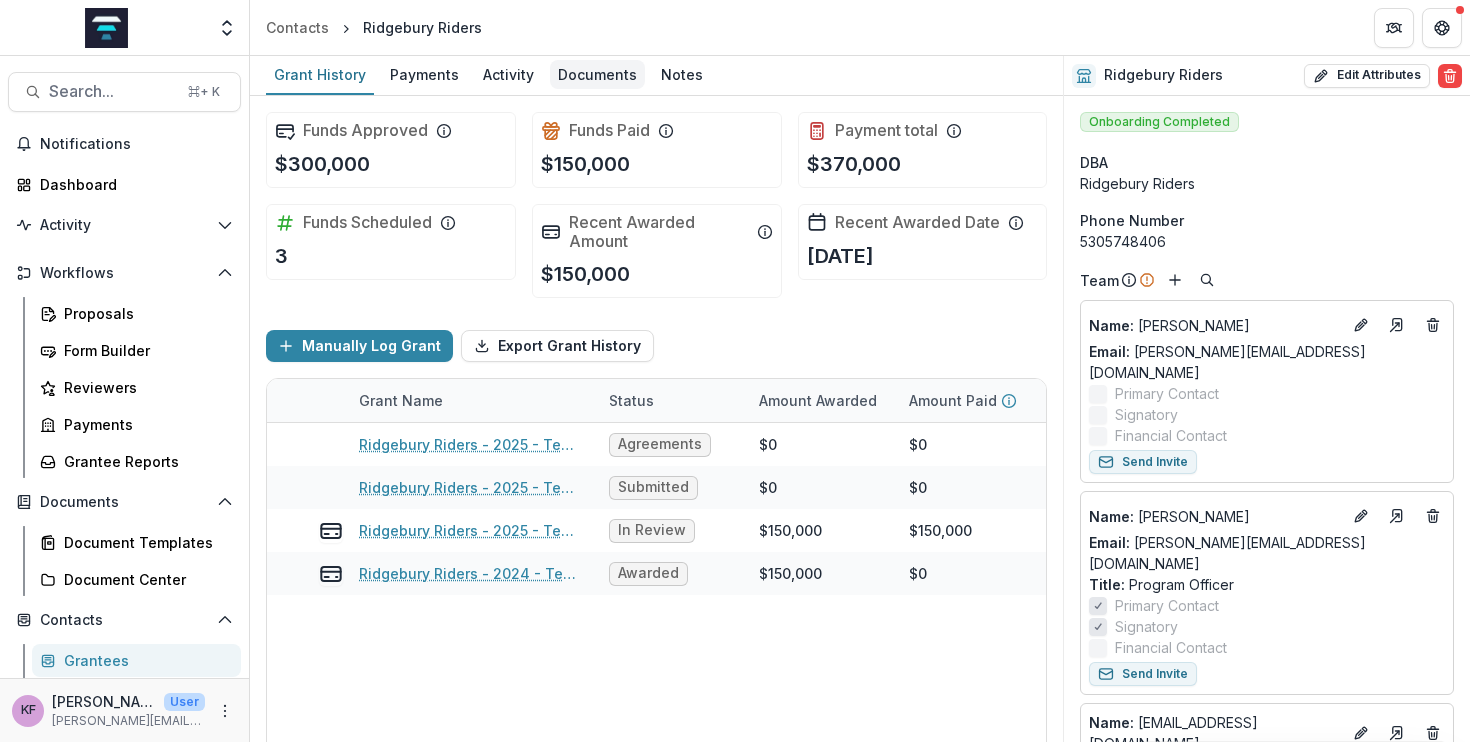 click on "Documents" at bounding box center [597, 74] 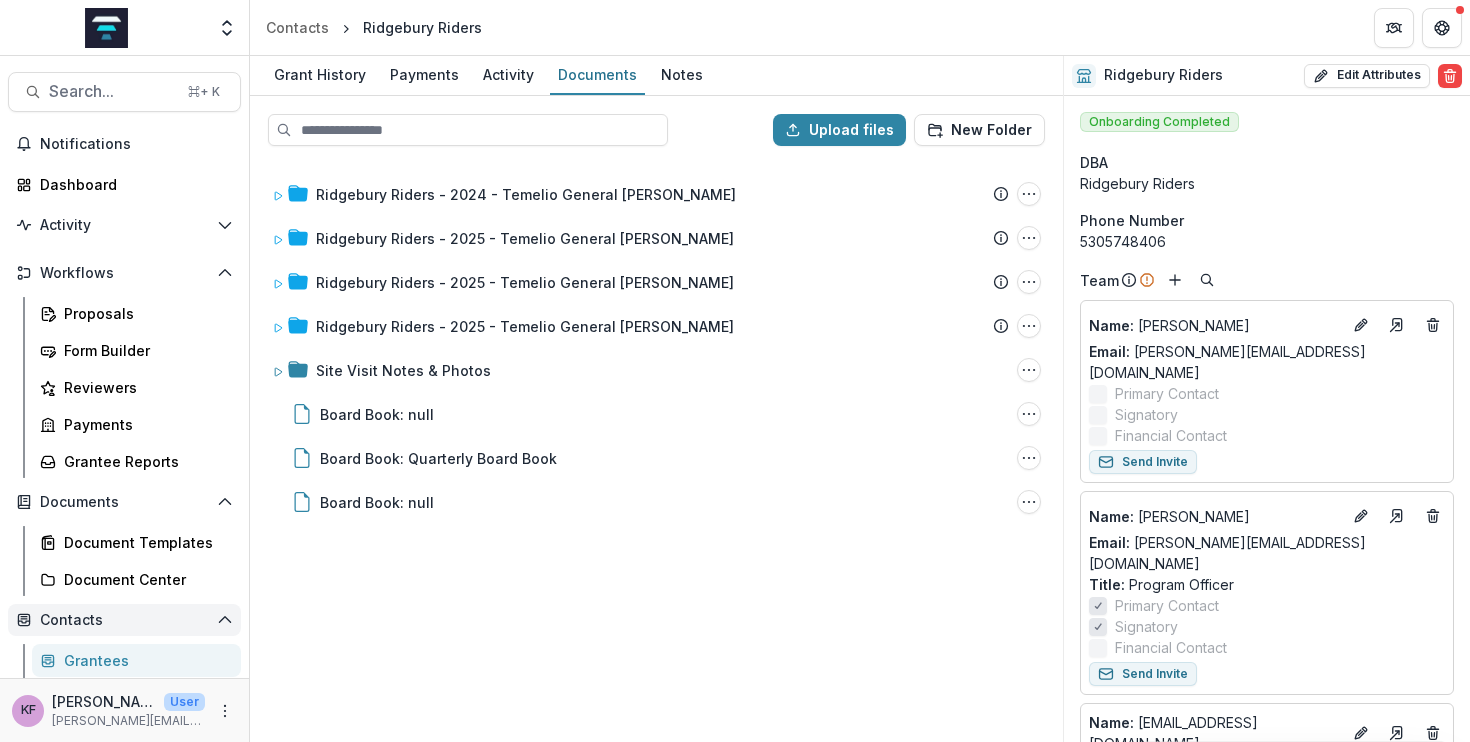 scroll, scrollTop: 265, scrollLeft: 0, axis: vertical 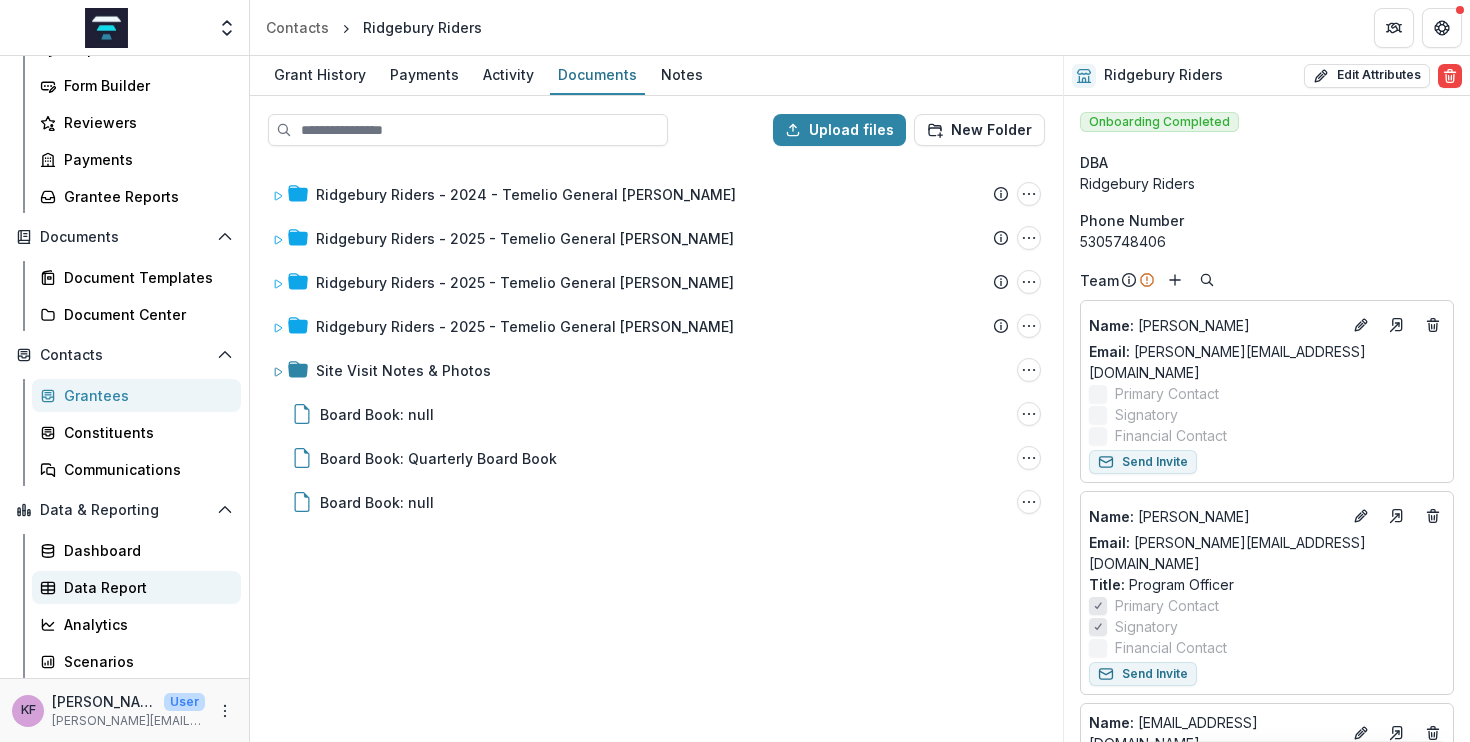 click on "Data Report" at bounding box center (144, 587) 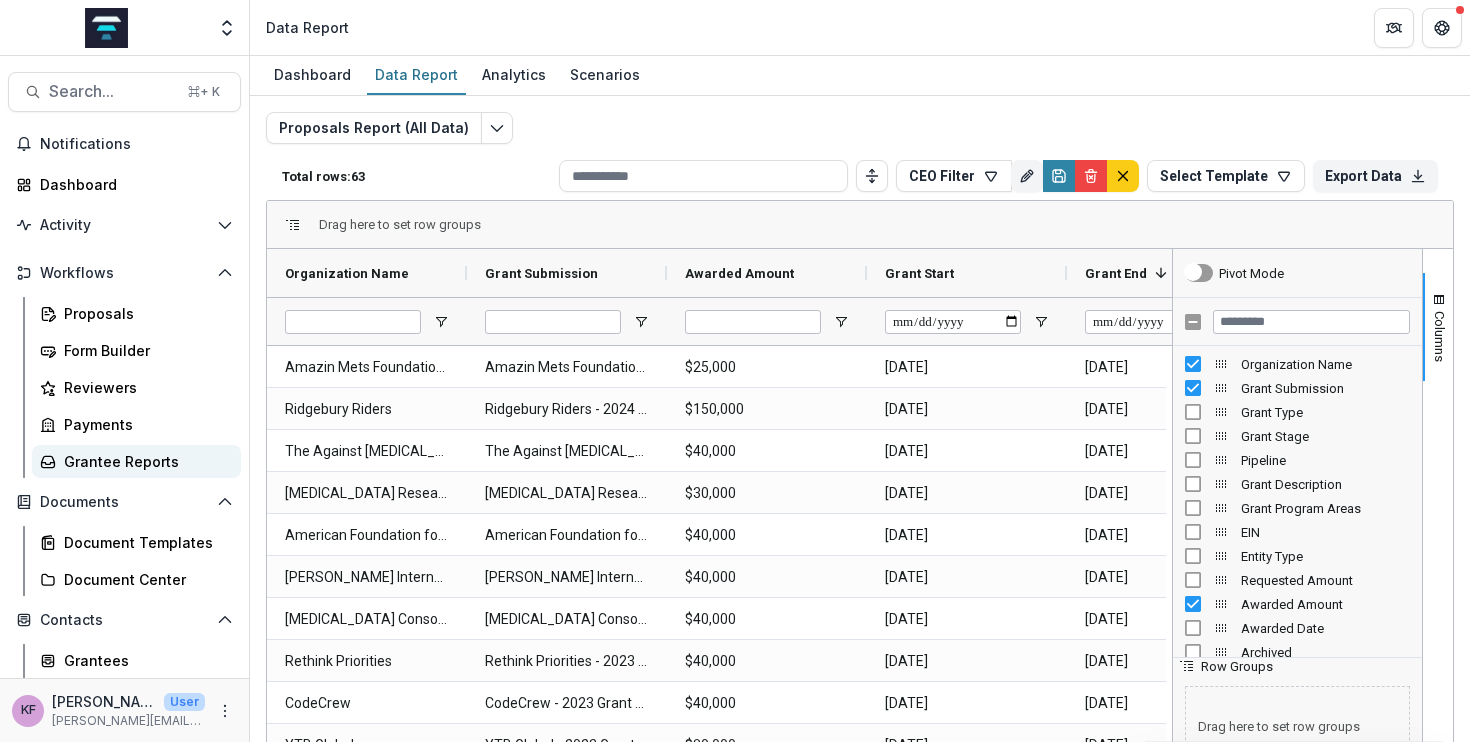 click on "Grantee Reports" at bounding box center [136, 461] 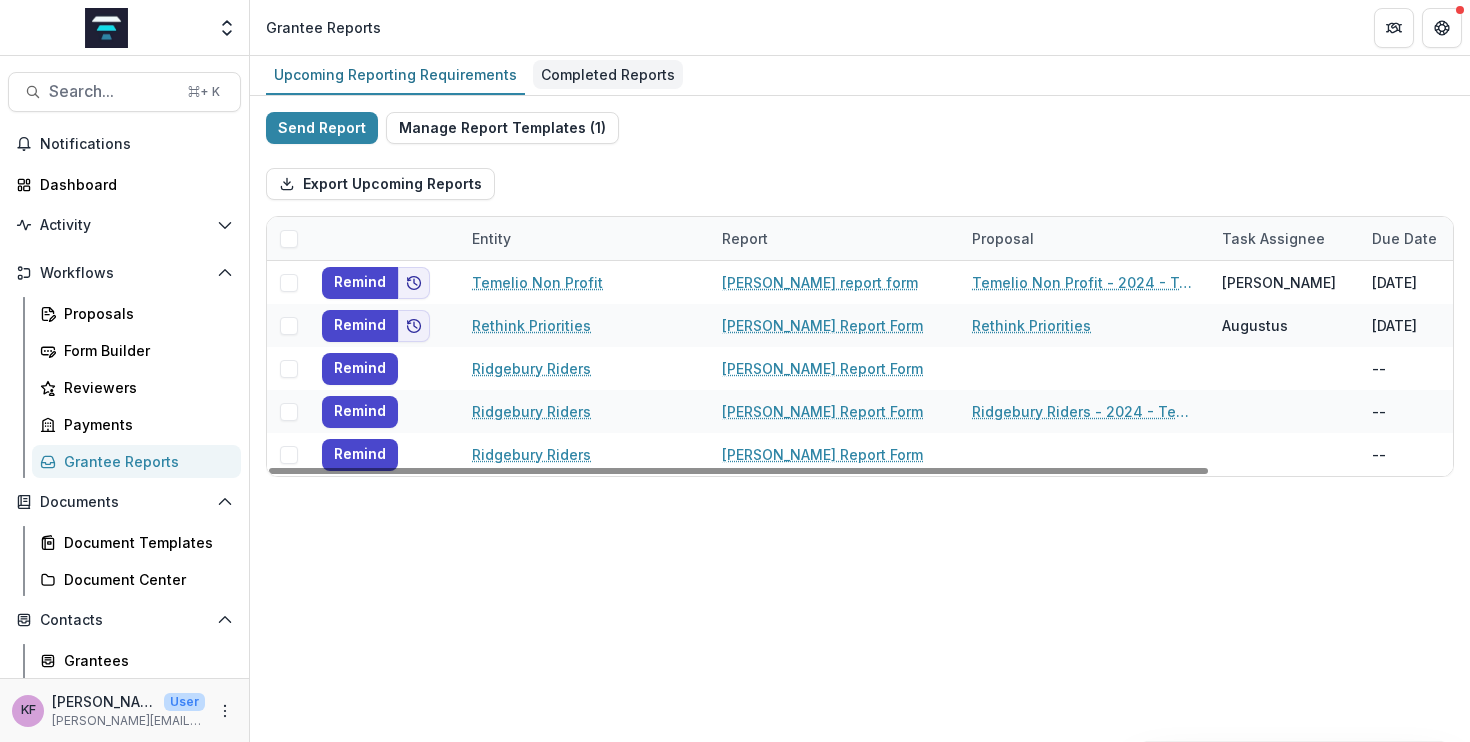 click on "Completed Reports" at bounding box center [608, 74] 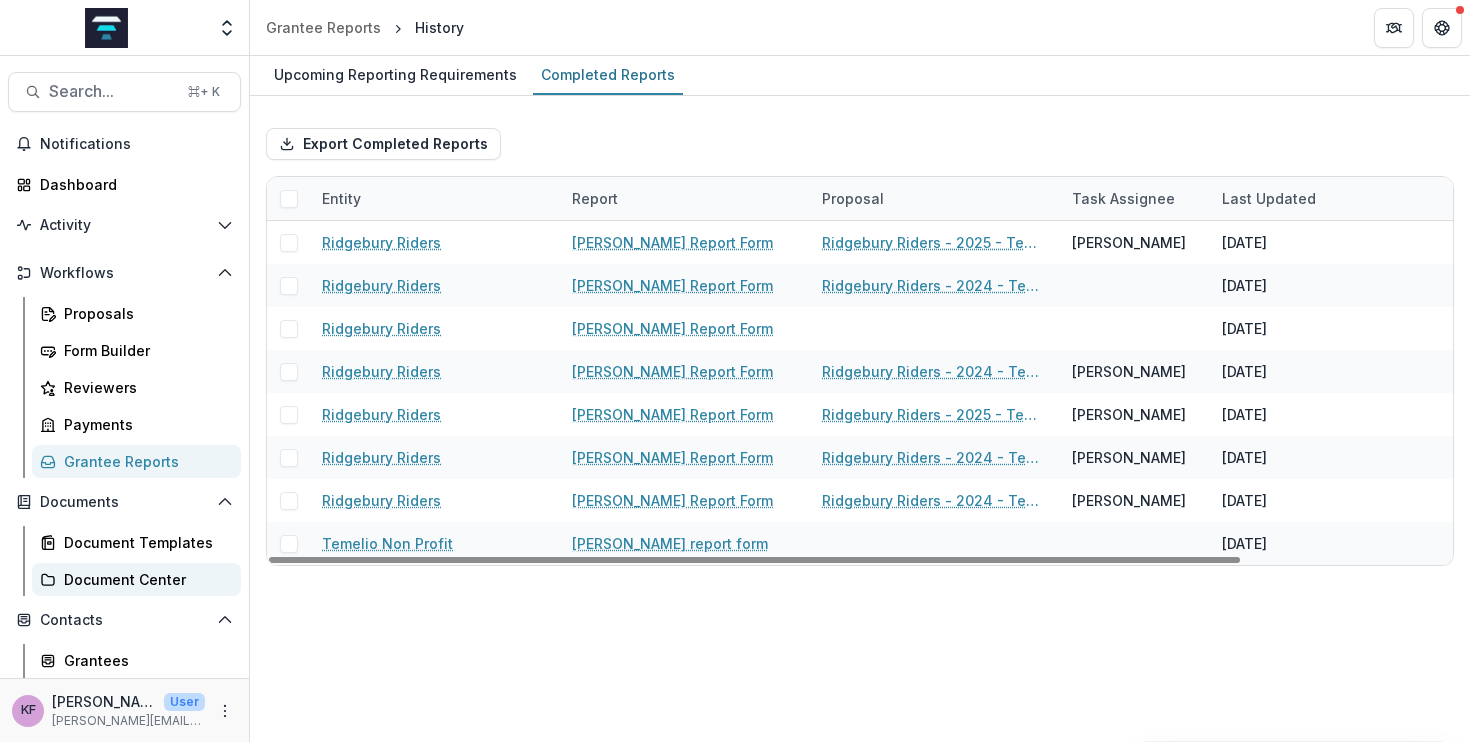 scroll, scrollTop: 265, scrollLeft: 0, axis: vertical 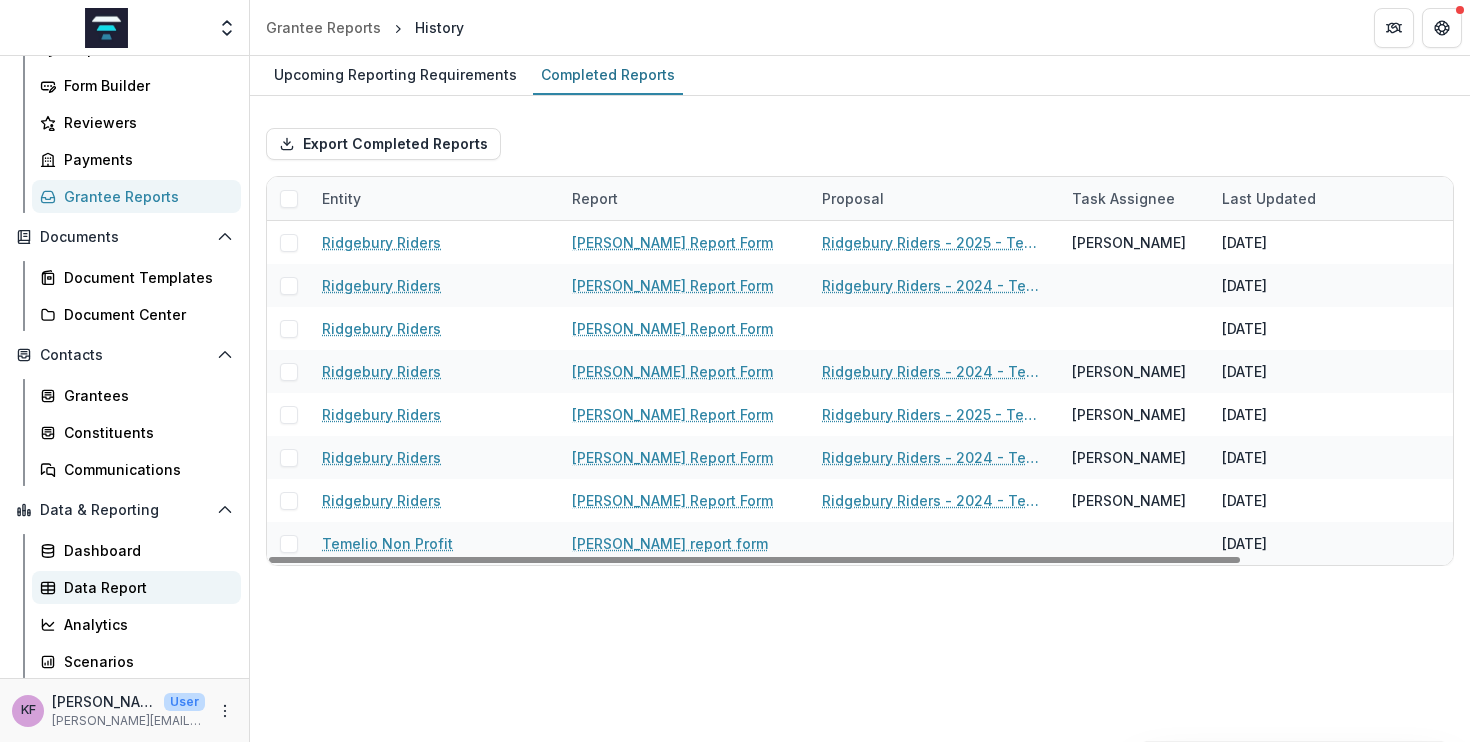 click on "Data Report" at bounding box center (144, 587) 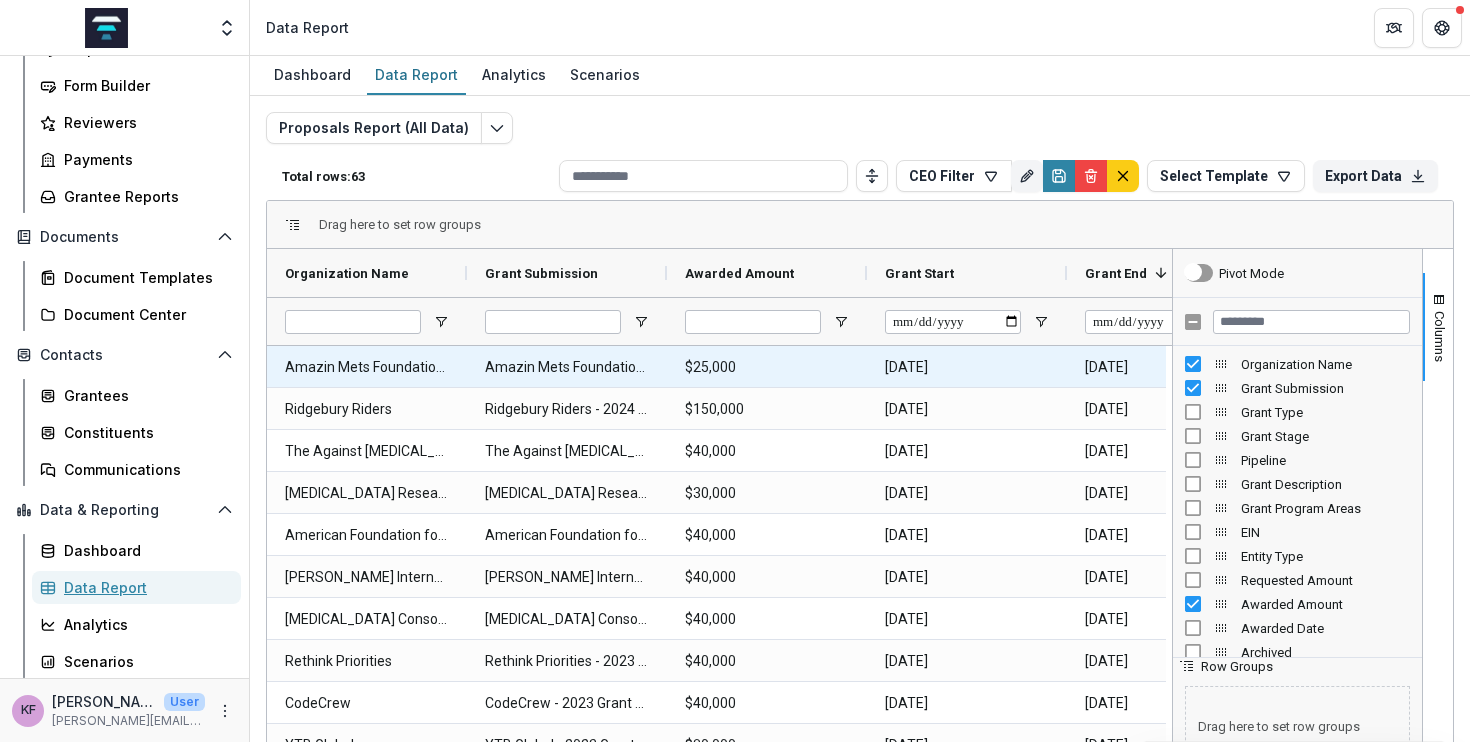 scroll, scrollTop: 0, scrollLeft: 107, axis: horizontal 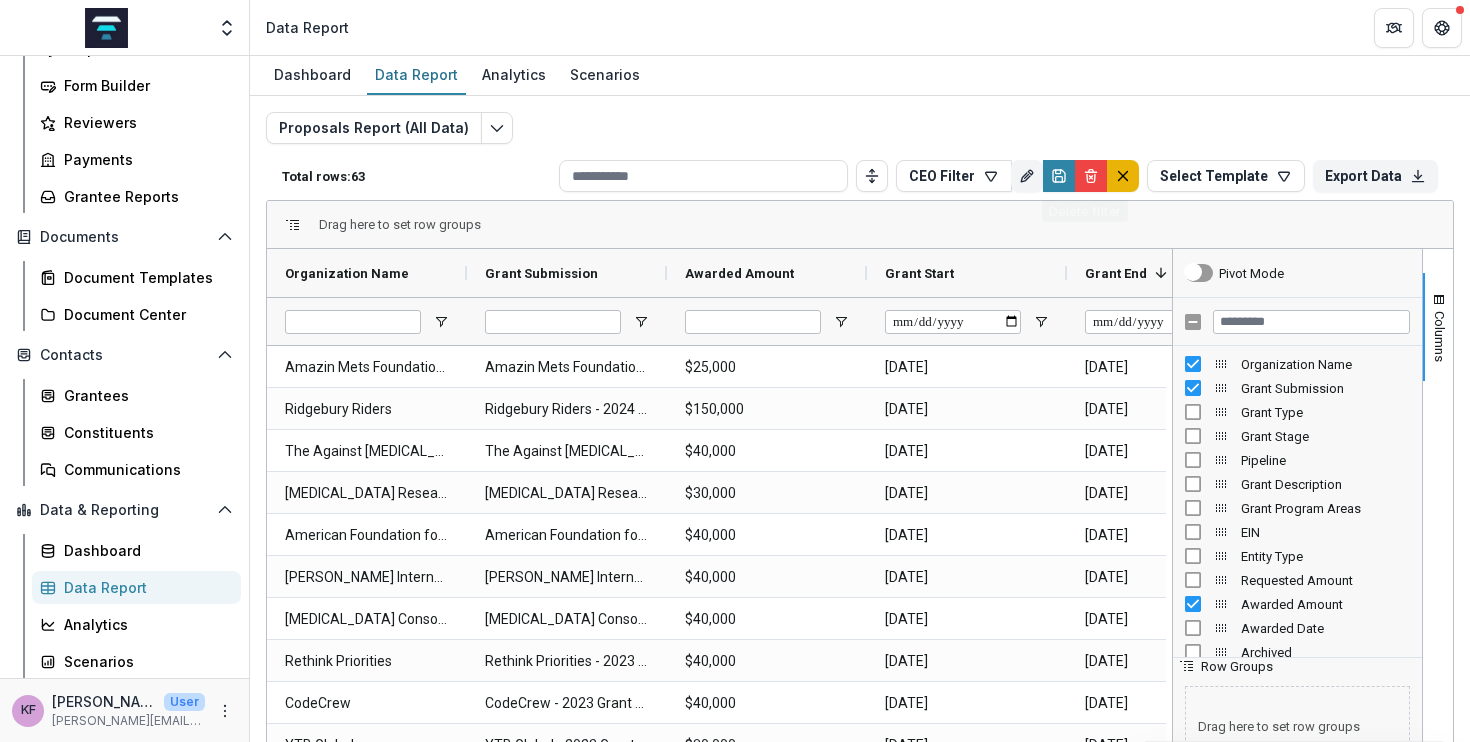 click at bounding box center (1123, 176) 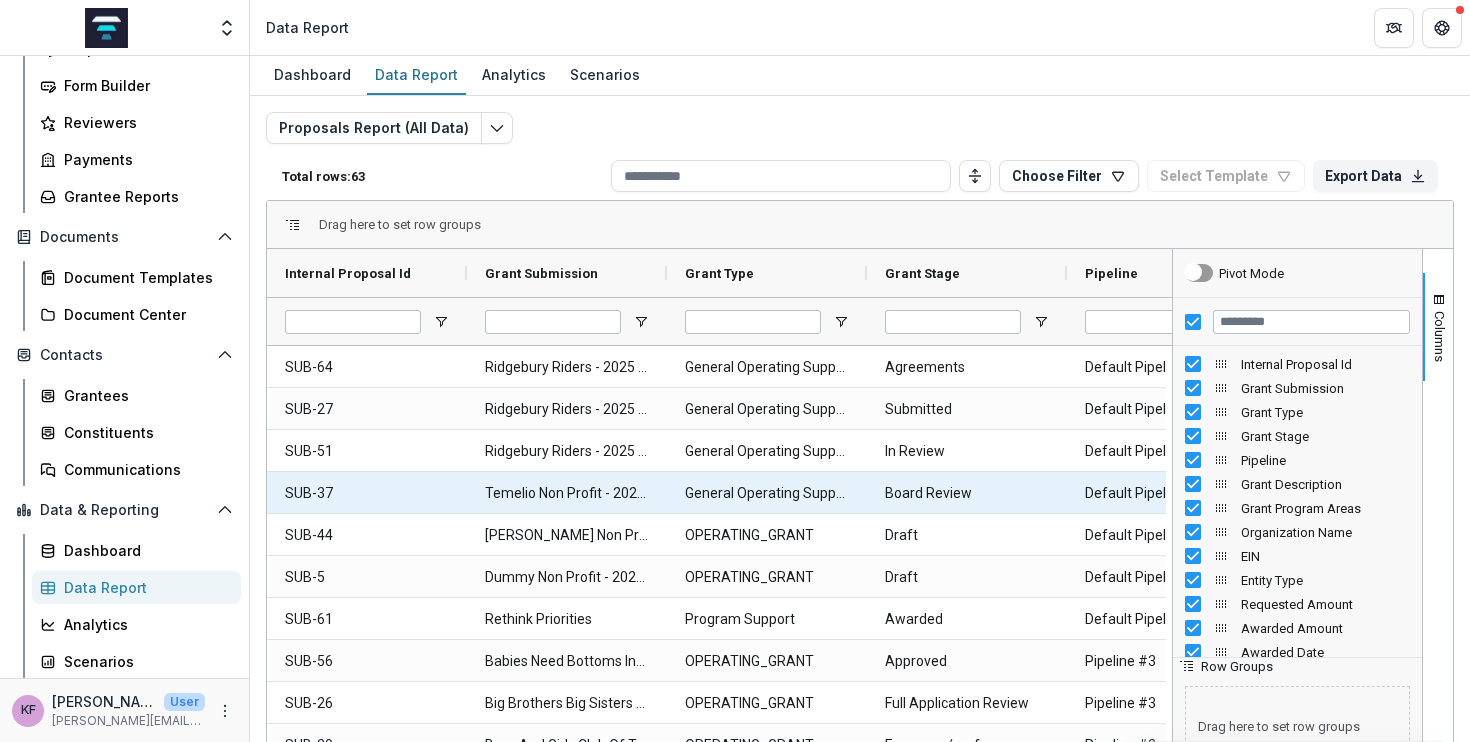 scroll, scrollTop: 0, scrollLeft: 296, axis: horizontal 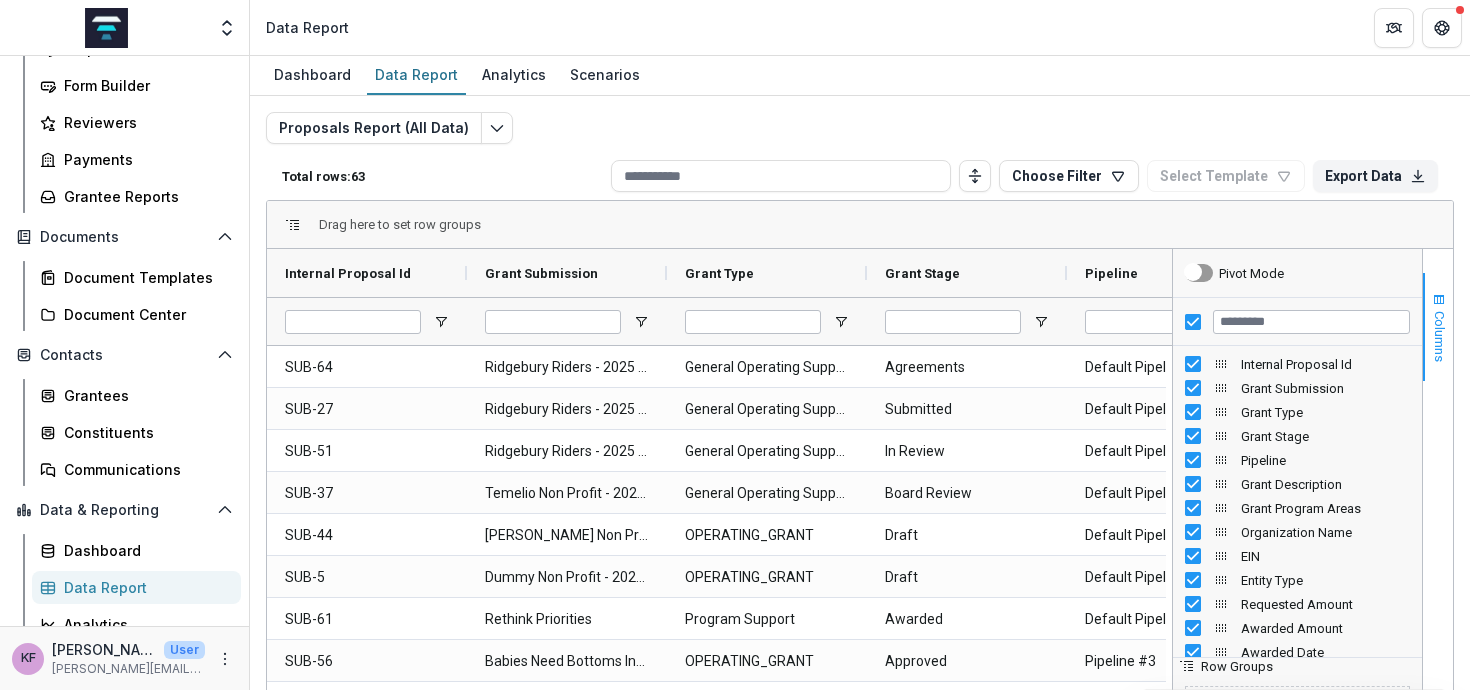 click at bounding box center (1439, 300) 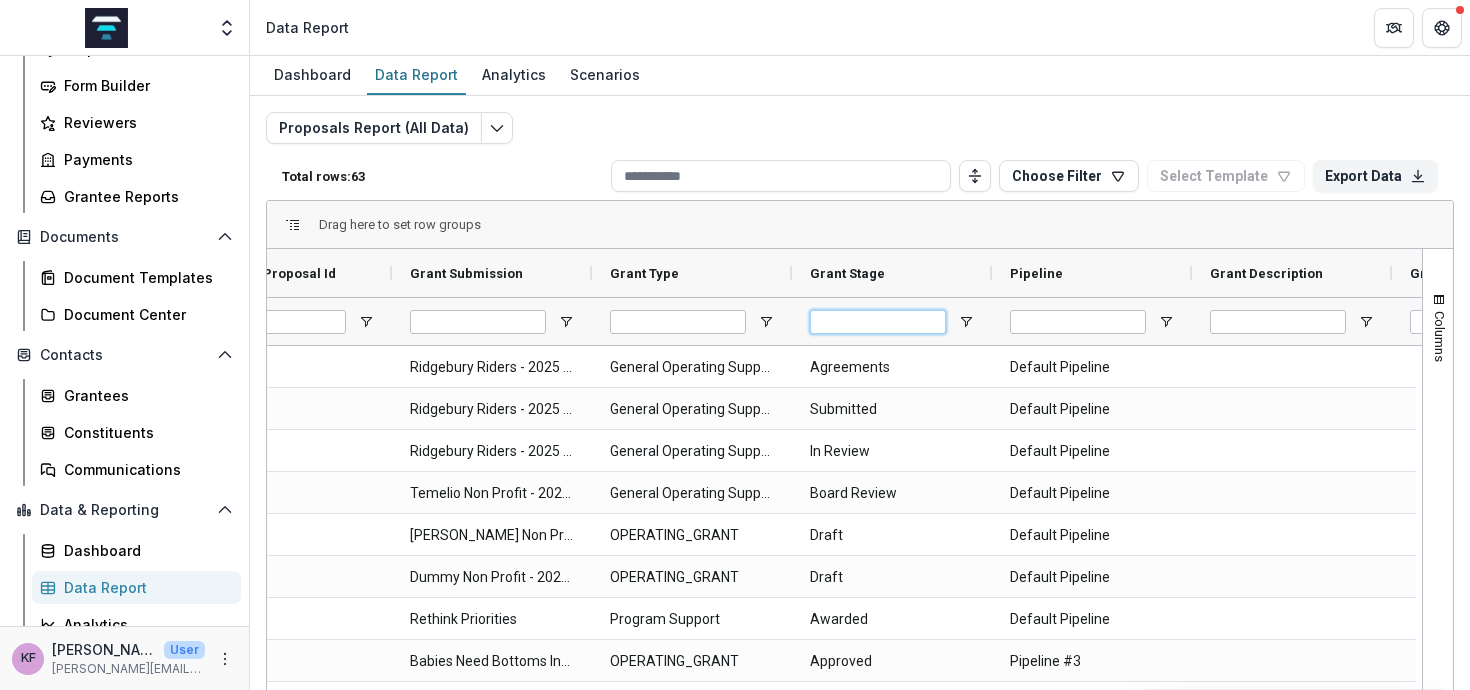 click at bounding box center [878, 322] 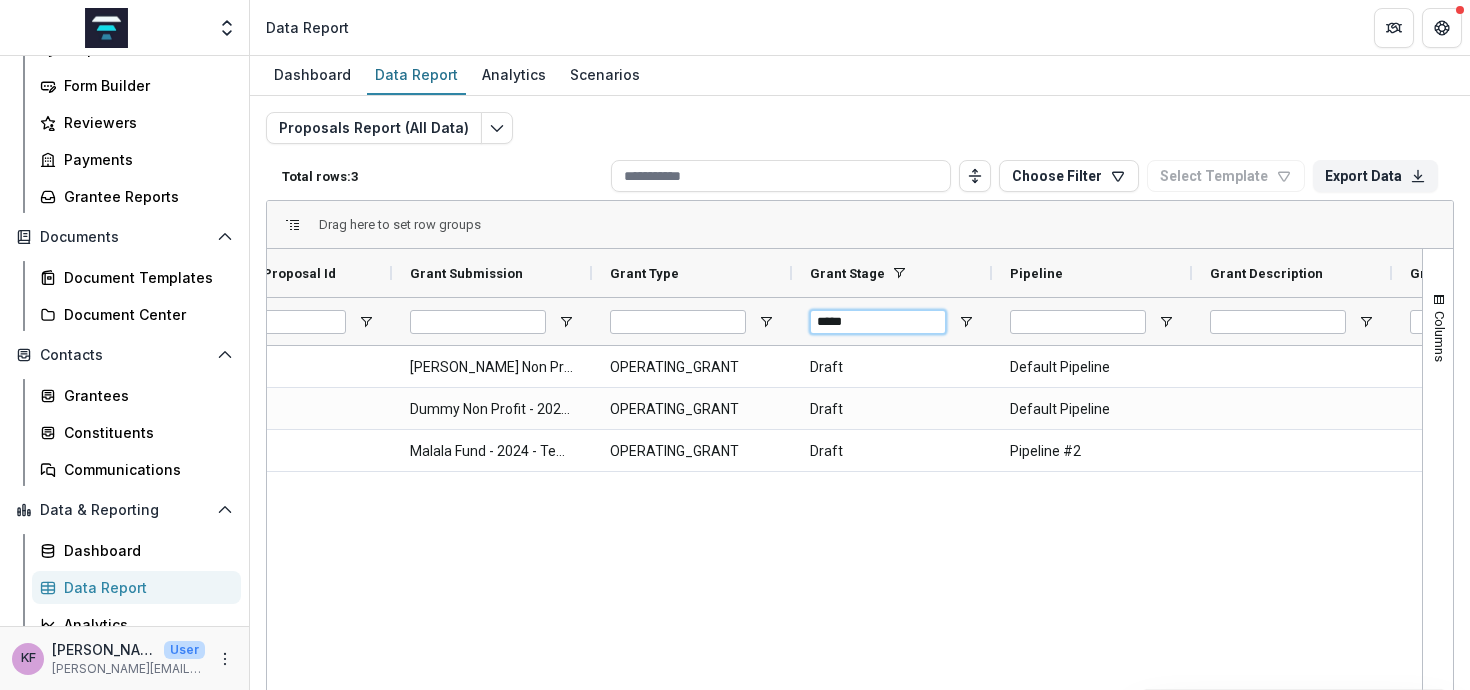 type on "*****" 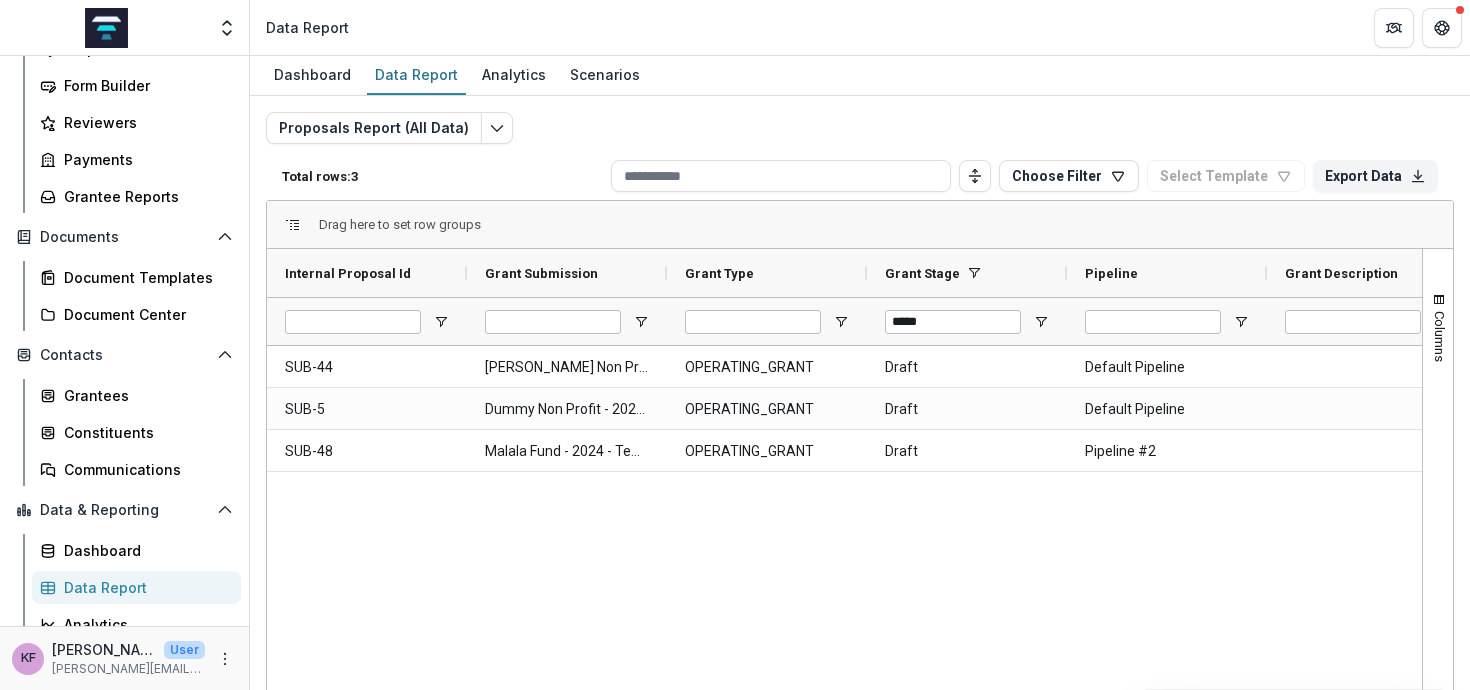 click on "SUB-44 [PERSON_NAME] Non Profit - 2024 - Temelio General [PERSON_NAME] Proposal OPERATING_GRANT Draft Default Pipeline SUB-5 Dummy Non Profit  - 2024 - Temelio General [PERSON_NAME] Proposal OPERATING_GRANT Draft Default Pipeline SUB-48 Malala Fund - 2024 - Temelio General Grant Proposal OPERATING_GRANT Draft Pipeline #2" at bounding box center (844, 619) 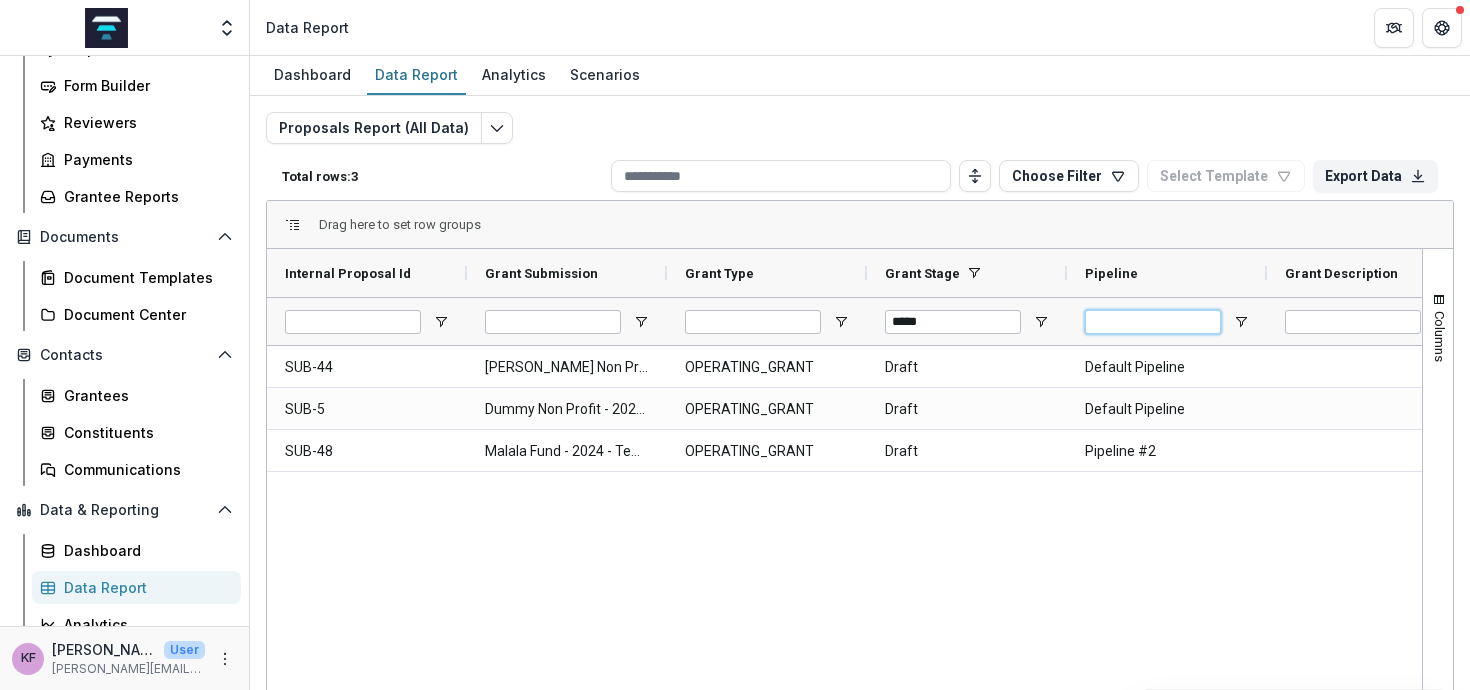 click at bounding box center [1153, 322] 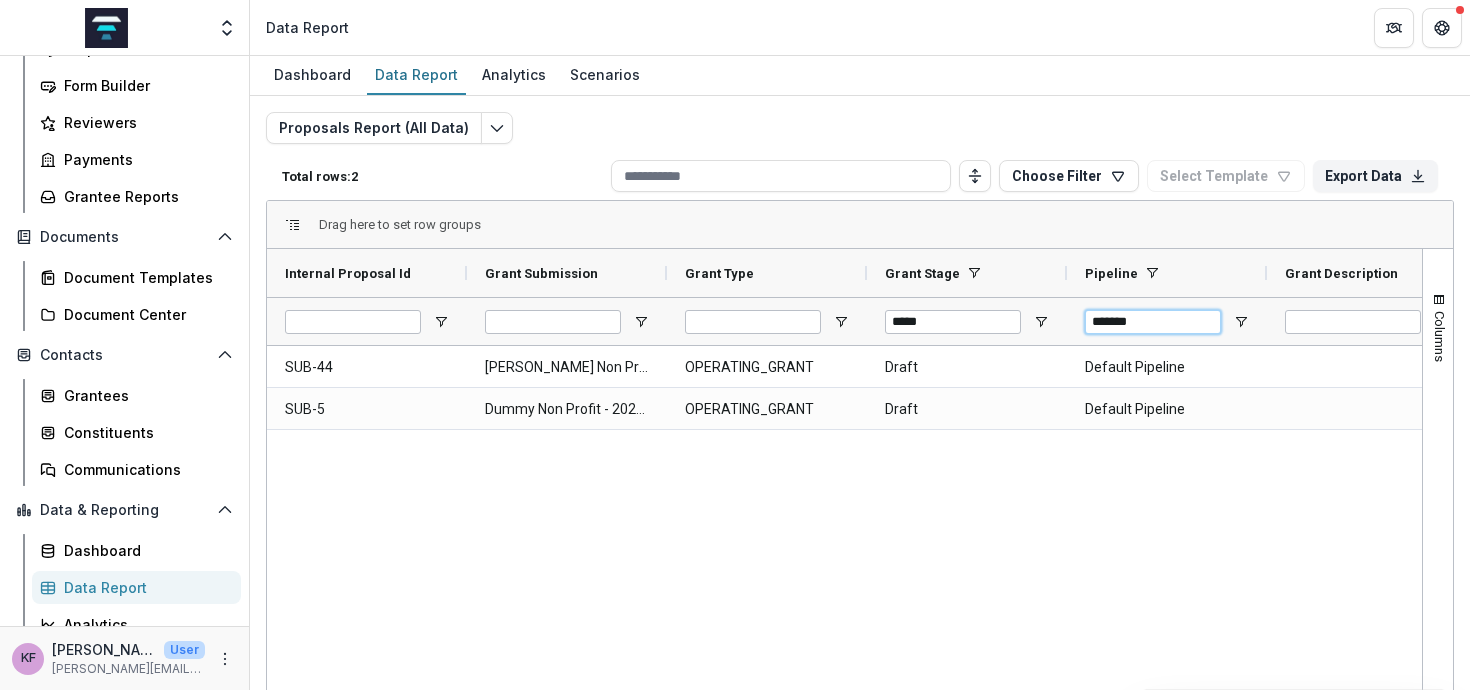 type on "*******" 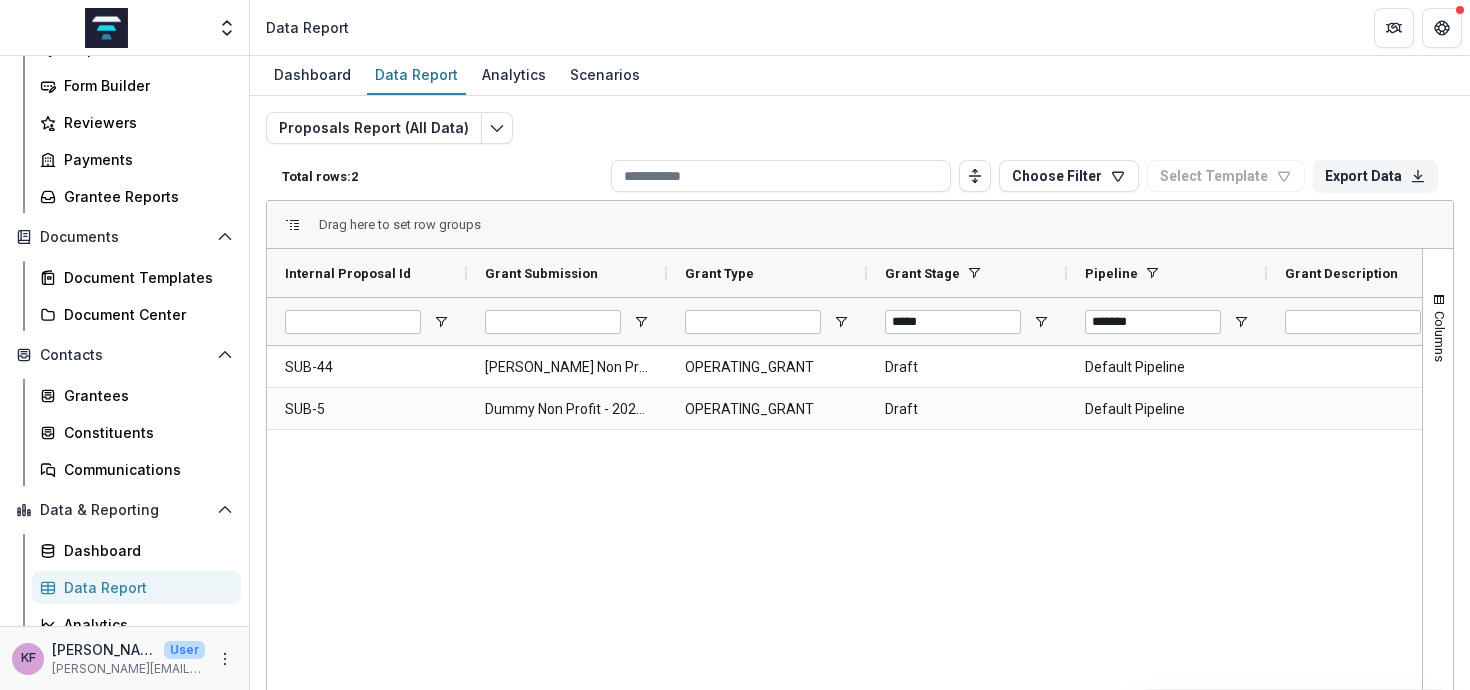click on "SUB-44 [PERSON_NAME] Non Profit - 2024 - Temelio General [PERSON_NAME] Proposal OPERATING_GRANT Draft Default Pipeline SUB-5 Dummy Non Profit  - 2024 - Temelio General [PERSON_NAME] Proposal OPERATING_GRANT Draft Default Pipeline" at bounding box center [844, 619] 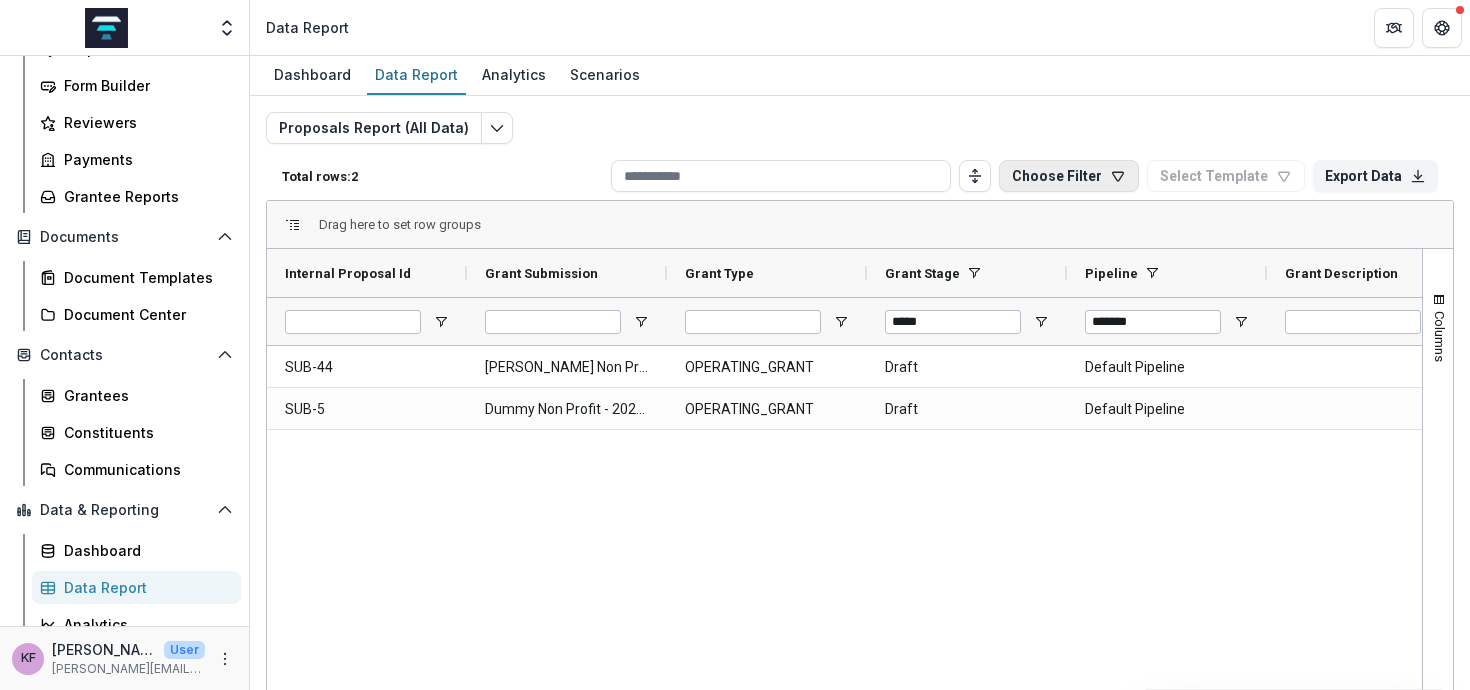 click 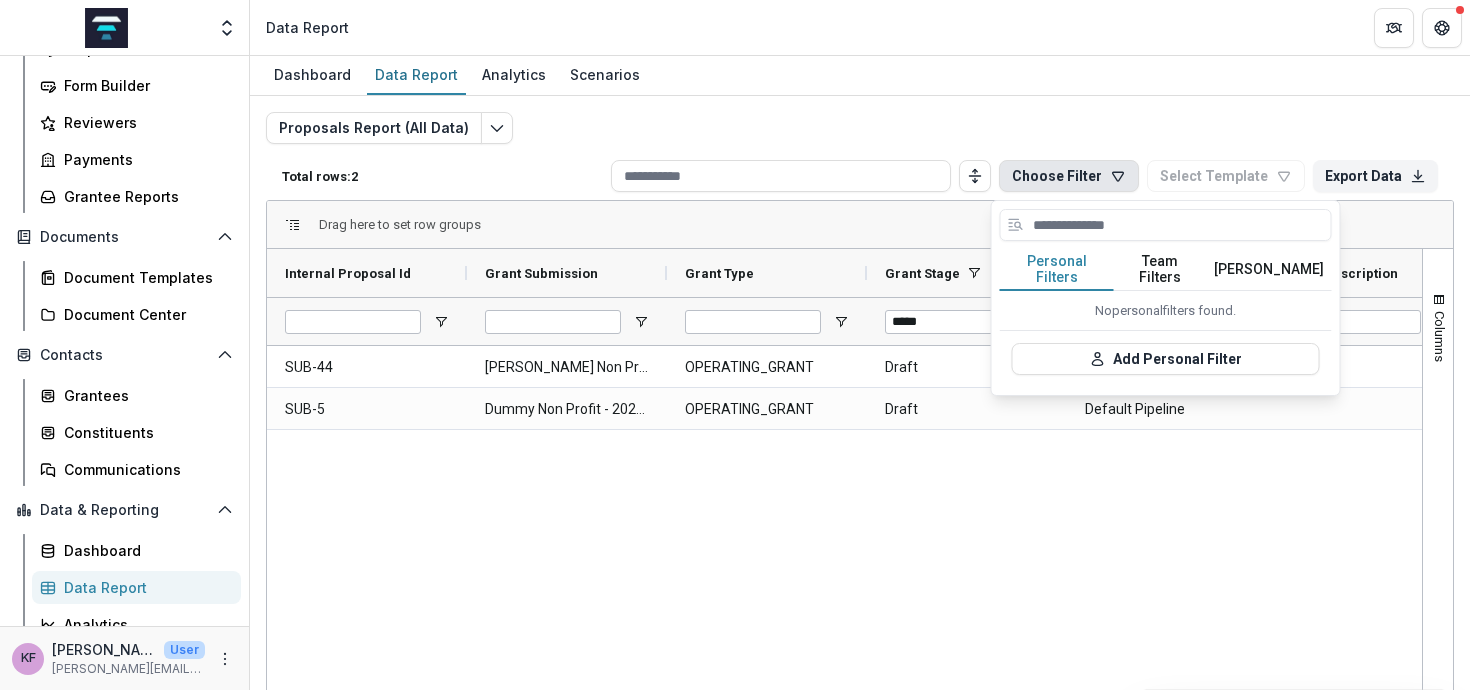 click on "Team Filters" at bounding box center [1160, 270] 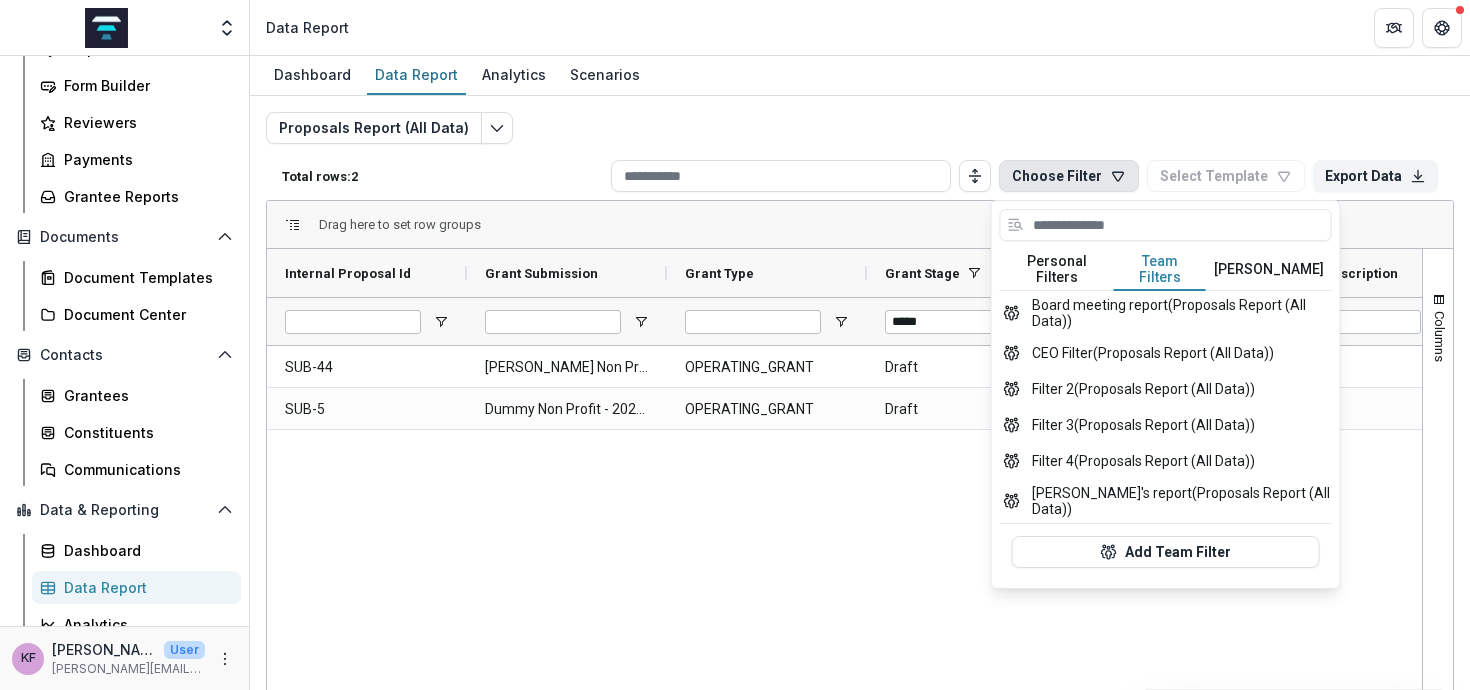 click on "SUB-44 [PERSON_NAME] Non Profit - 2024 - Temelio General [PERSON_NAME] Proposal OPERATING_GRANT Draft Default Pipeline SUB-5 Dummy Non Profit  - 2024 - Temelio General [PERSON_NAME] Proposal OPERATING_GRANT Draft Default Pipeline" at bounding box center (844, 619) 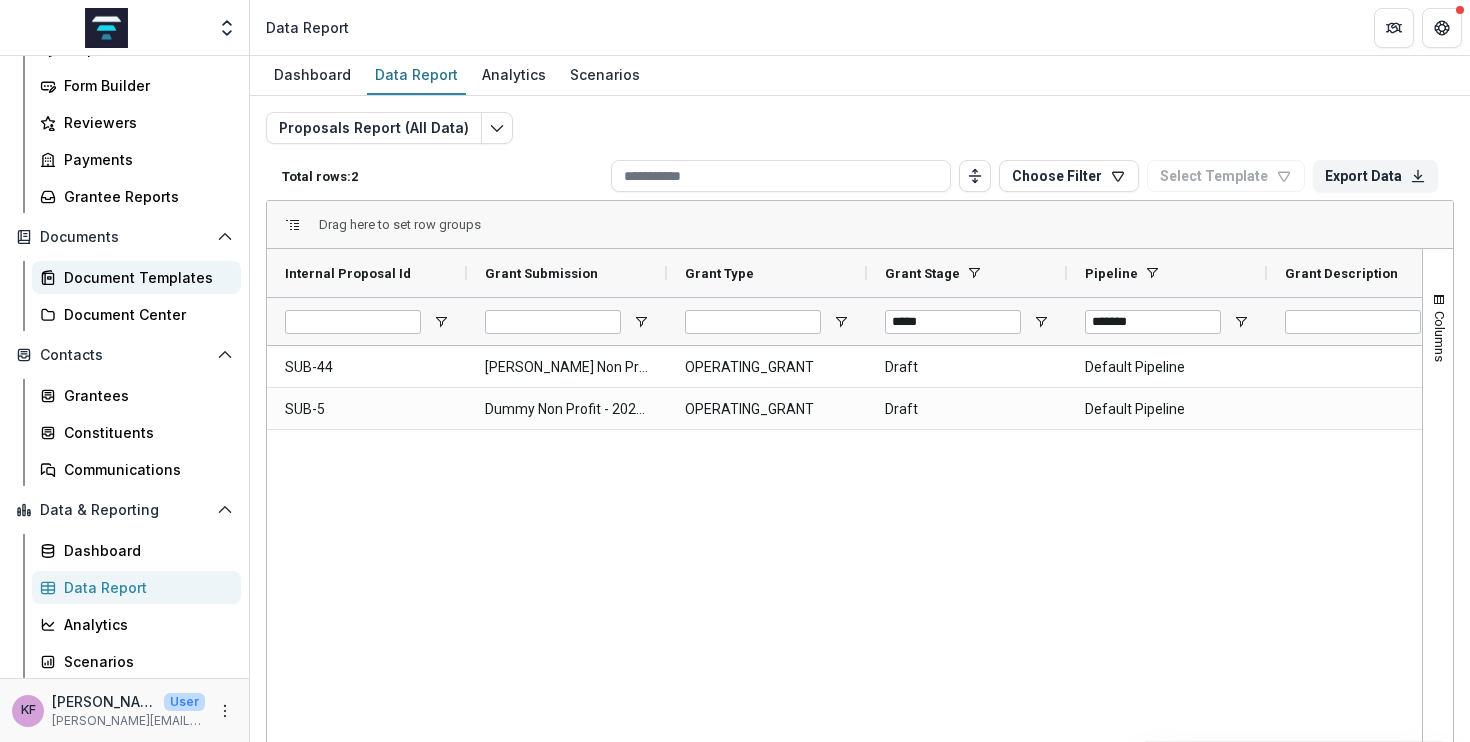scroll, scrollTop: 0, scrollLeft: 0, axis: both 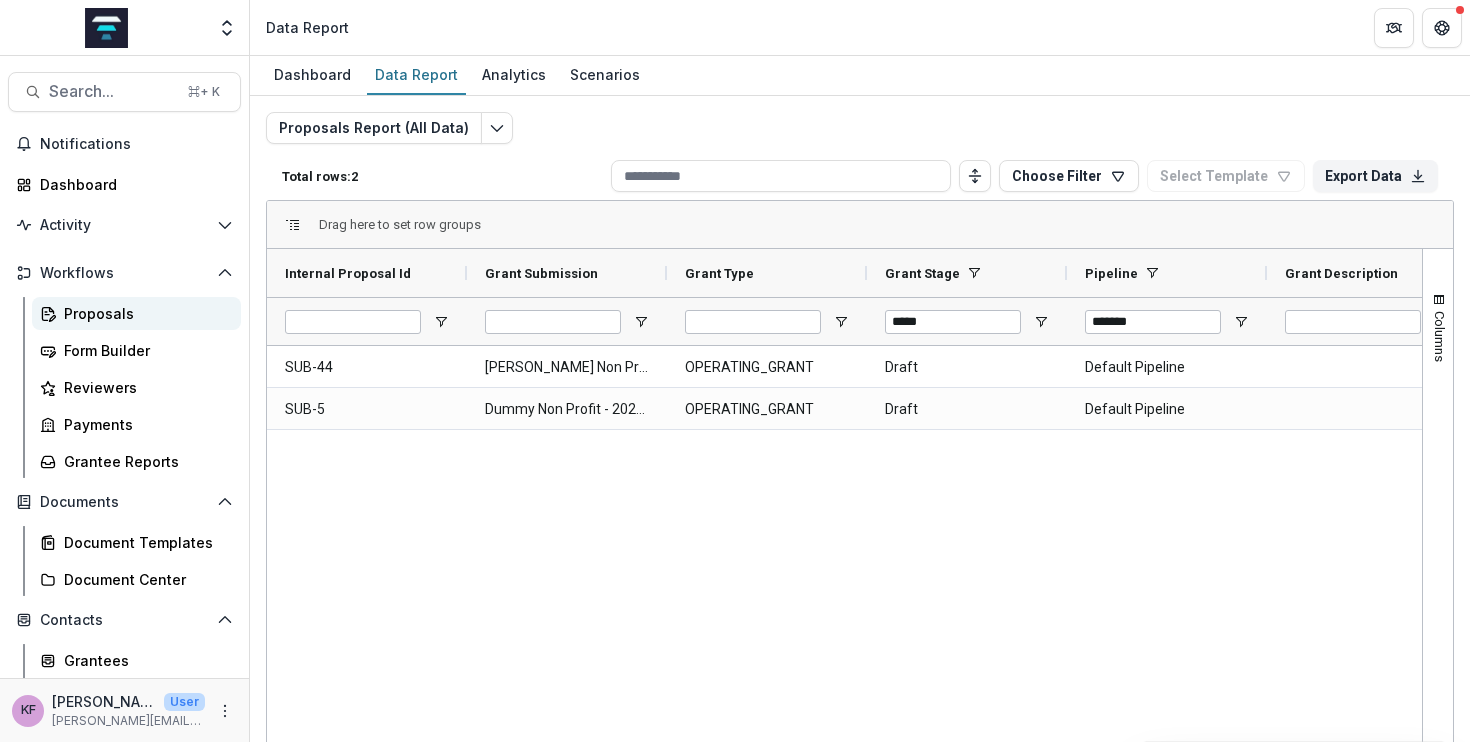 click on "Proposals" at bounding box center (144, 313) 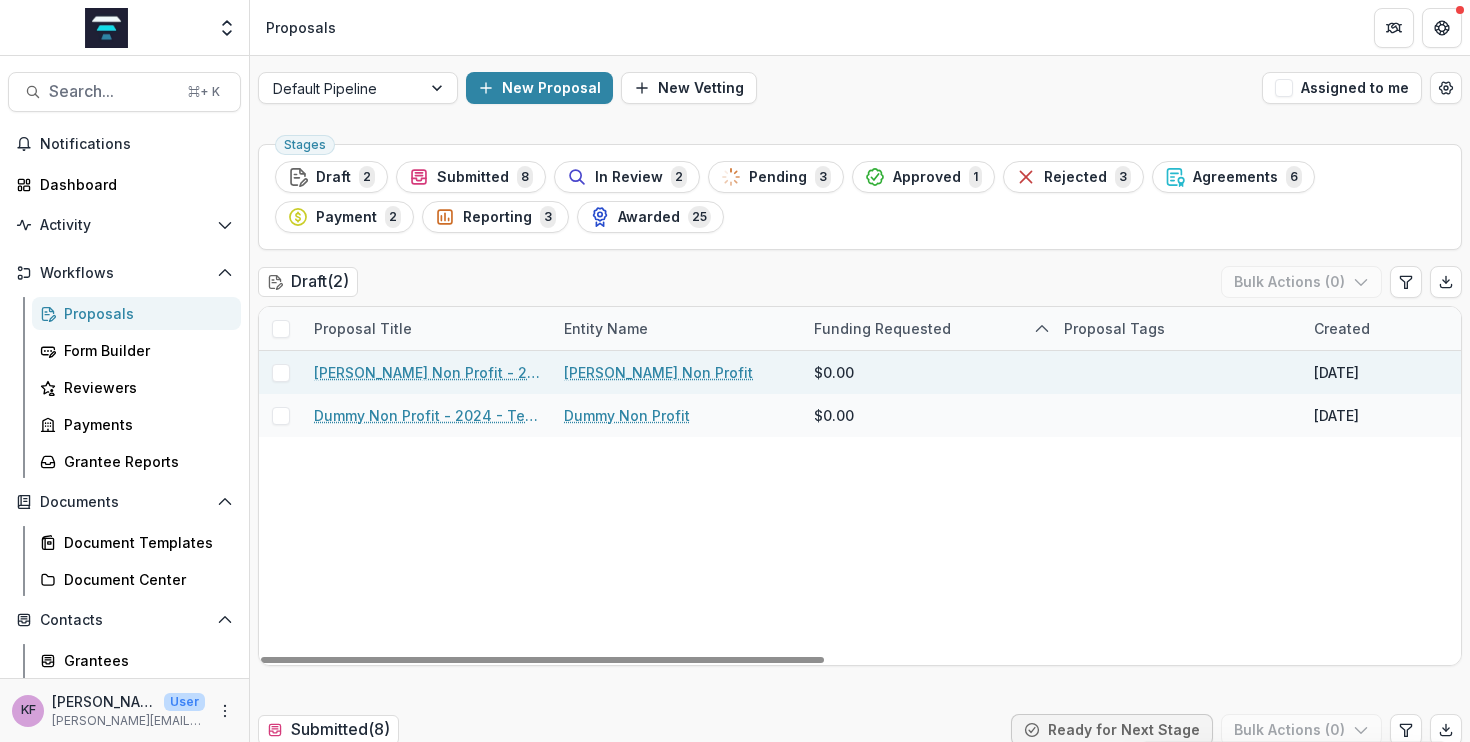click on "[PERSON_NAME] Non Profit - 2024 - Temelio General [PERSON_NAME]" at bounding box center [427, 372] 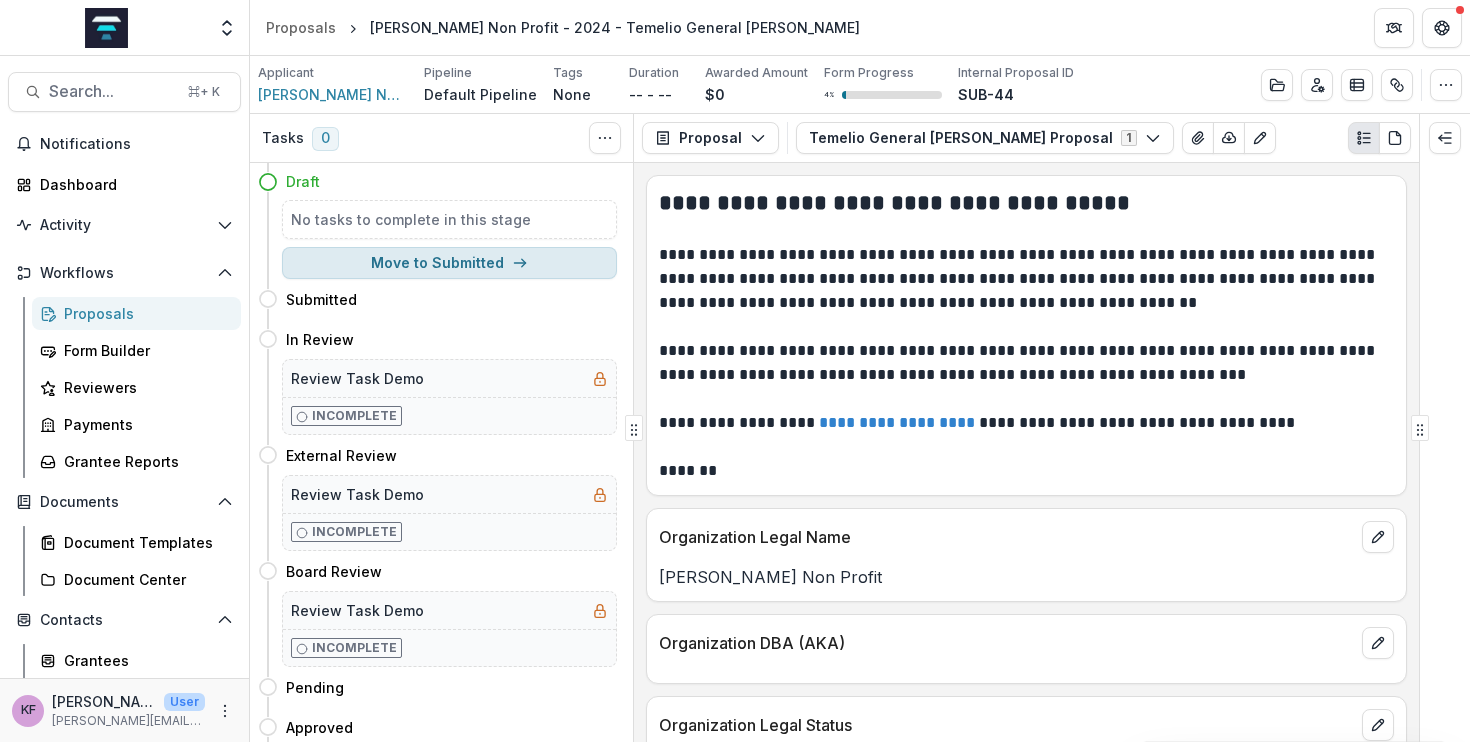 click on "Move to Submitted" at bounding box center (449, 263) 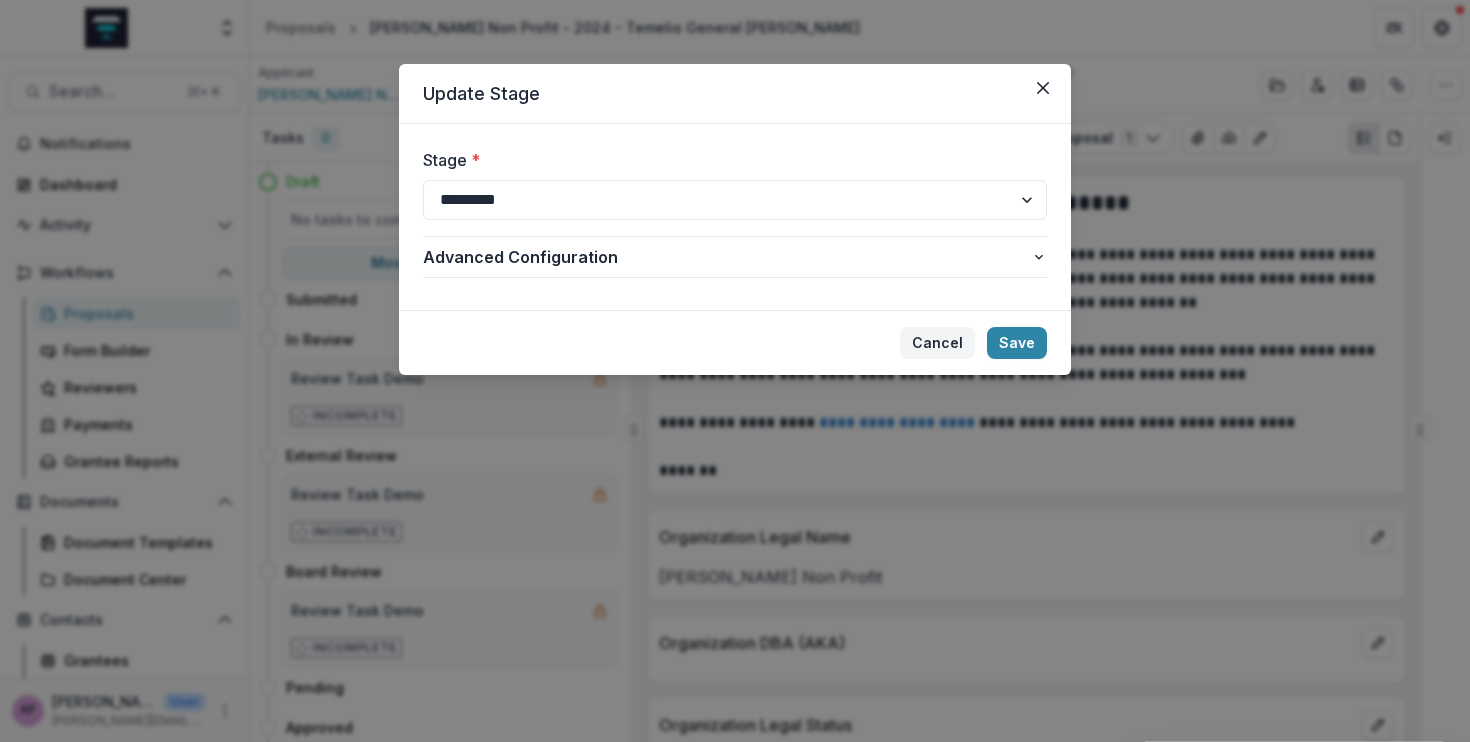 click on "Cancel" at bounding box center (937, 343) 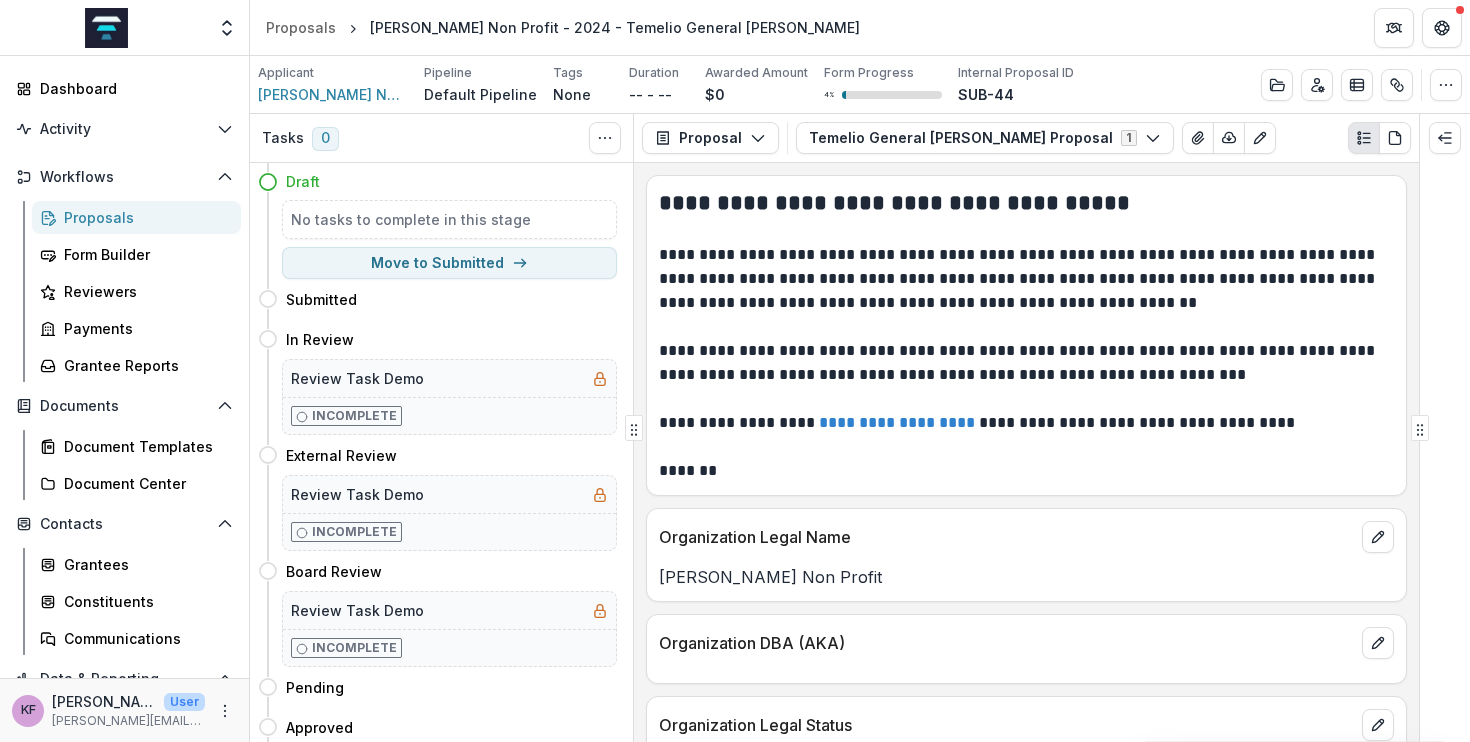 scroll, scrollTop: 115, scrollLeft: 0, axis: vertical 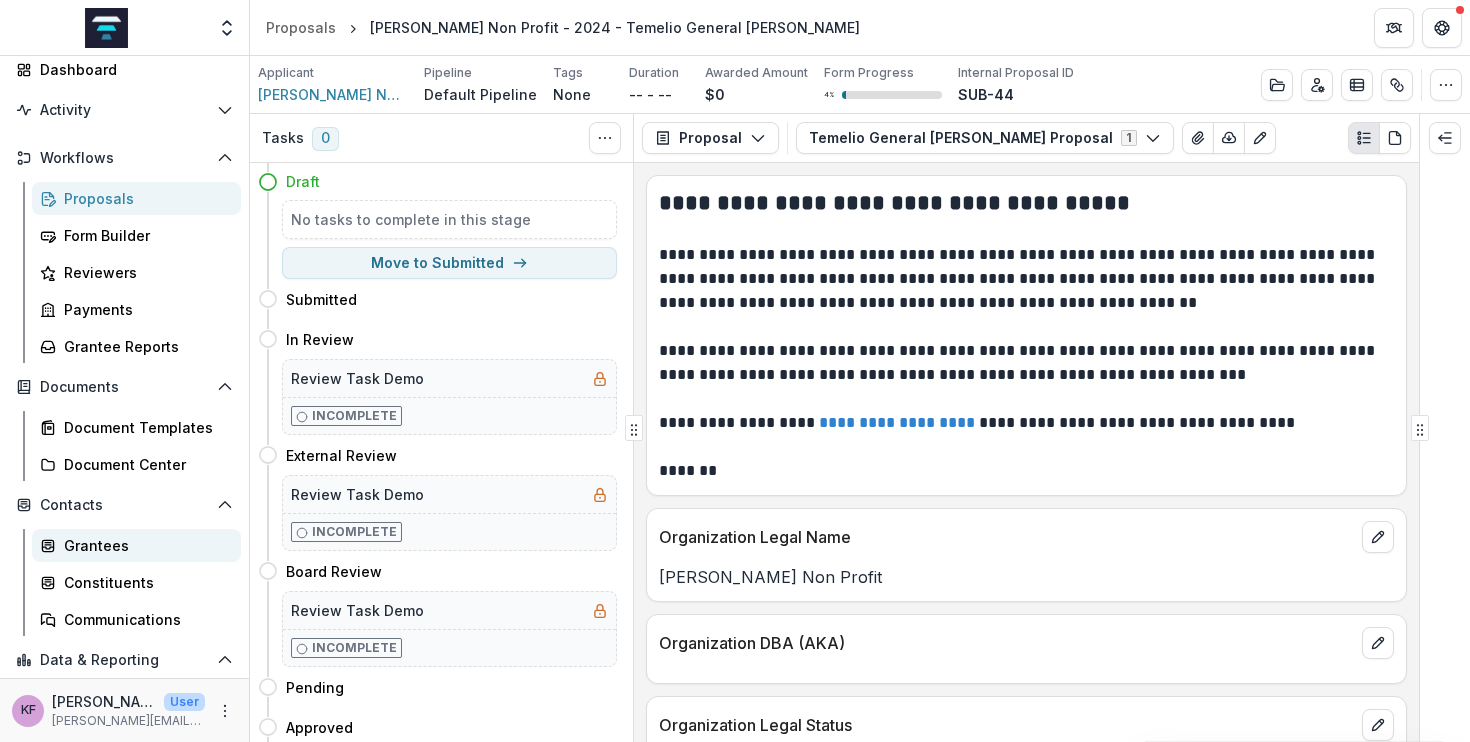 click on "Grantees" at bounding box center [144, 545] 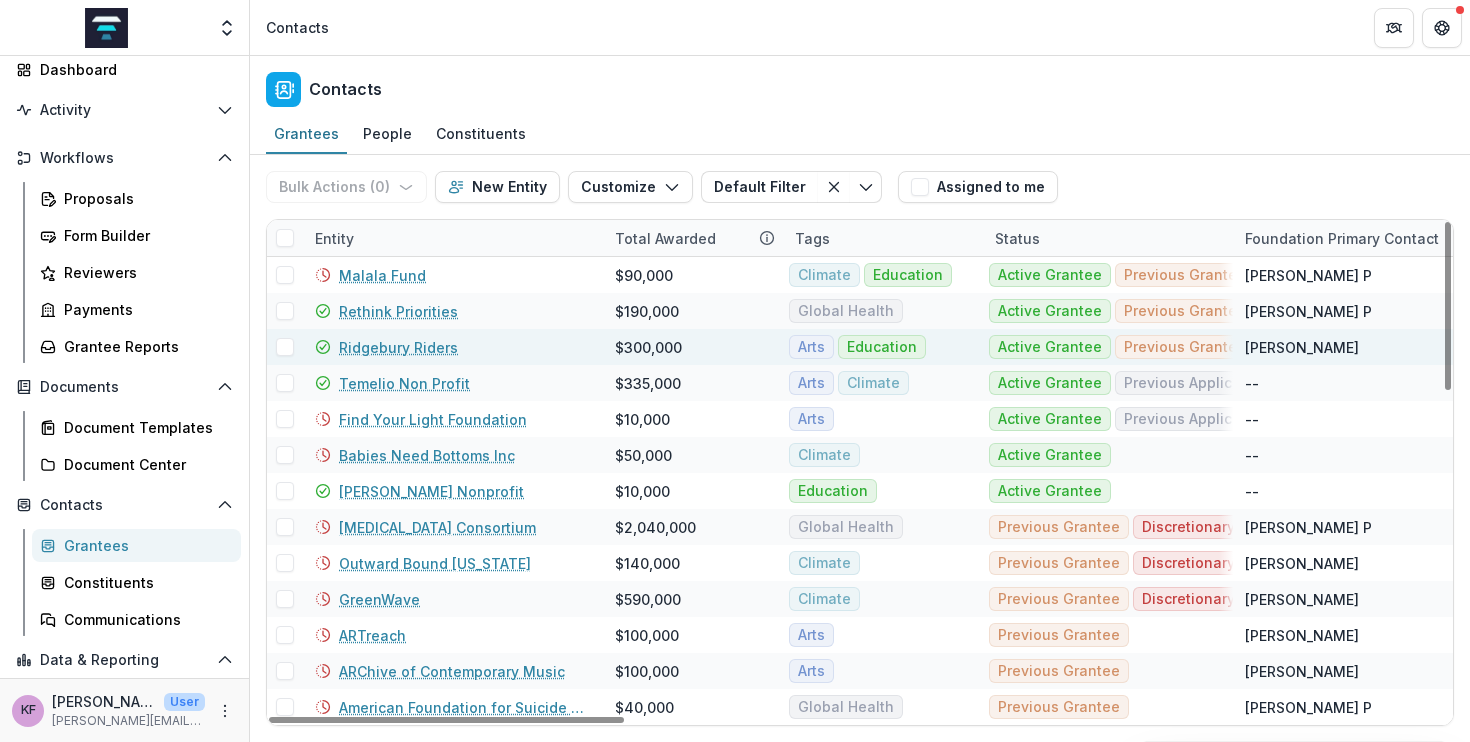 click on "Ridgebury Riders" at bounding box center (398, 347) 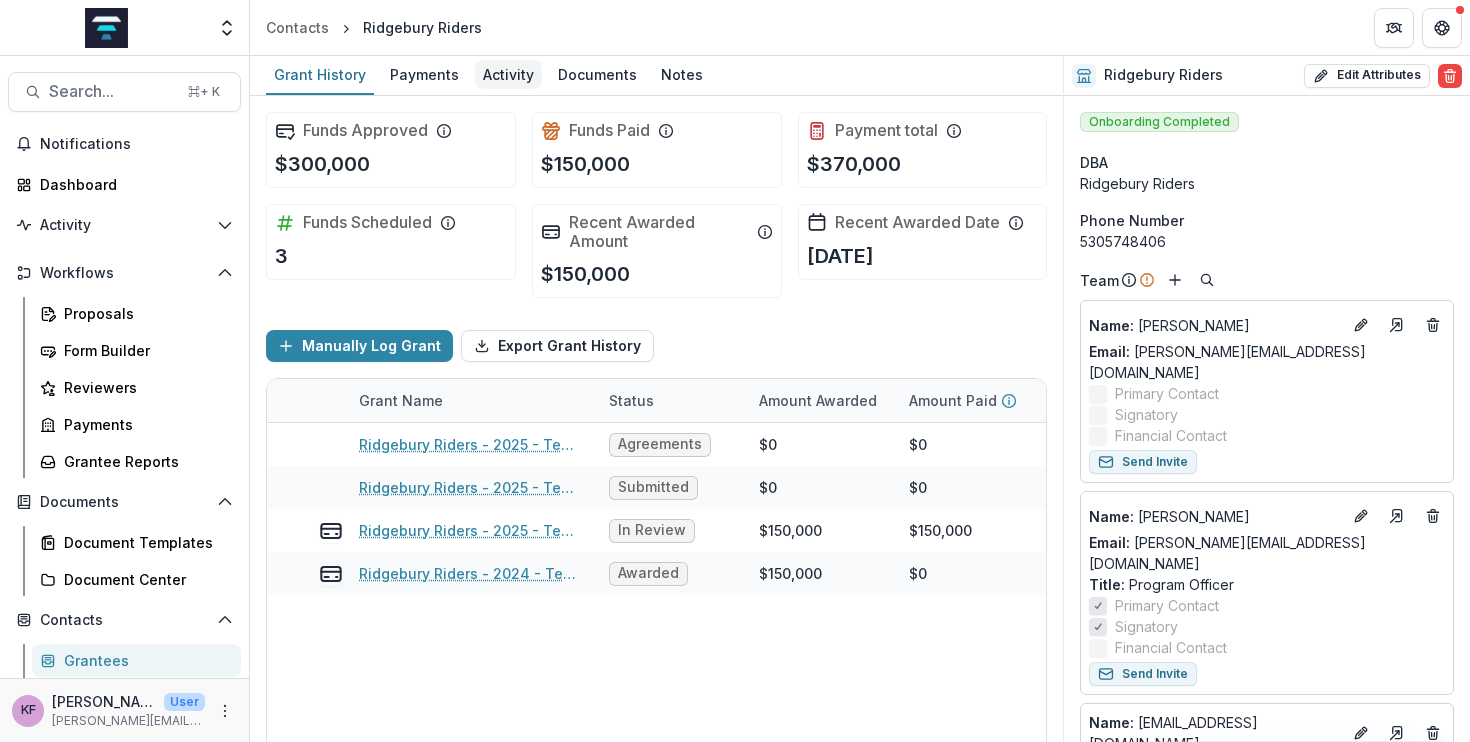 click on "Activity" at bounding box center [508, 74] 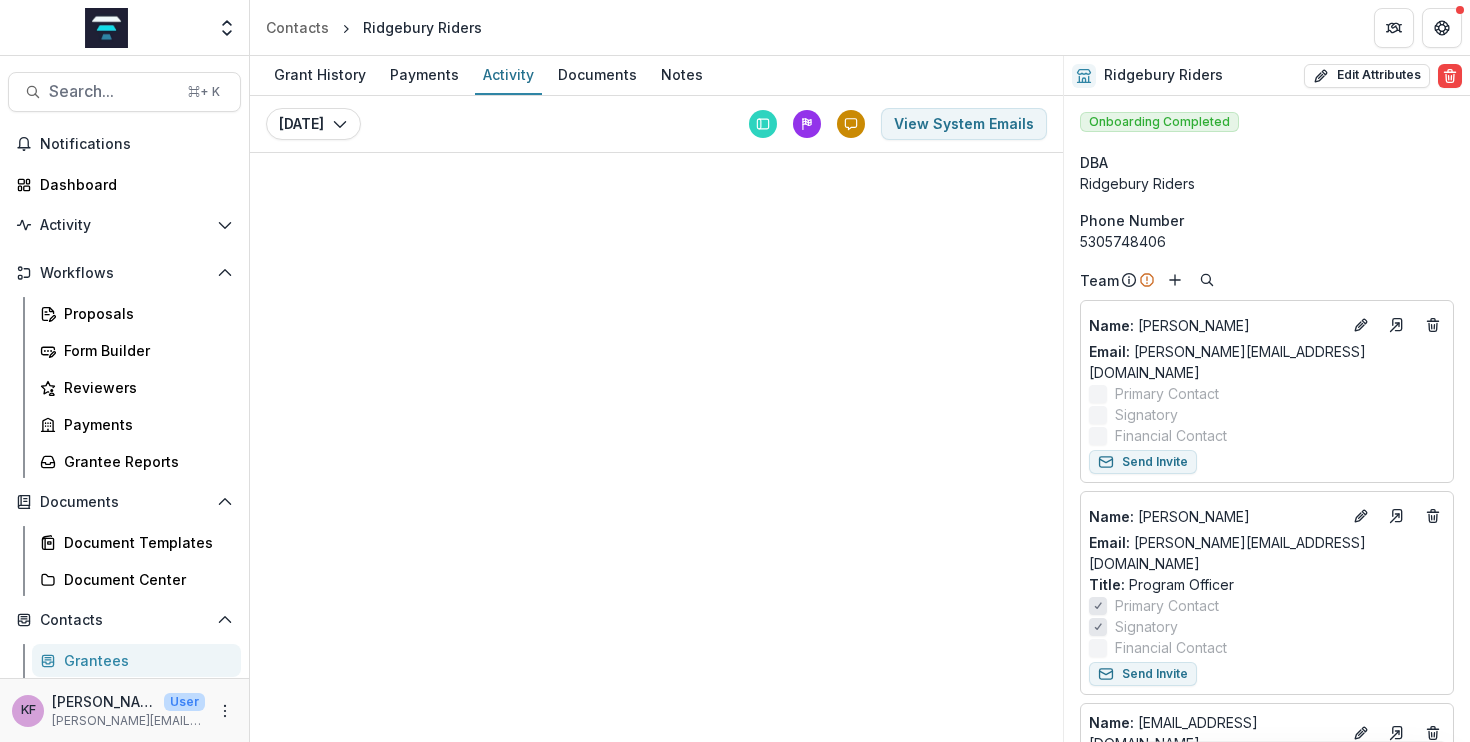 click 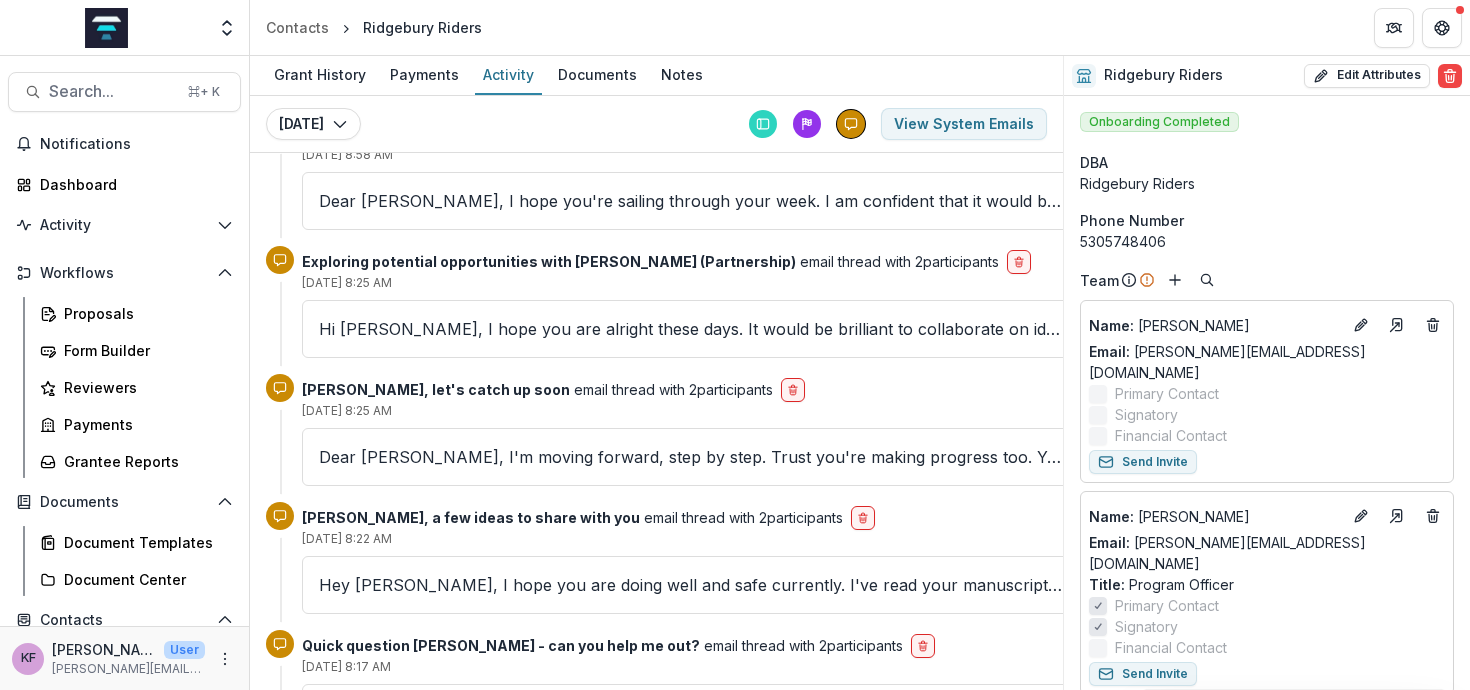 scroll, scrollTop: 488, scrollLeft: 0, axis: vertical 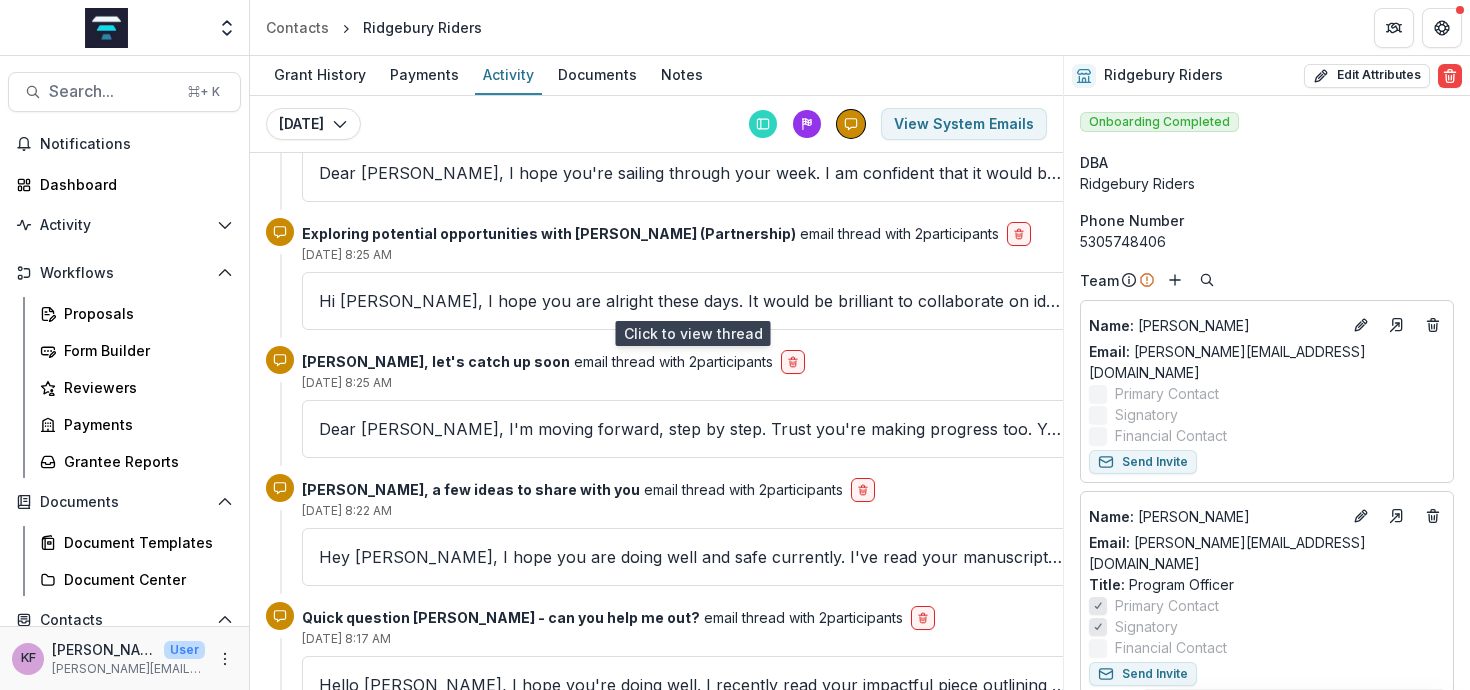 click on "Hi [PERSON_NAME], I hope you are alright these days. It would be brilliant to collaborate on ideas on the most efficient solution to manage to actively revolutionize state of the art platforms or architect" at bounding box center (692, 301) 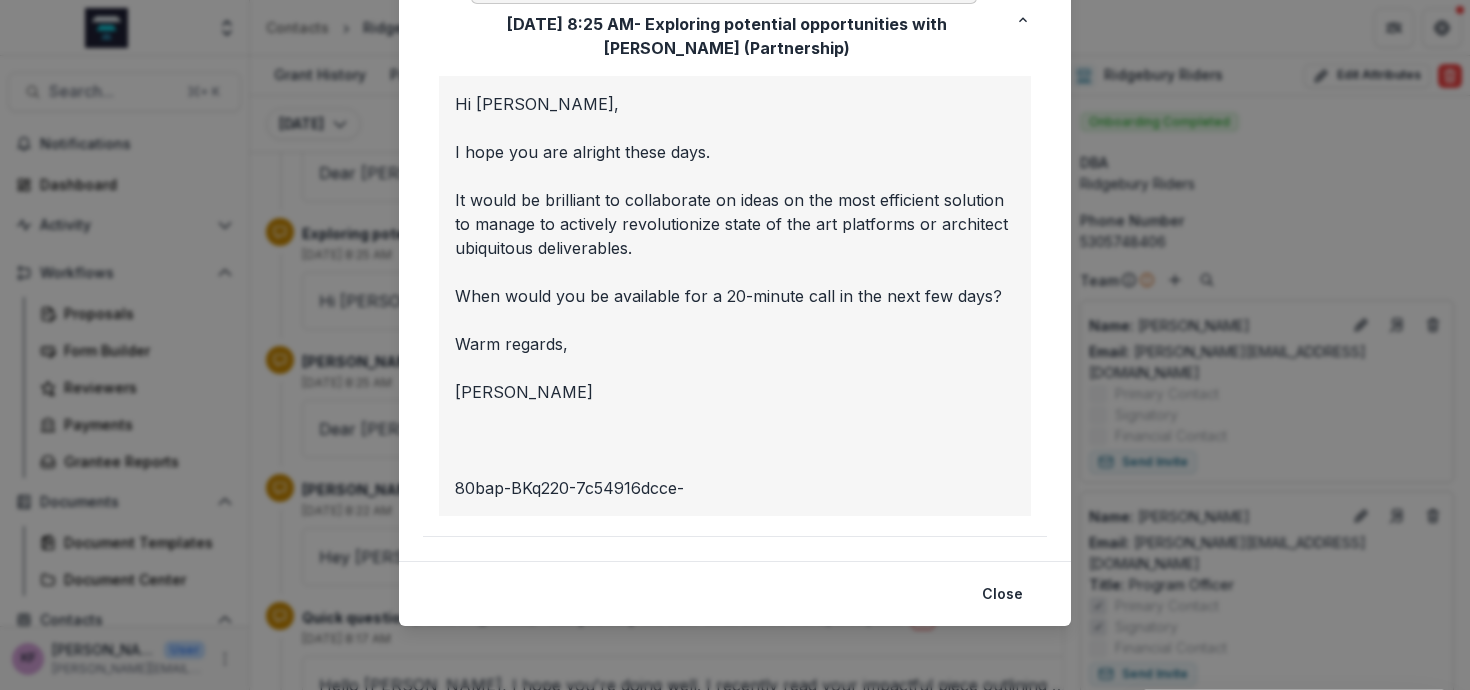 scroll, scrollTop: 175, scrollLeft: 0, axis: vertical 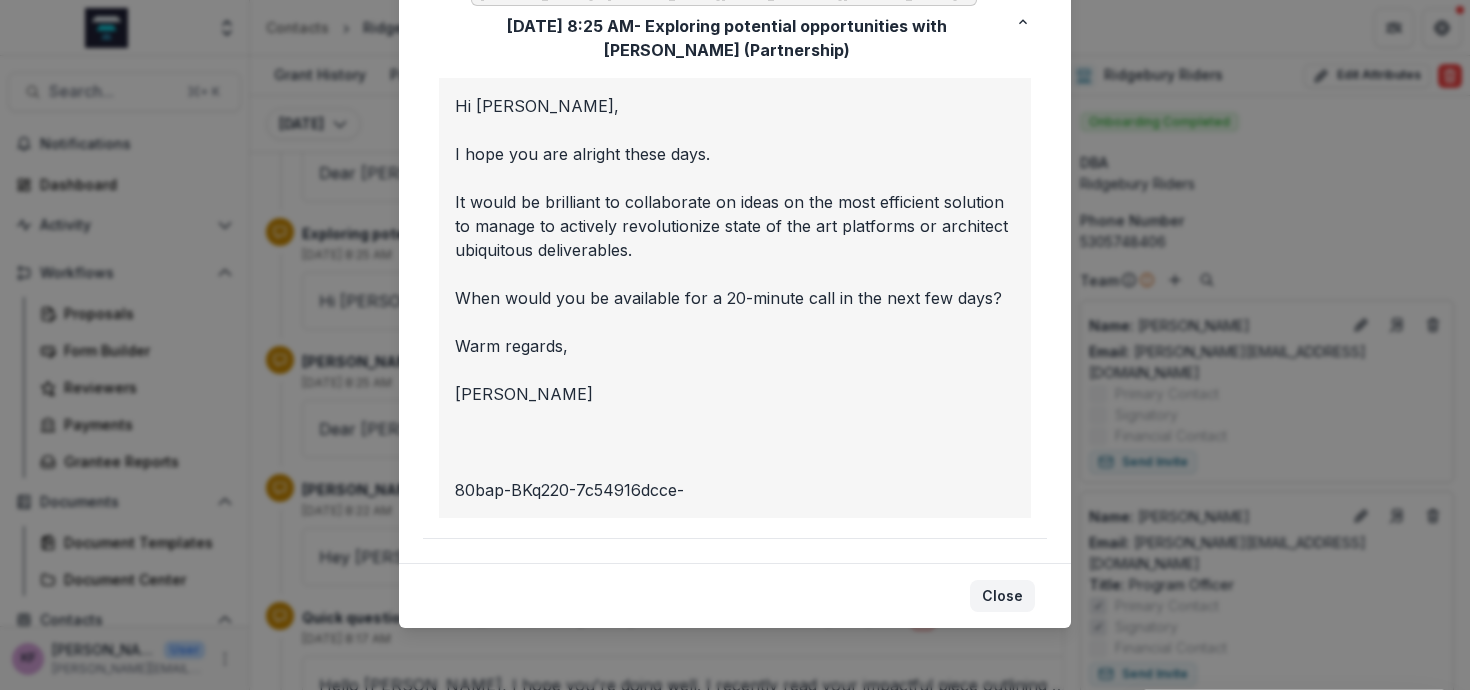 click on "Close" at bounding box center [1002, 596] 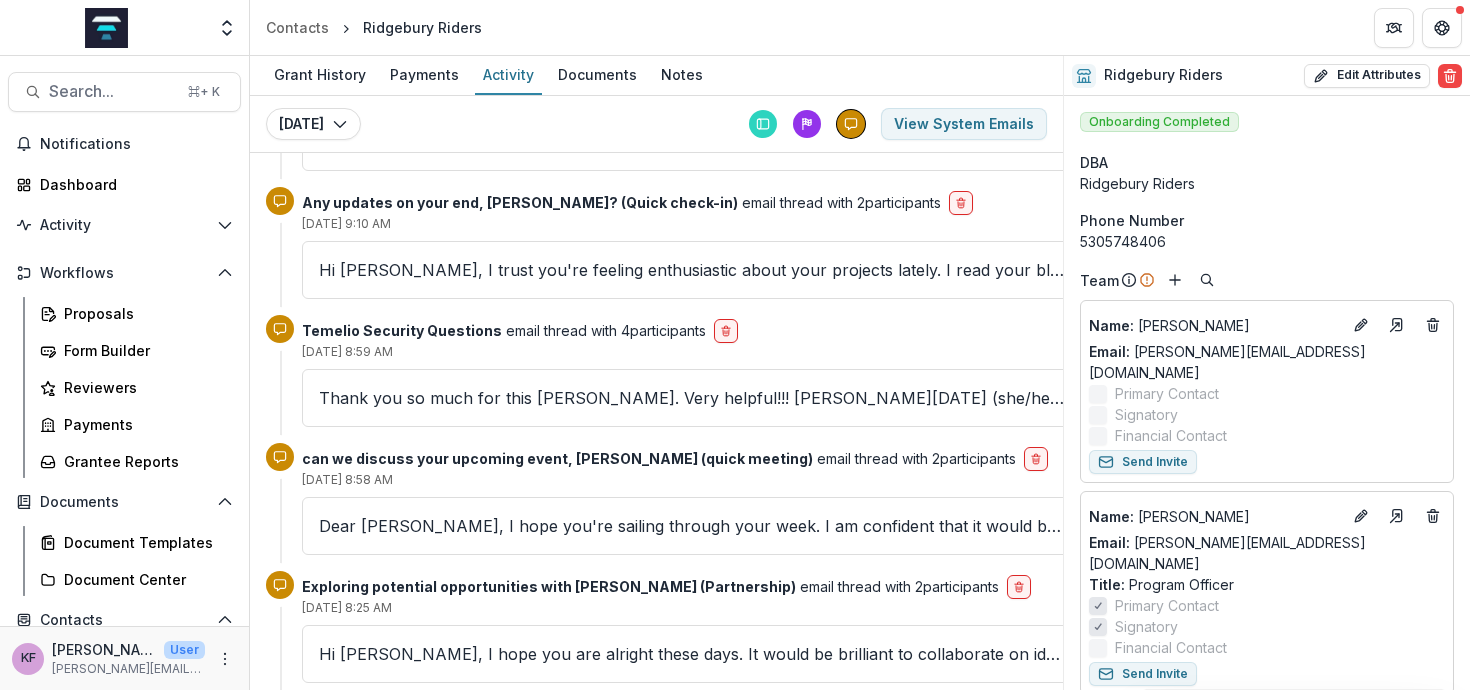 scroll, scrollTop: 0, scrollLeft: 0, axis: both 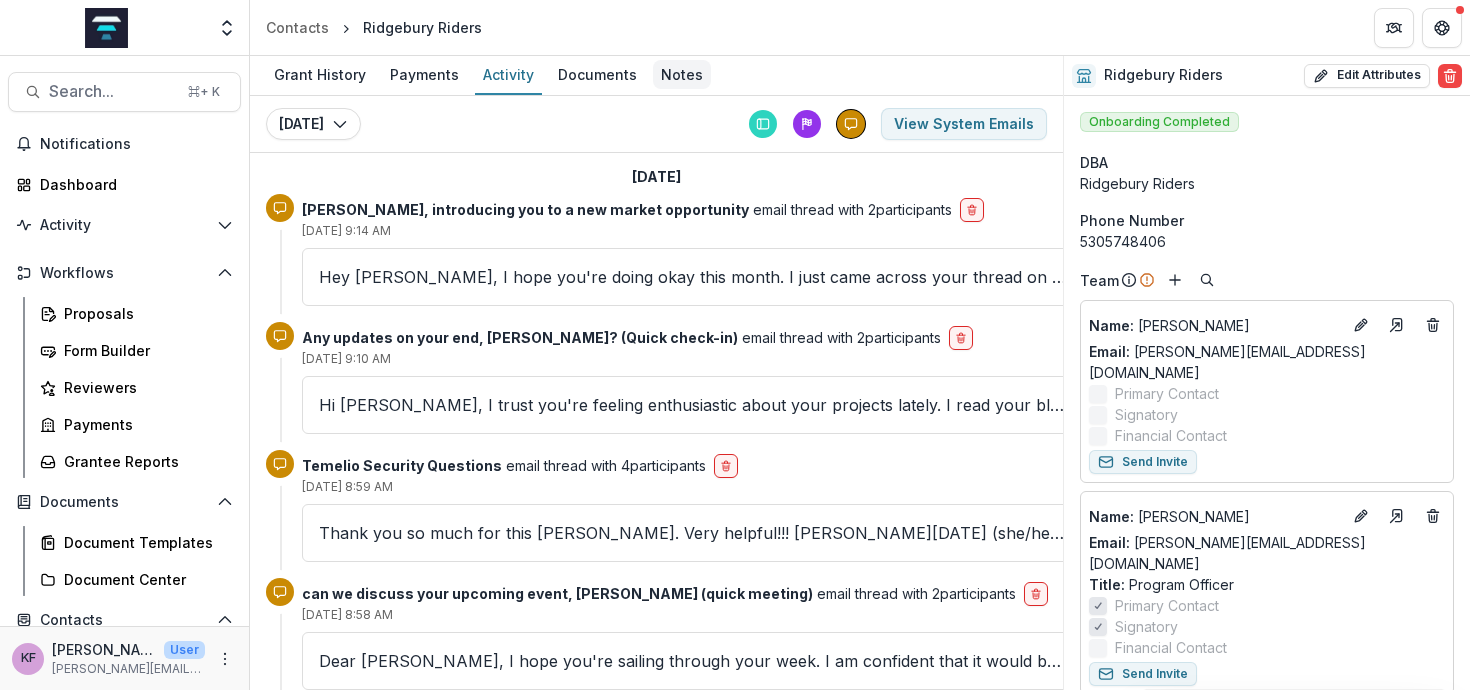 click on "Notes" at bounding box center (682, 74) 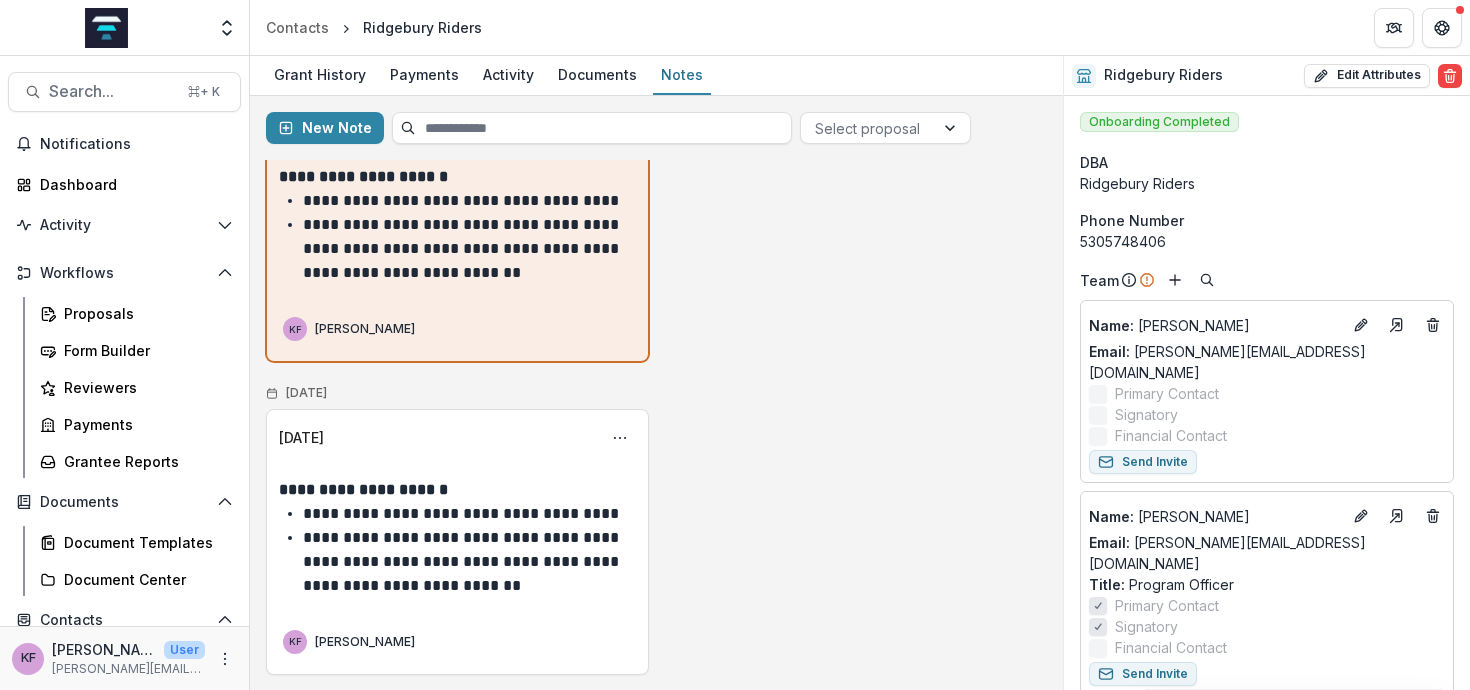 scroll, scrollTop: 95, scrollLeft: 0, axis: vertical 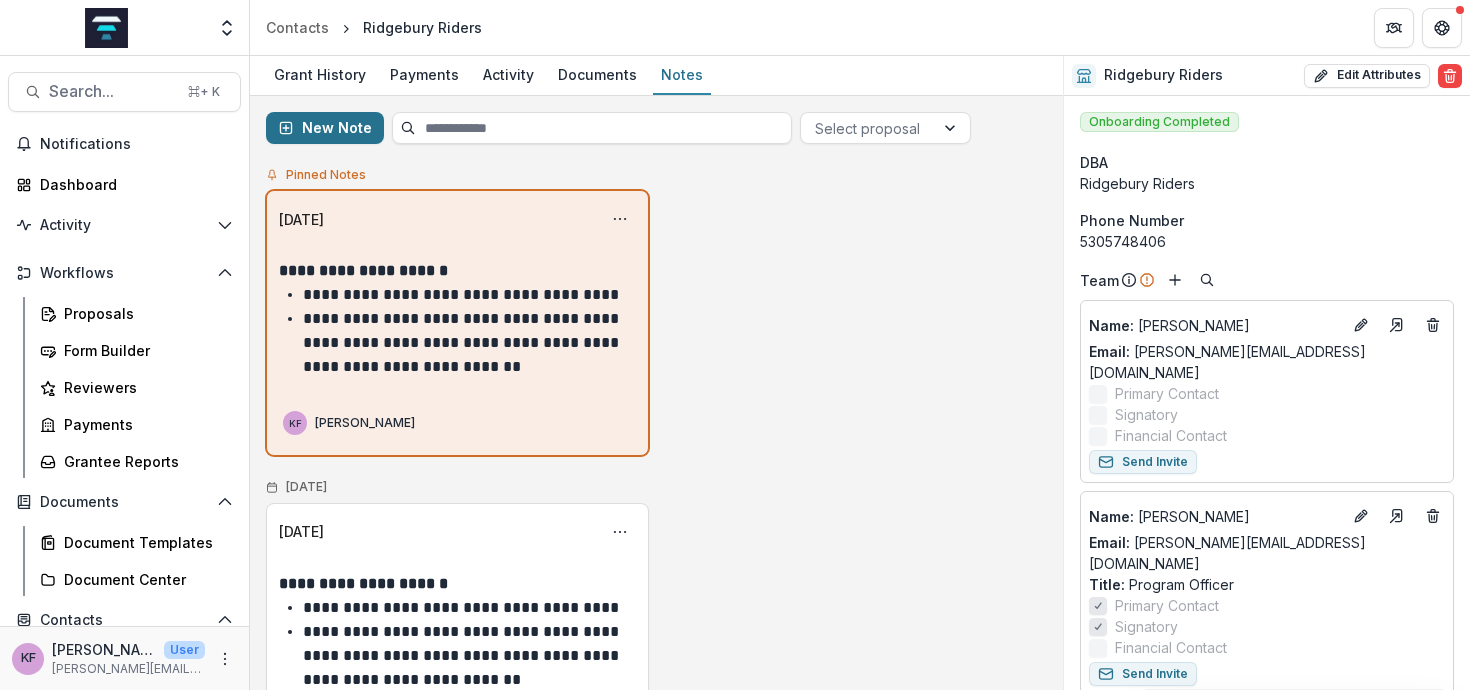 click on "New Note" at bounding box center [325, 128] 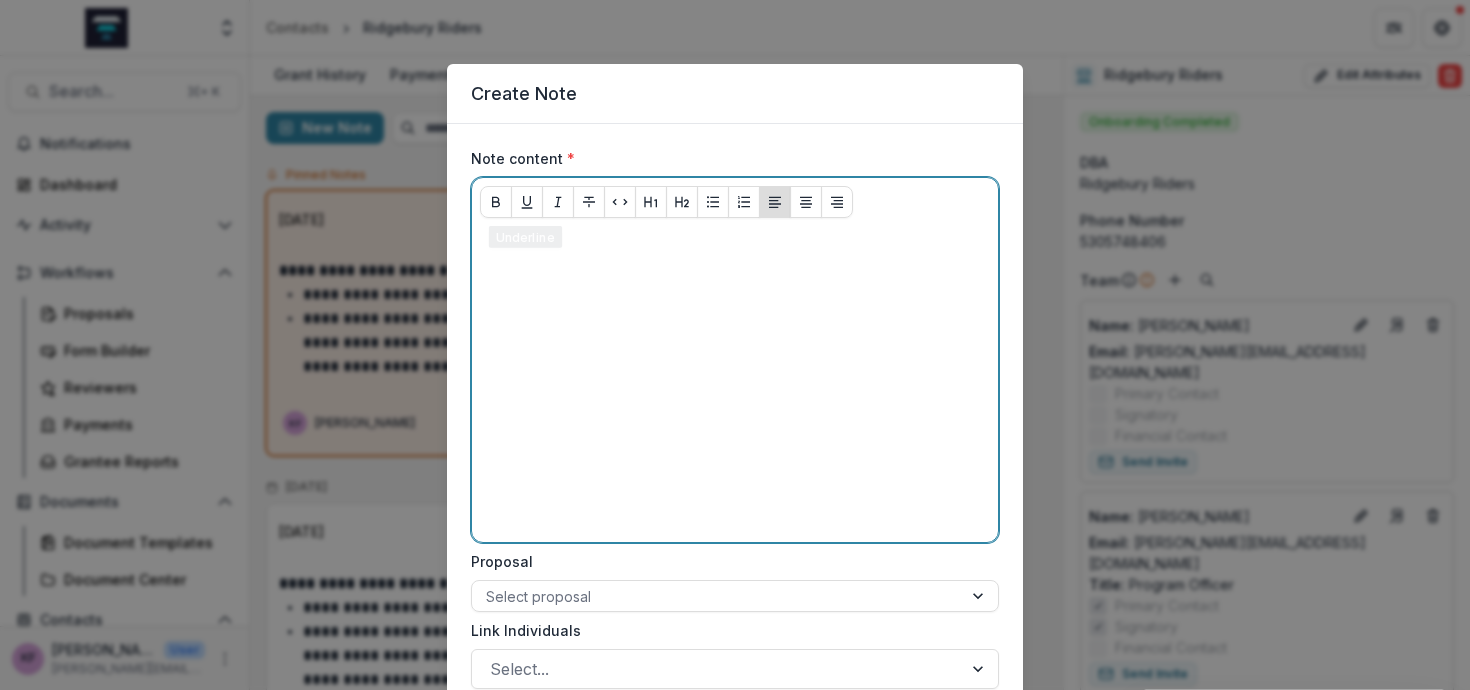click at bounding box center (735, 384) 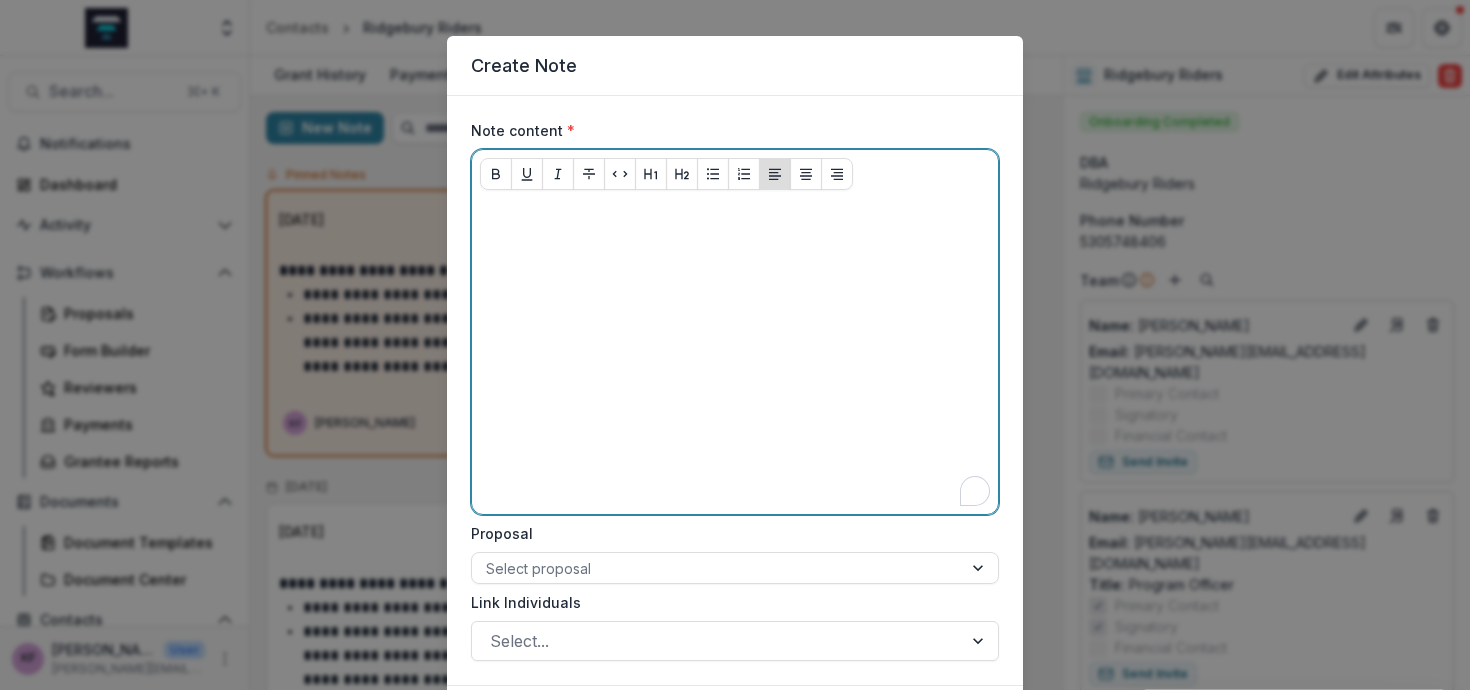 scroll, scrollTop: 30, scrollLeft: 0, axis: vertical 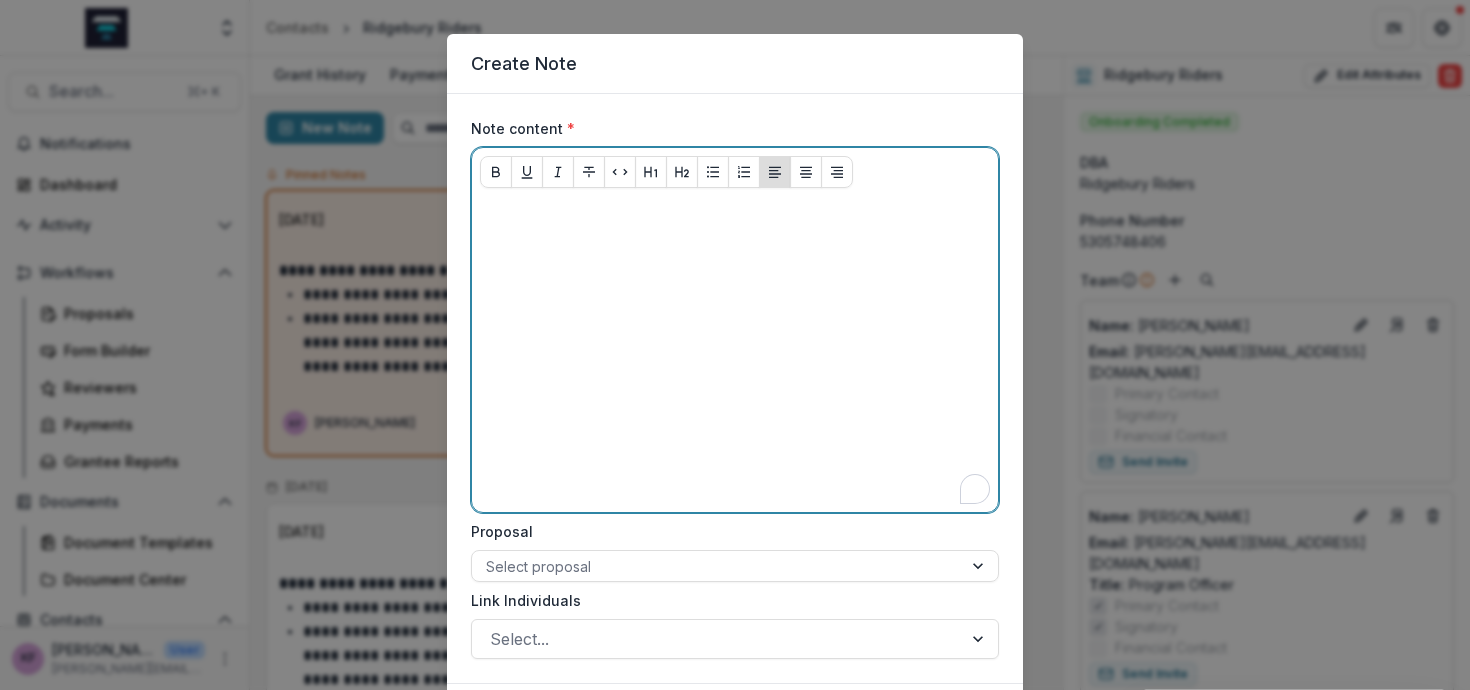 click at bounding box center [735, 354] 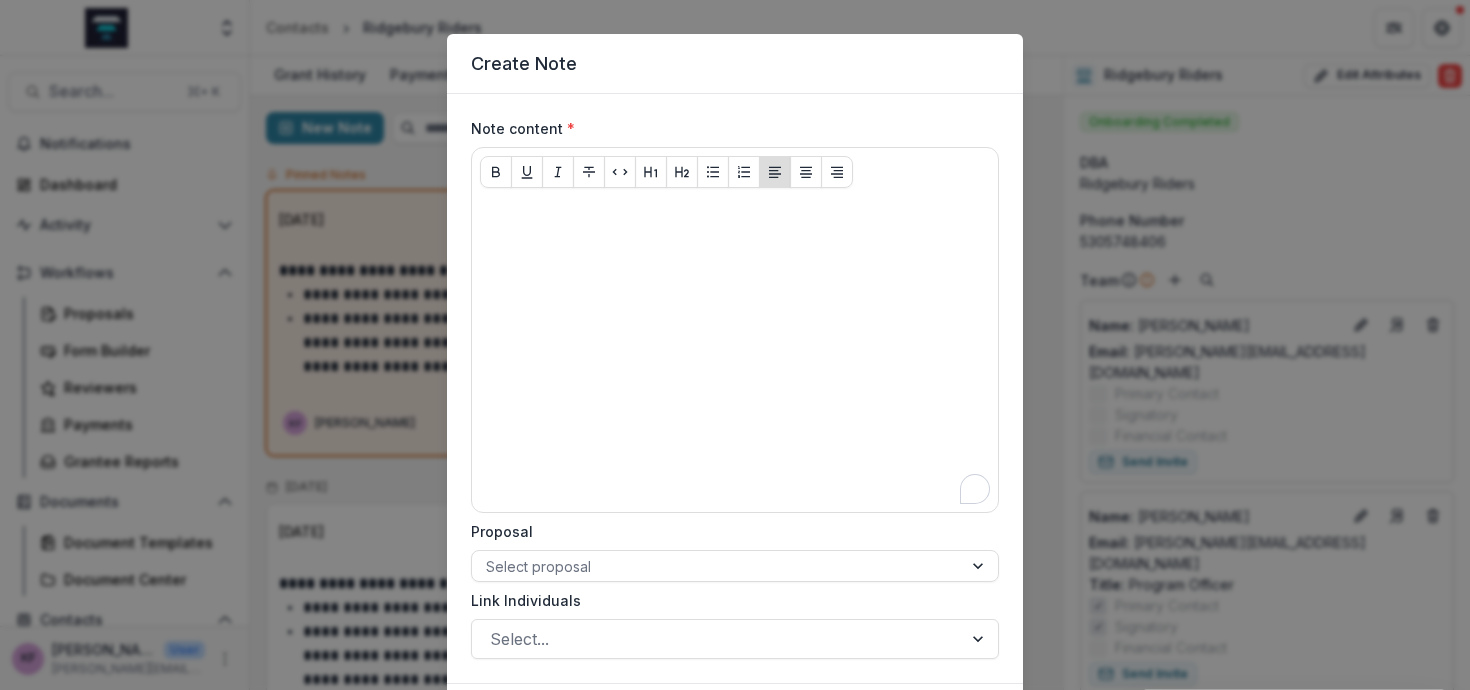 click on "Create Note Note content * Proposal Select proposal Link Individuals Select... Cancel Save" at bounding box center (735, 345) 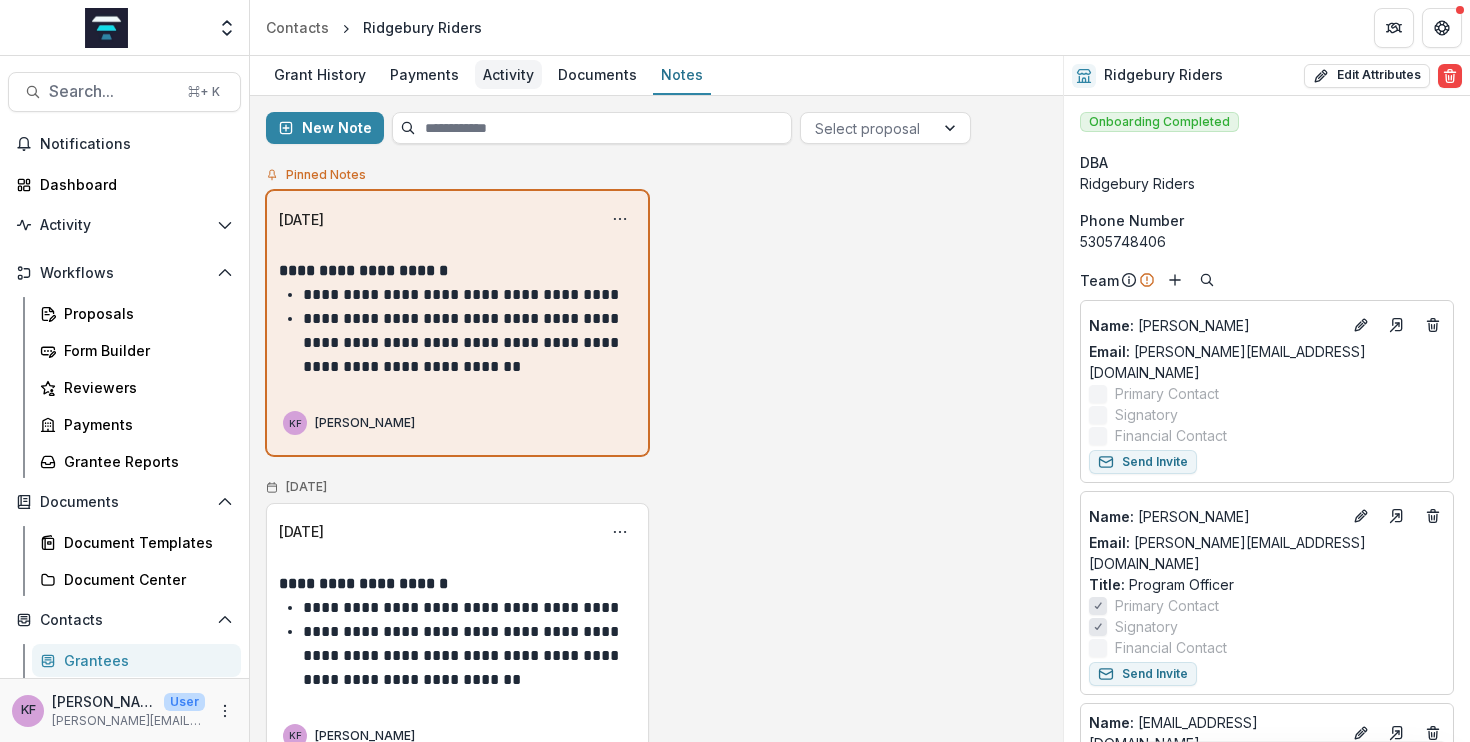 click on "Activity" at bounding box center [508, 74] 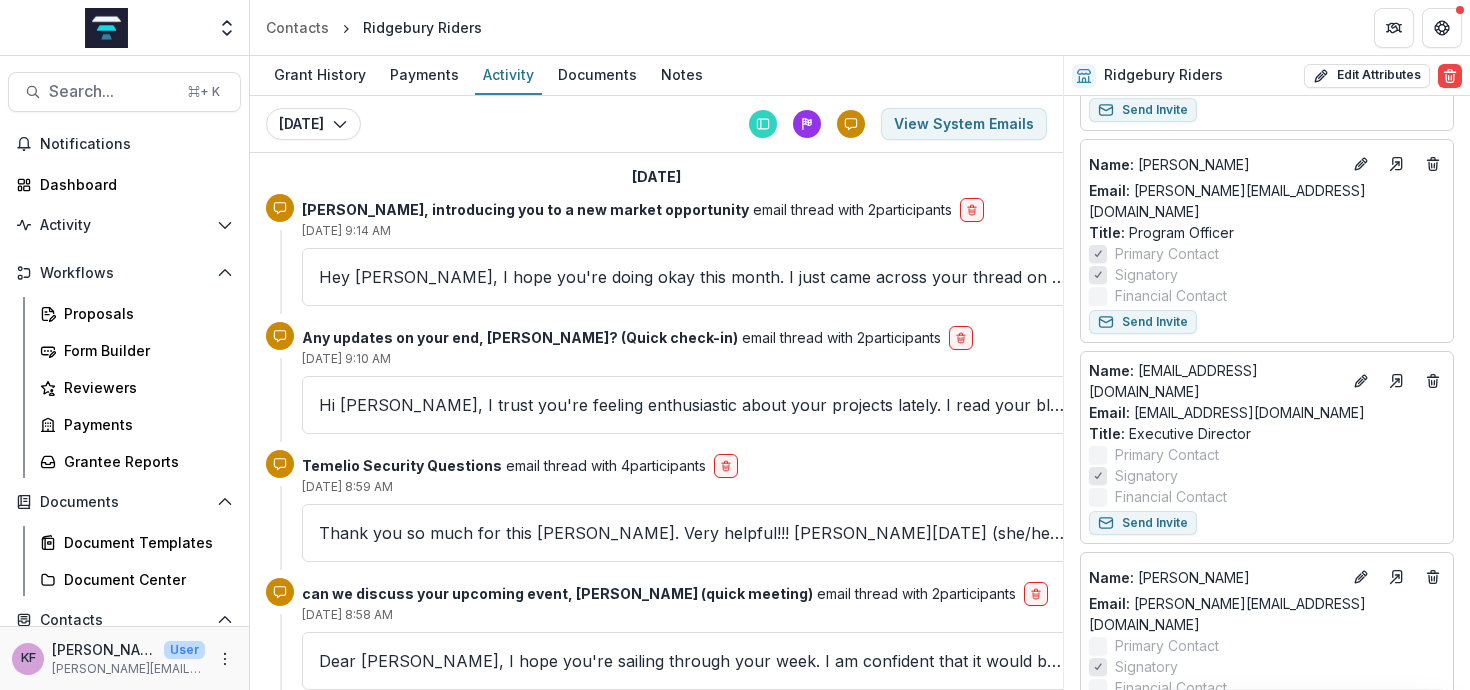 scroll, scrollTop: 354, scrollLeft: 0, axis: vertical 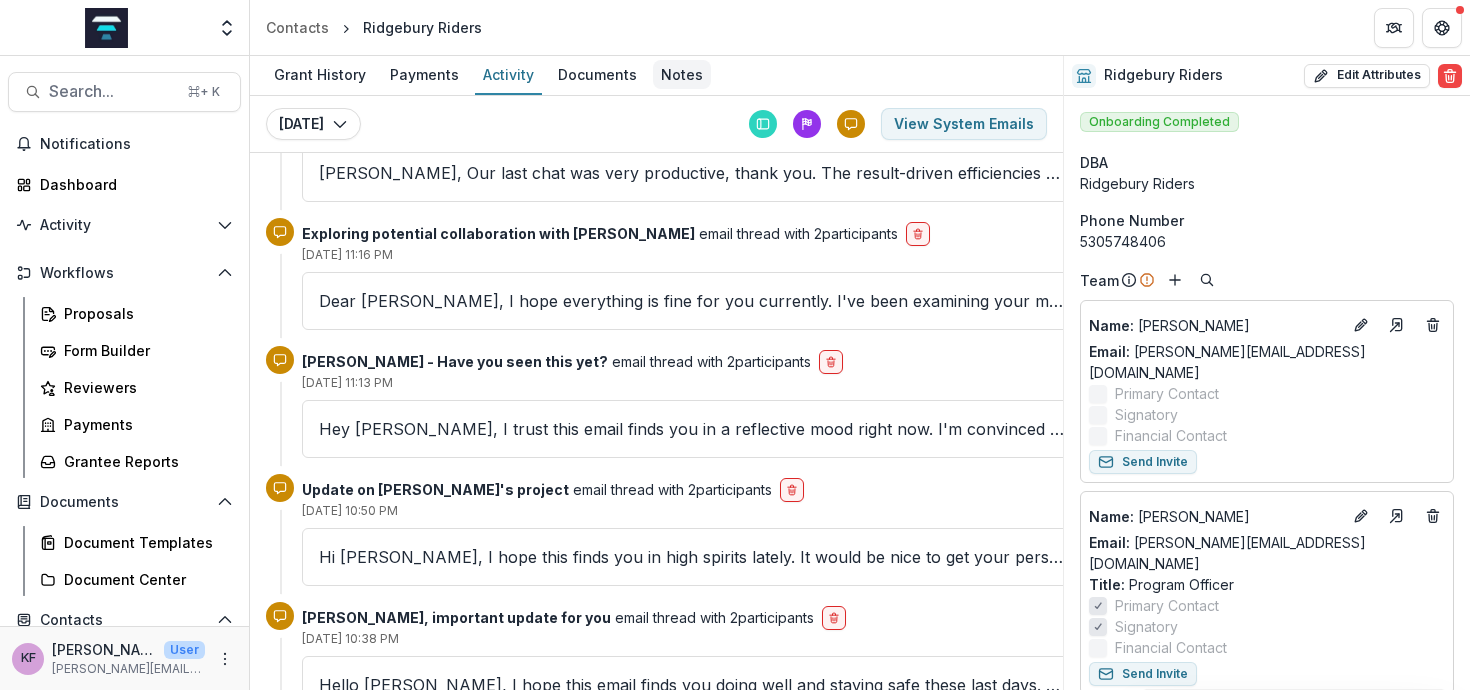 click on "Notes" at bounding box center (682, 74) 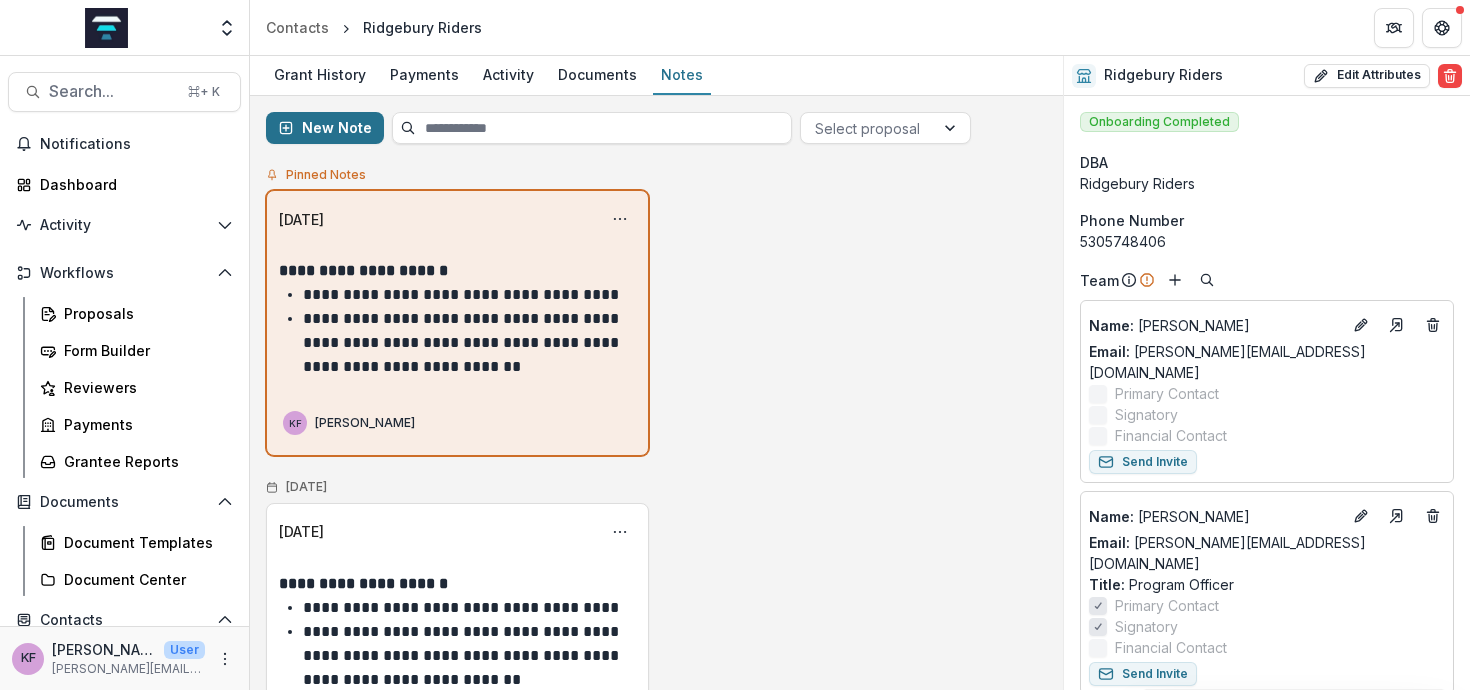 click on "New Note" at bounding box center (325, 128) 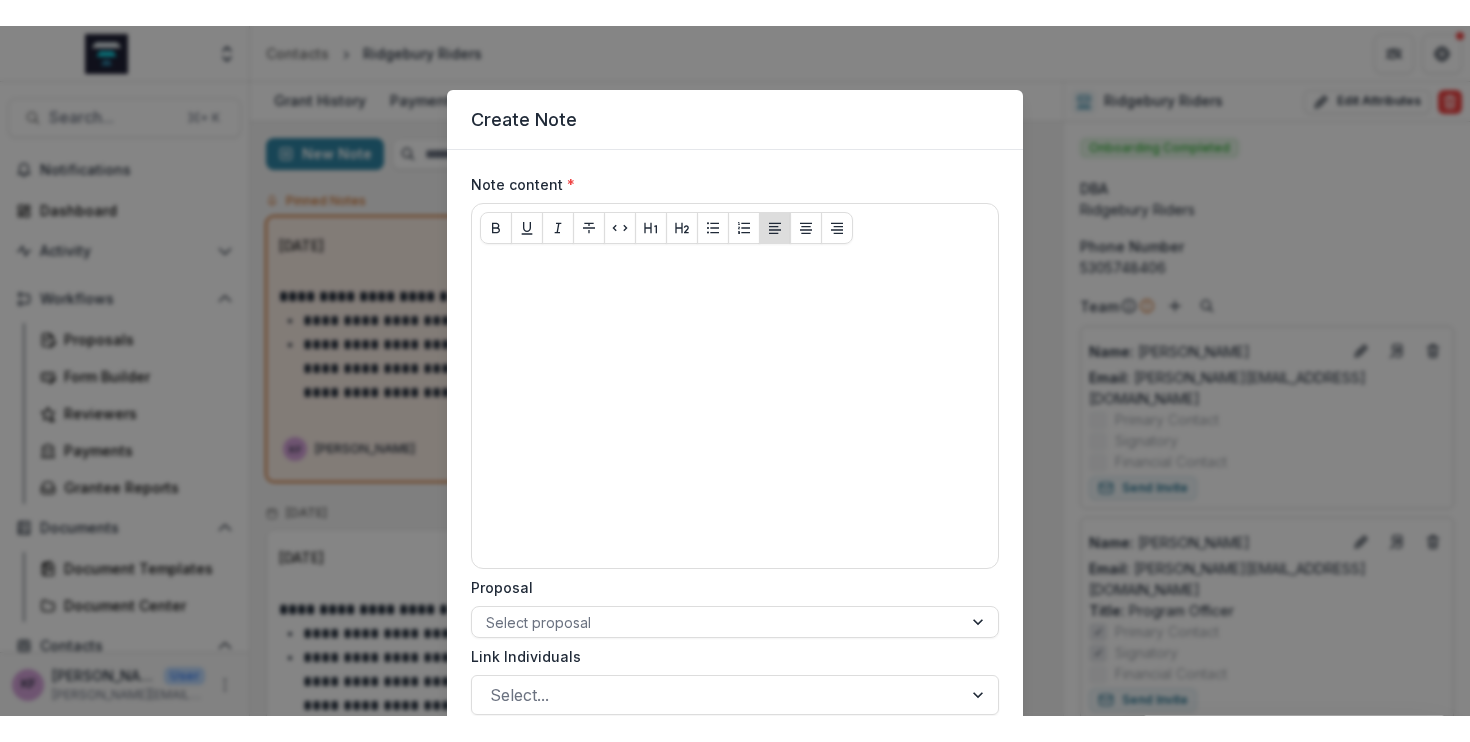 scroll, scrollTop: 80, scrollLeft: 0, axis: vertical 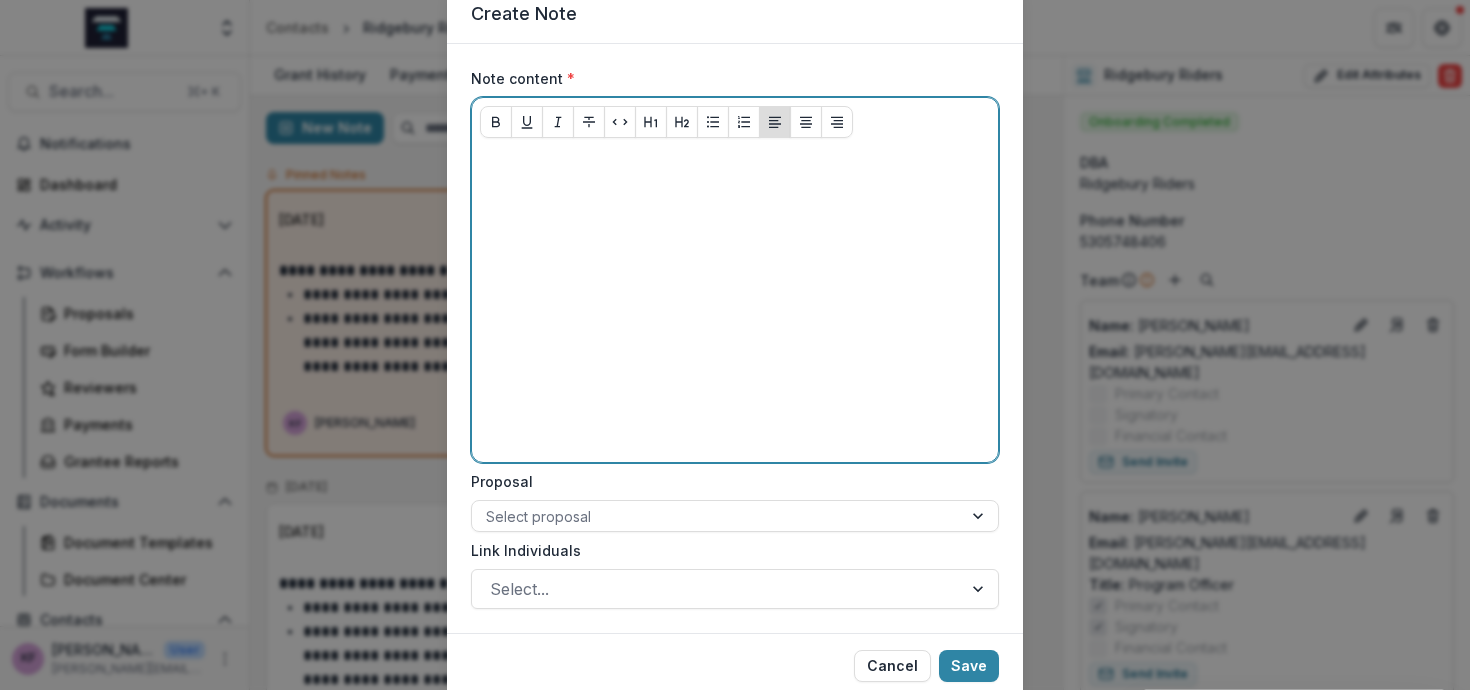 click at bounding box center [735, 304] 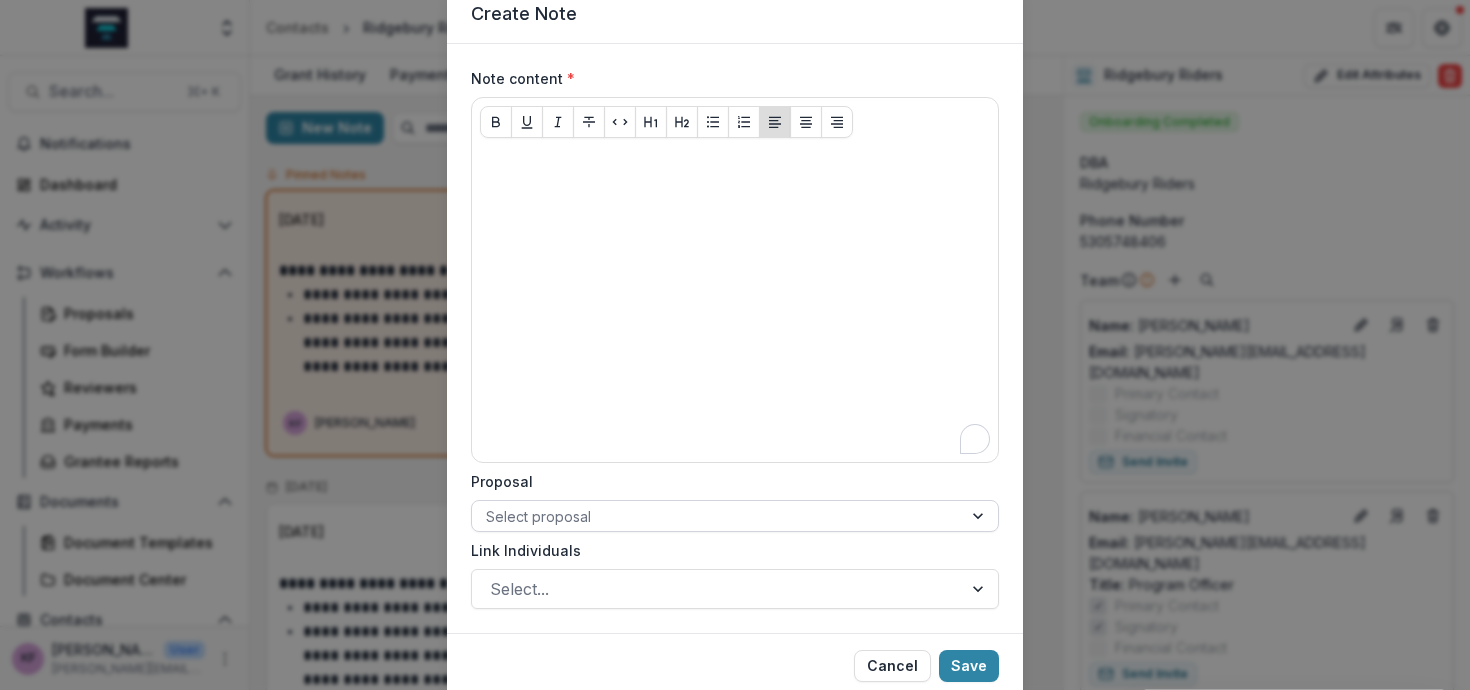 click at bounding box center [717, 516] 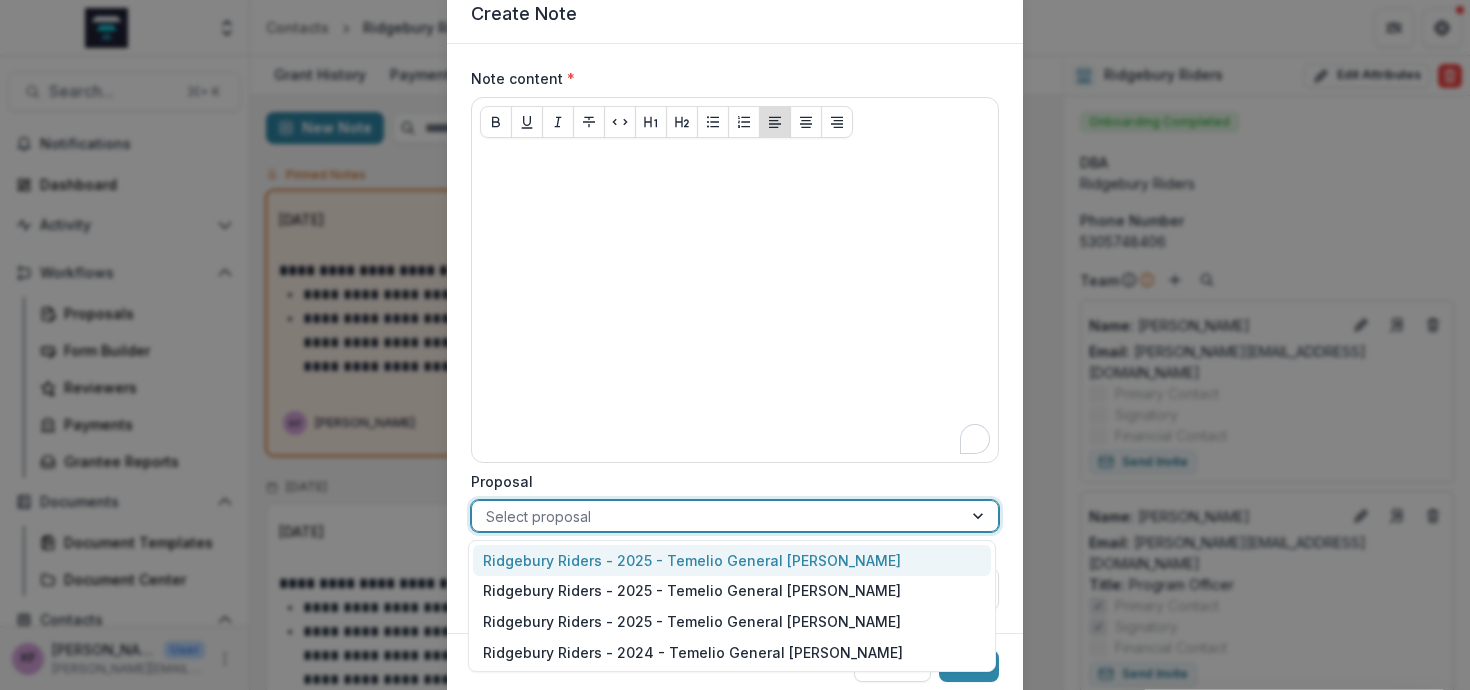 click on "Create Note Note content * Proposal Ridgebury Riders - 2025 - Temelio General Grant Proposal, 1 of 4. 4 results available. Use Up and Down to choose options, press Enter to select the currently focused option, press Escape to exit the menu, press Tab to select the option and exit the menu. Select proposal Link Individuals Select... Cancel Save" at bounding box center (735, 345) 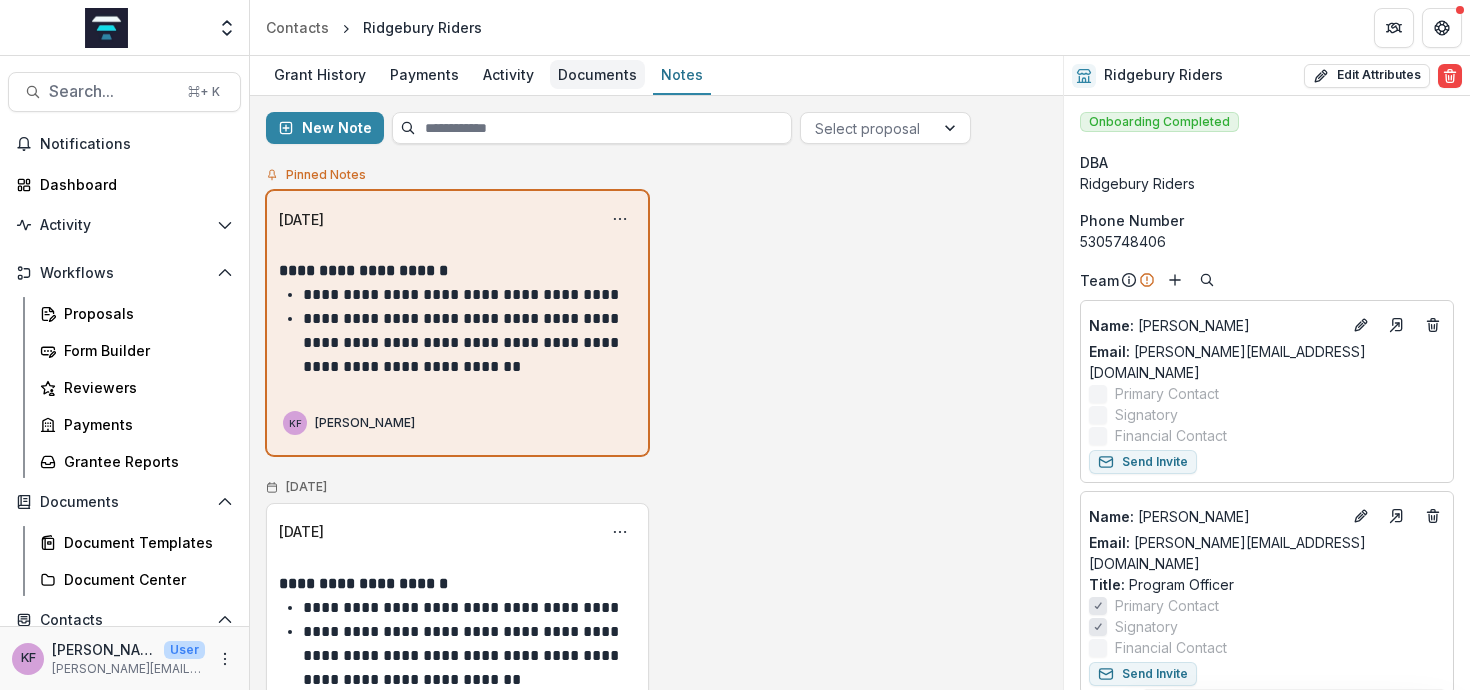 click on "Documents" at bounding box center [597, 74] 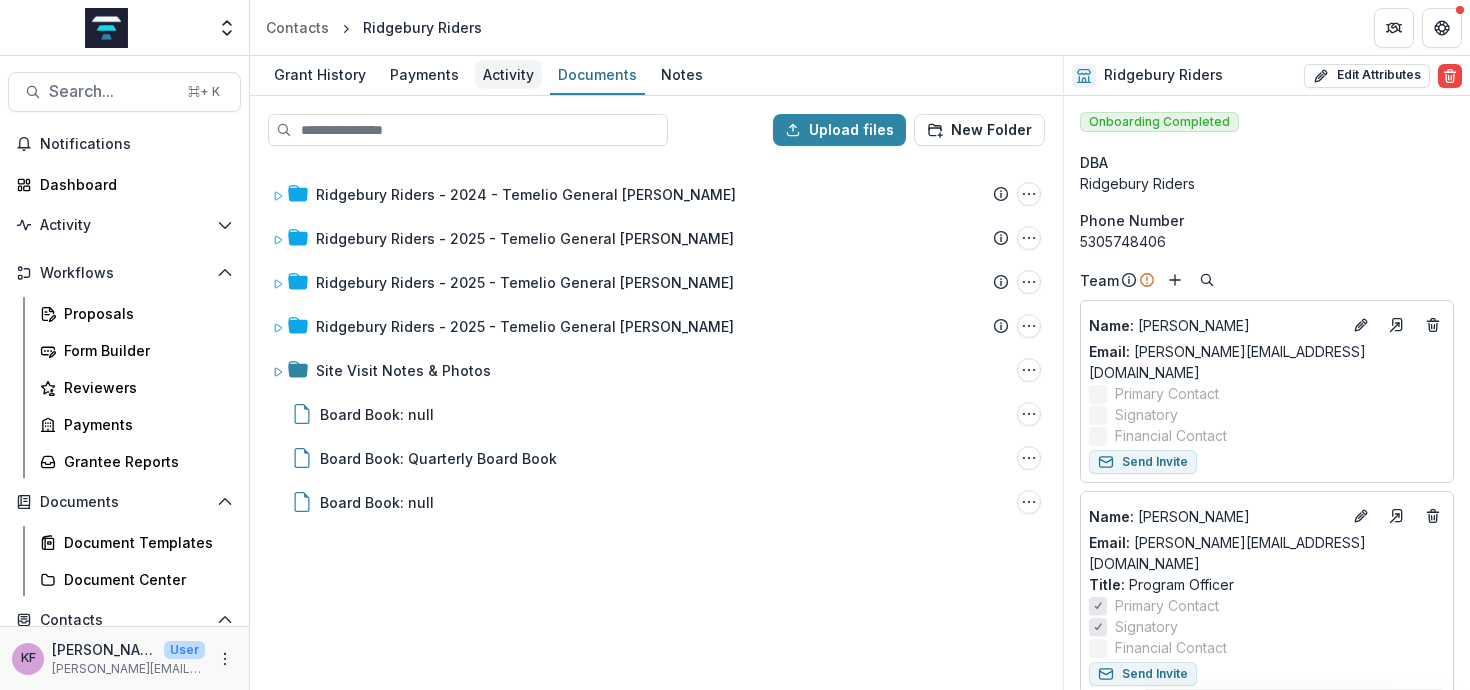 click on "Activity" at bounding box center (508, 74) 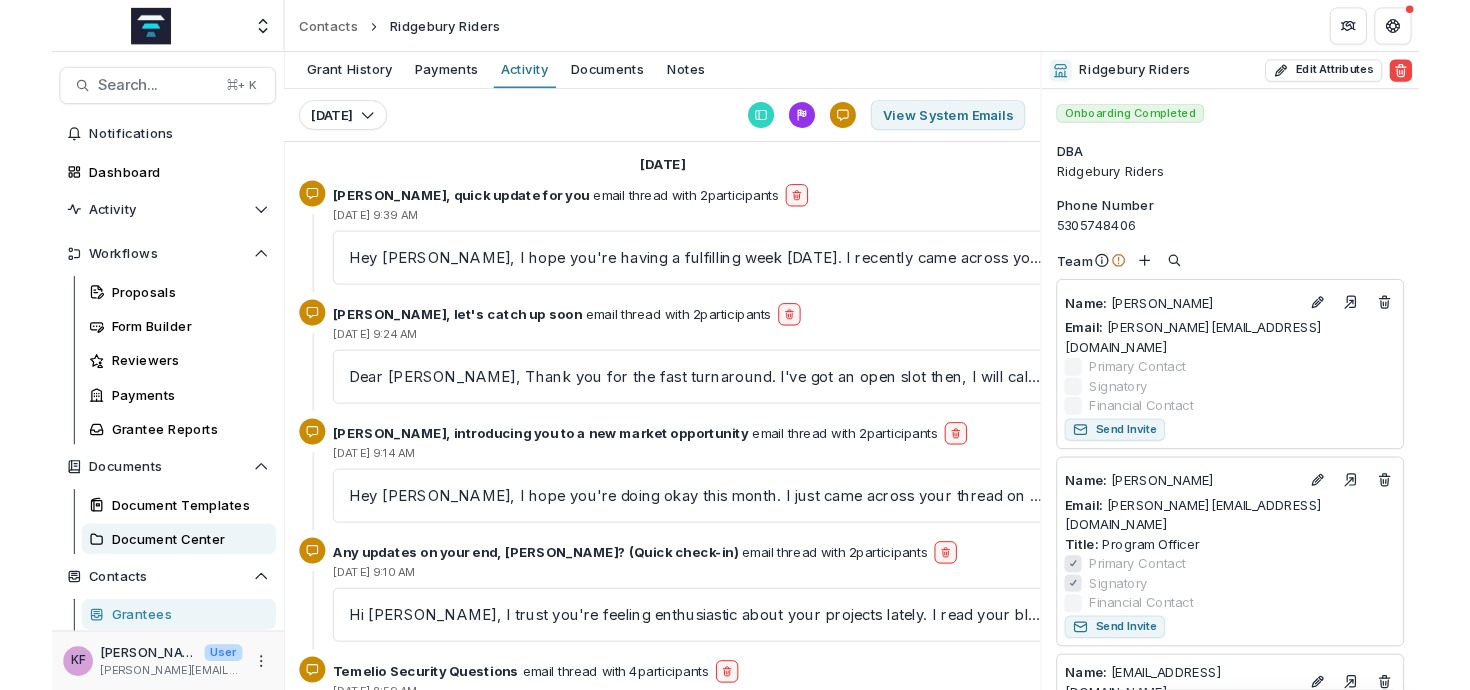 scroll, scrollTop: 265, scrollLeft: 0, axis: vertical 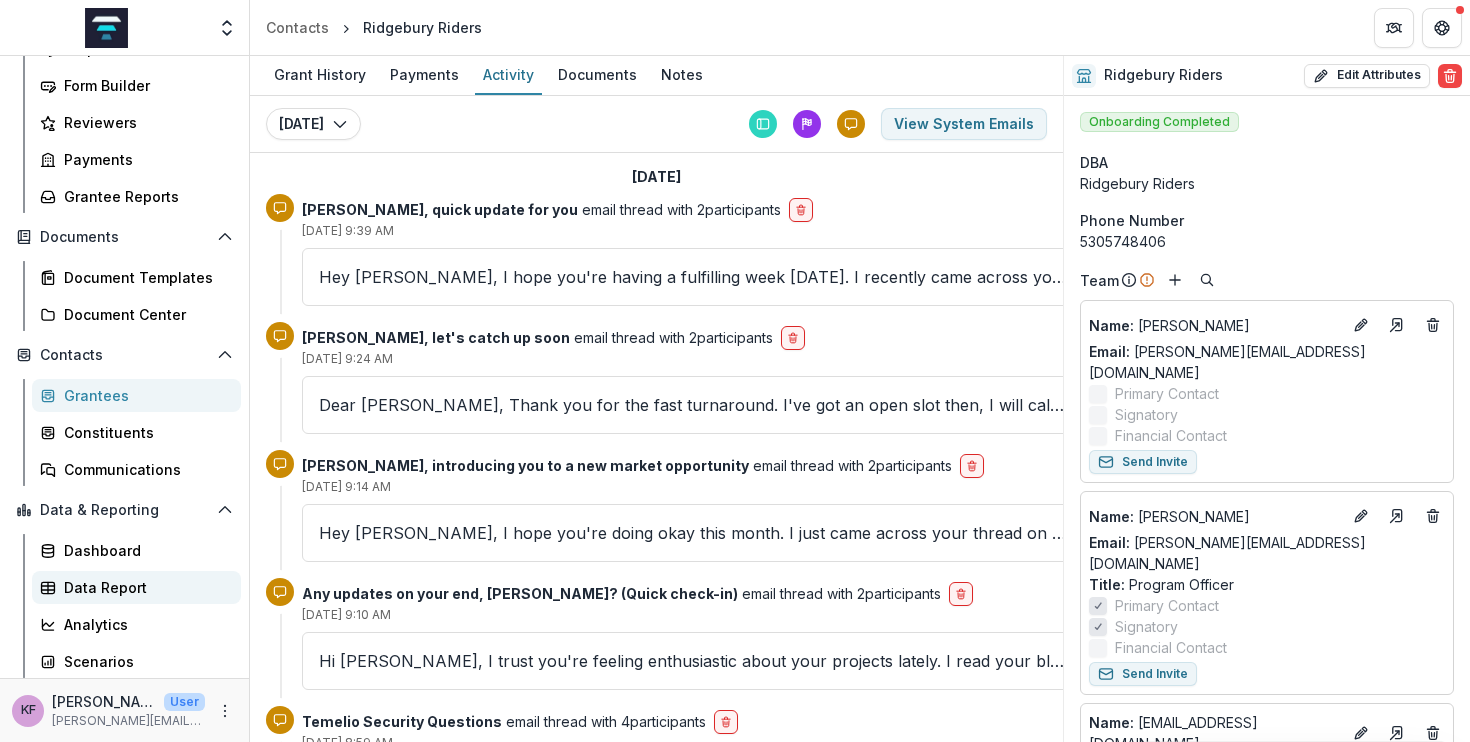 click on "Data Report" at bounding box center (144, 587) 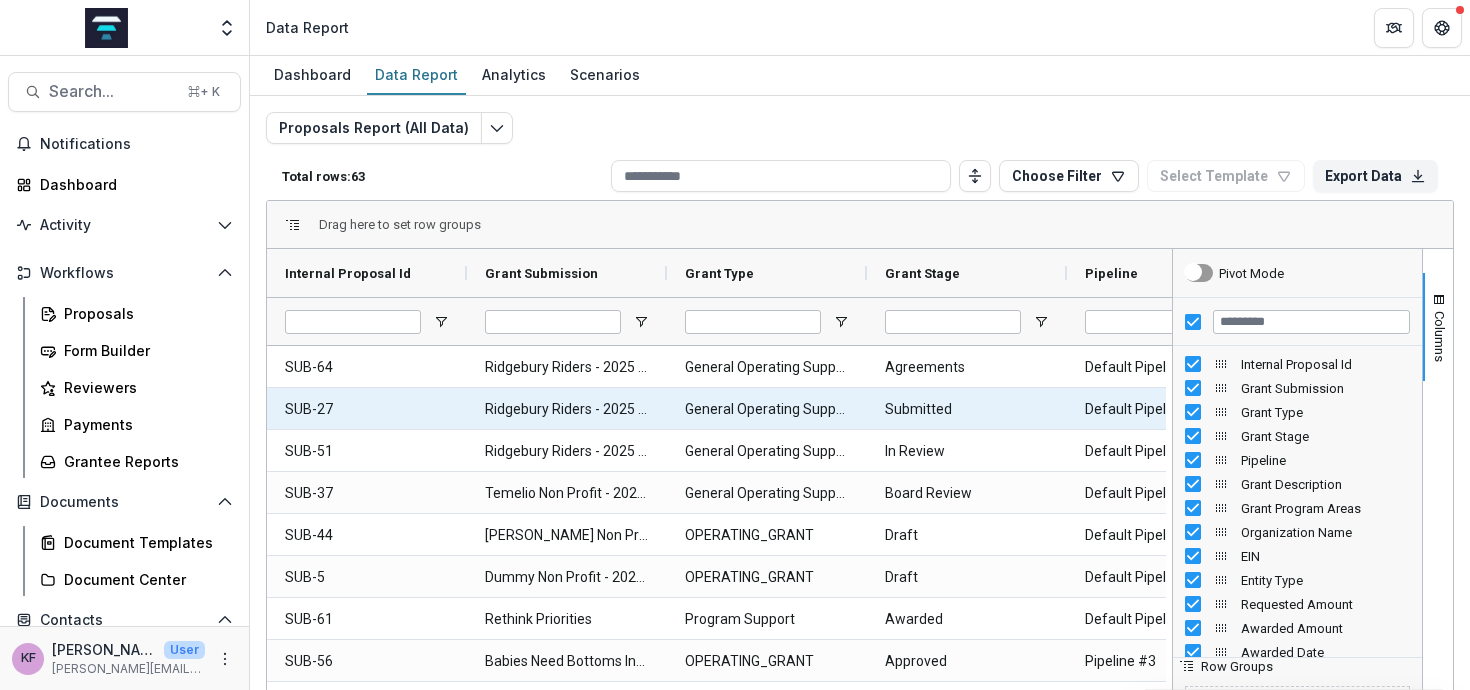 scroll, scrollTop: 43, scrollLeft: 0, axis: vertical 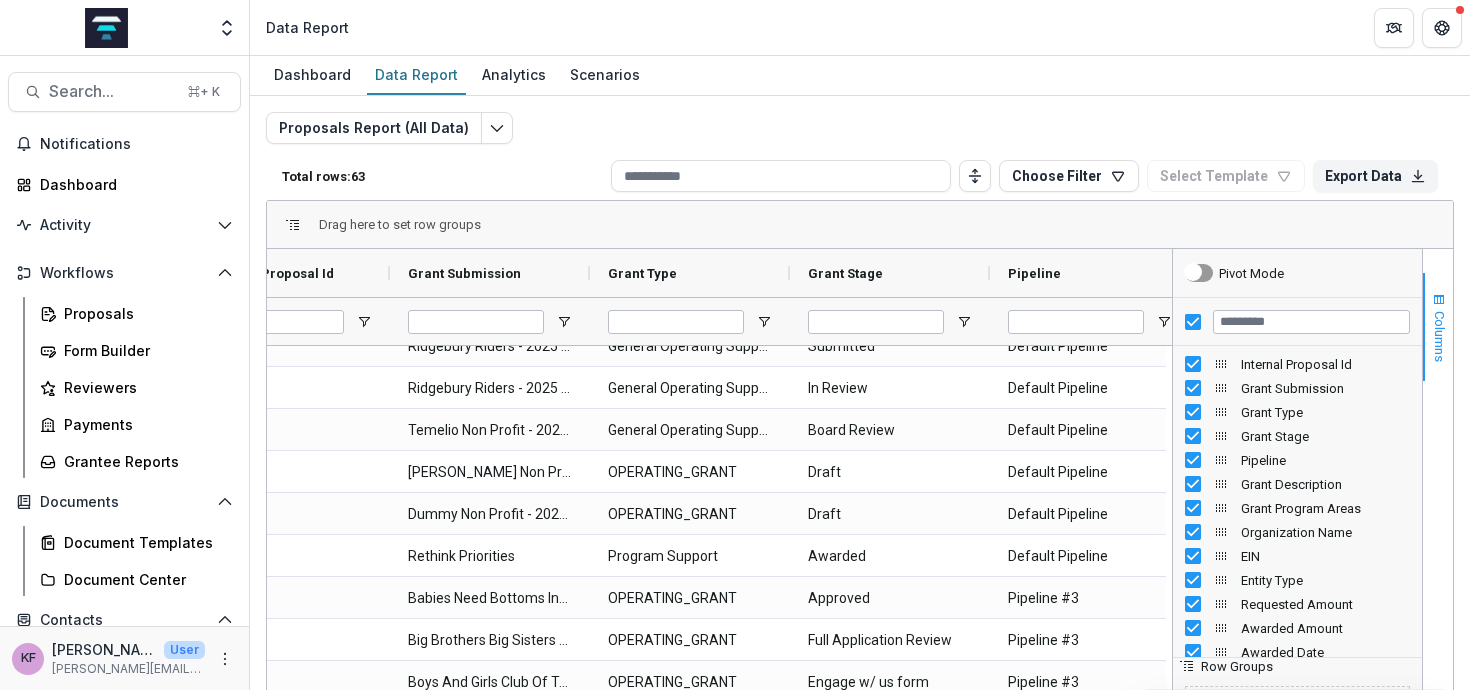 click at bounding box center (1439, 300) 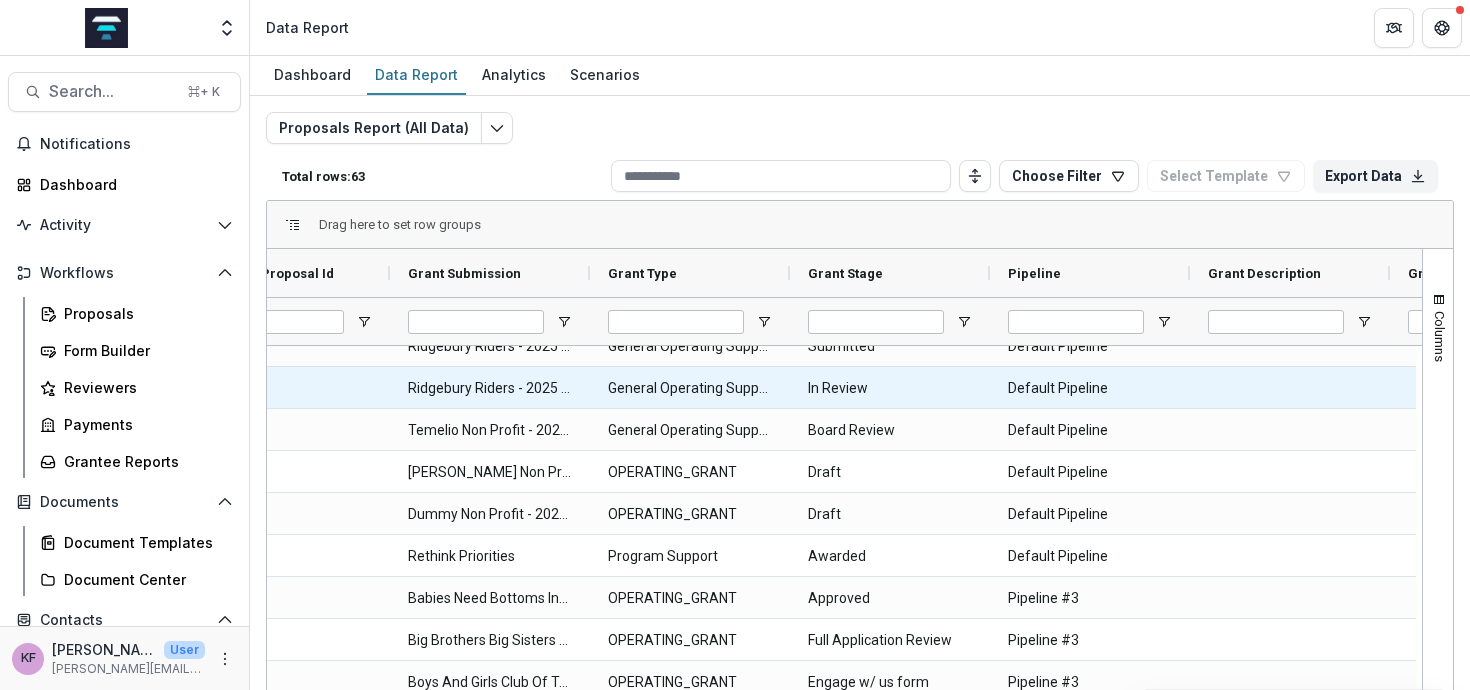 scroll, scrollTop: 0, scrollLeft: 8, axis: horizontal 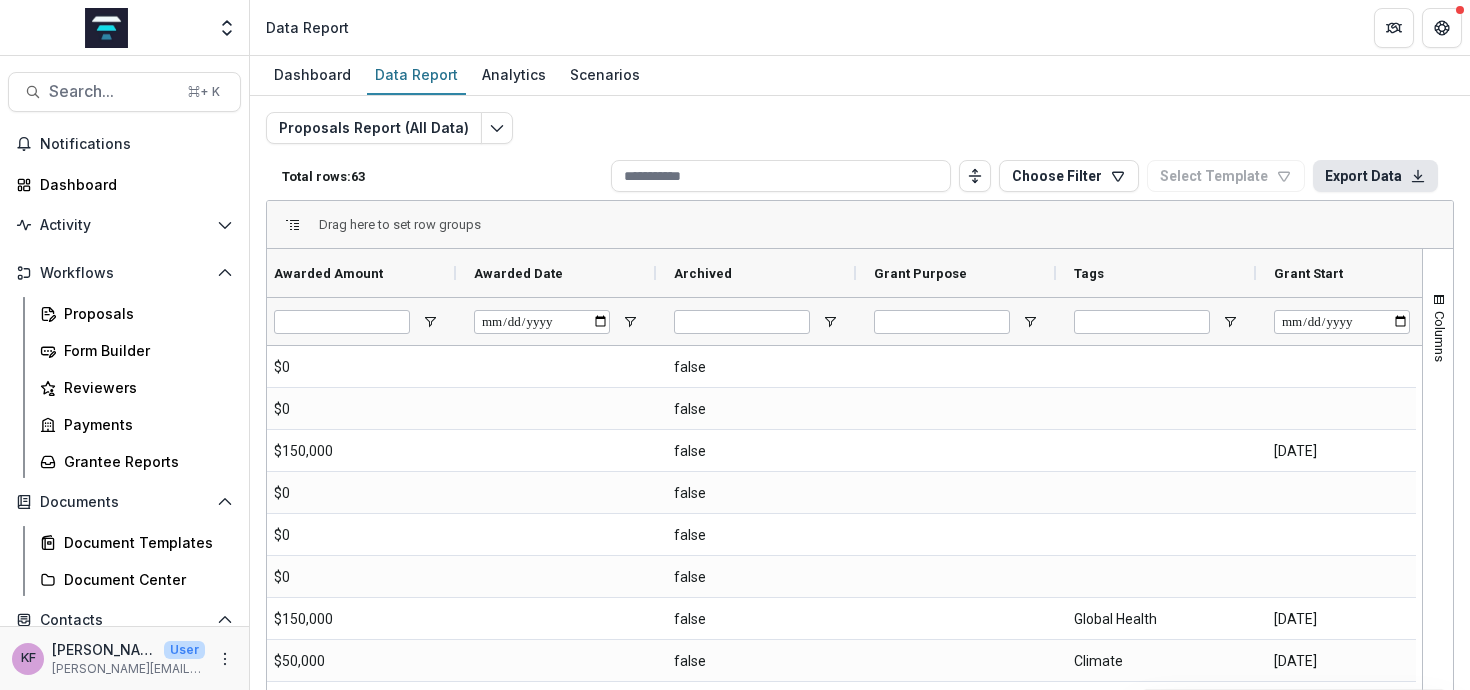 click on "Export Data" at bounding box center [1375, 176] 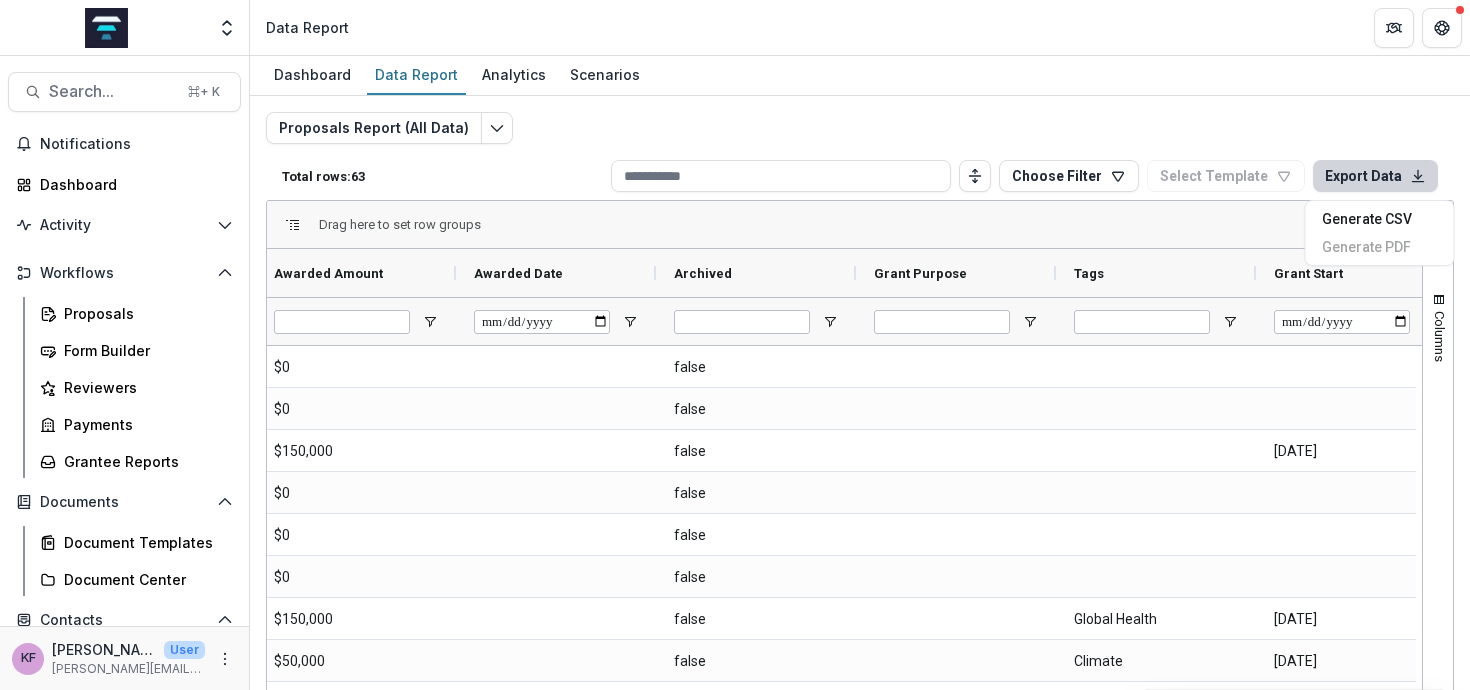 click on "Dashboard Data Report Analytics Scenarios" at bounding box center [860, 76] 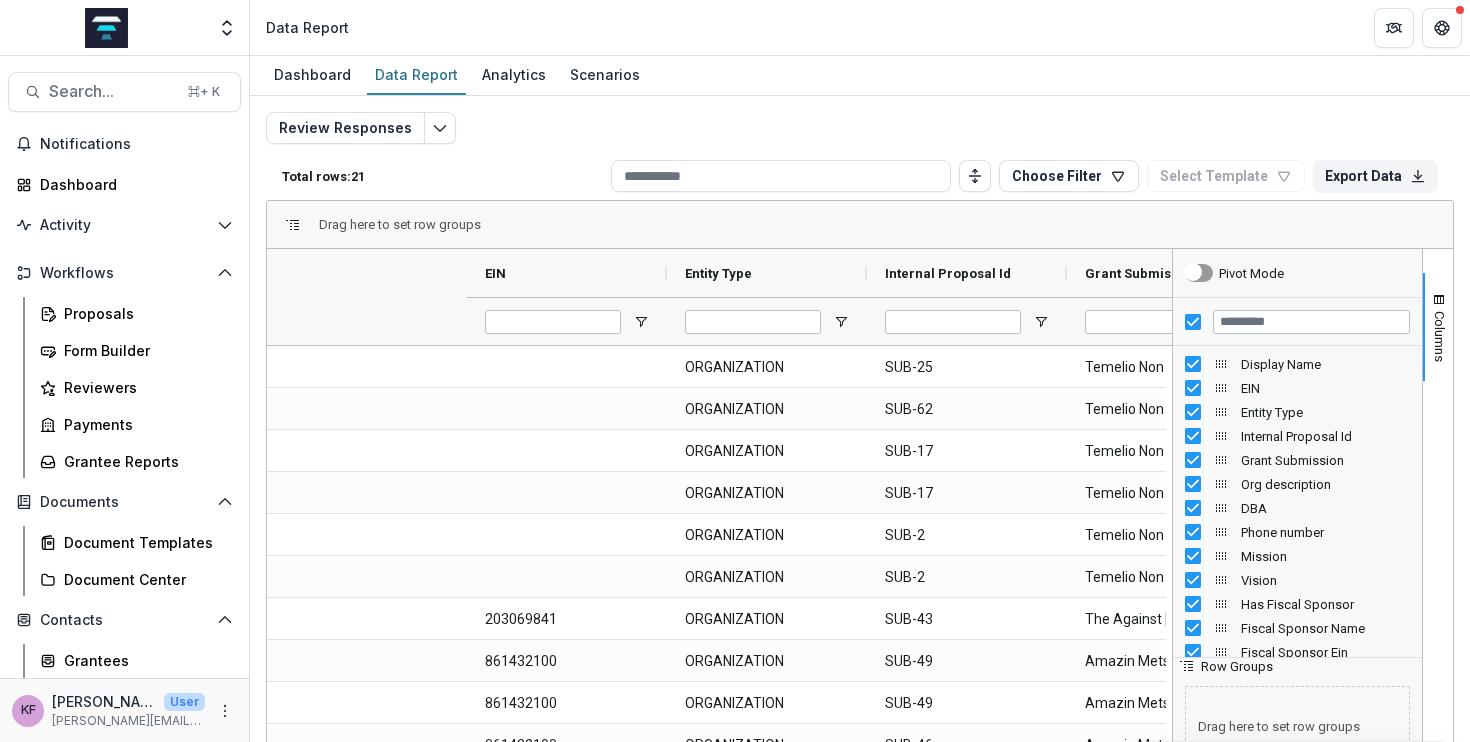 scroll, scrollTop: 0, scrollLeft: 0, axis: both 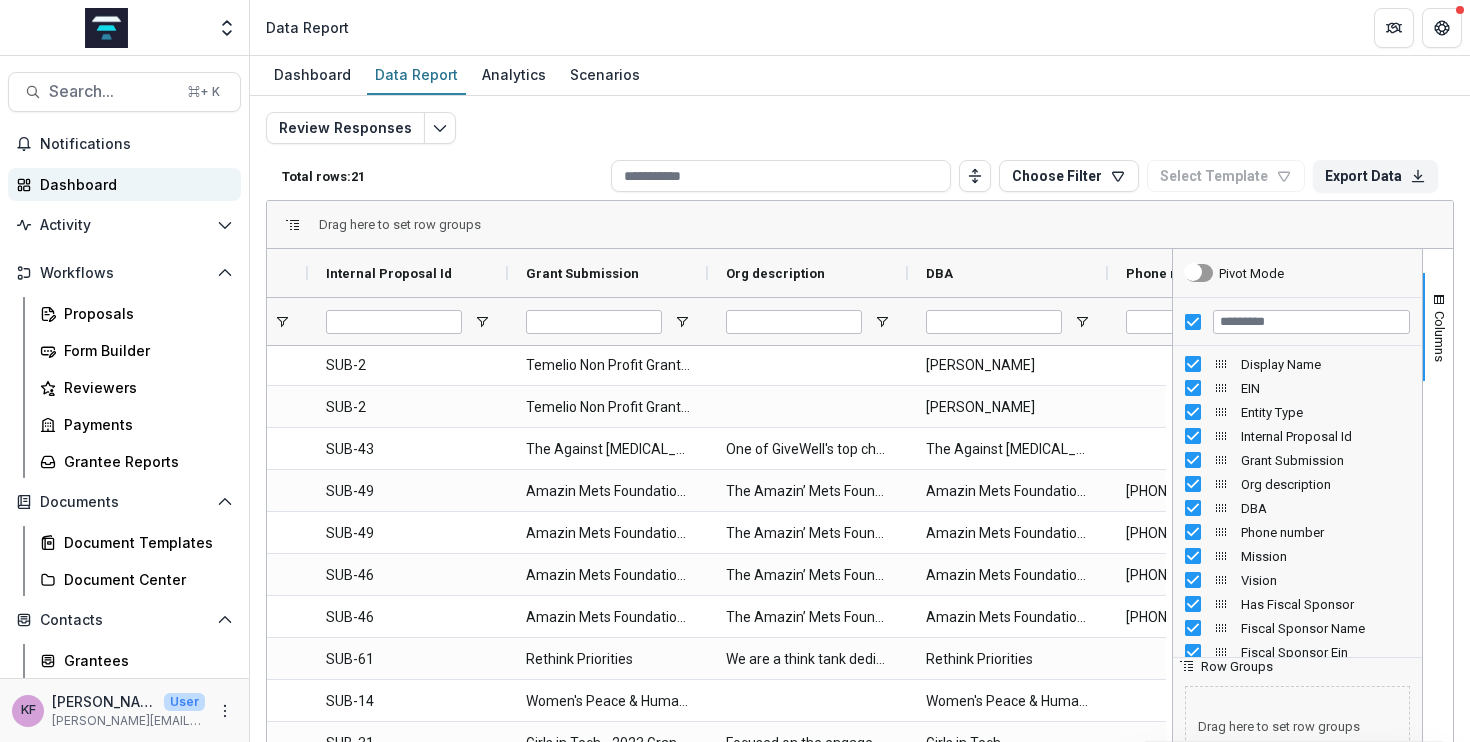 click on "Dashboard" at bounding box center (132, 184) 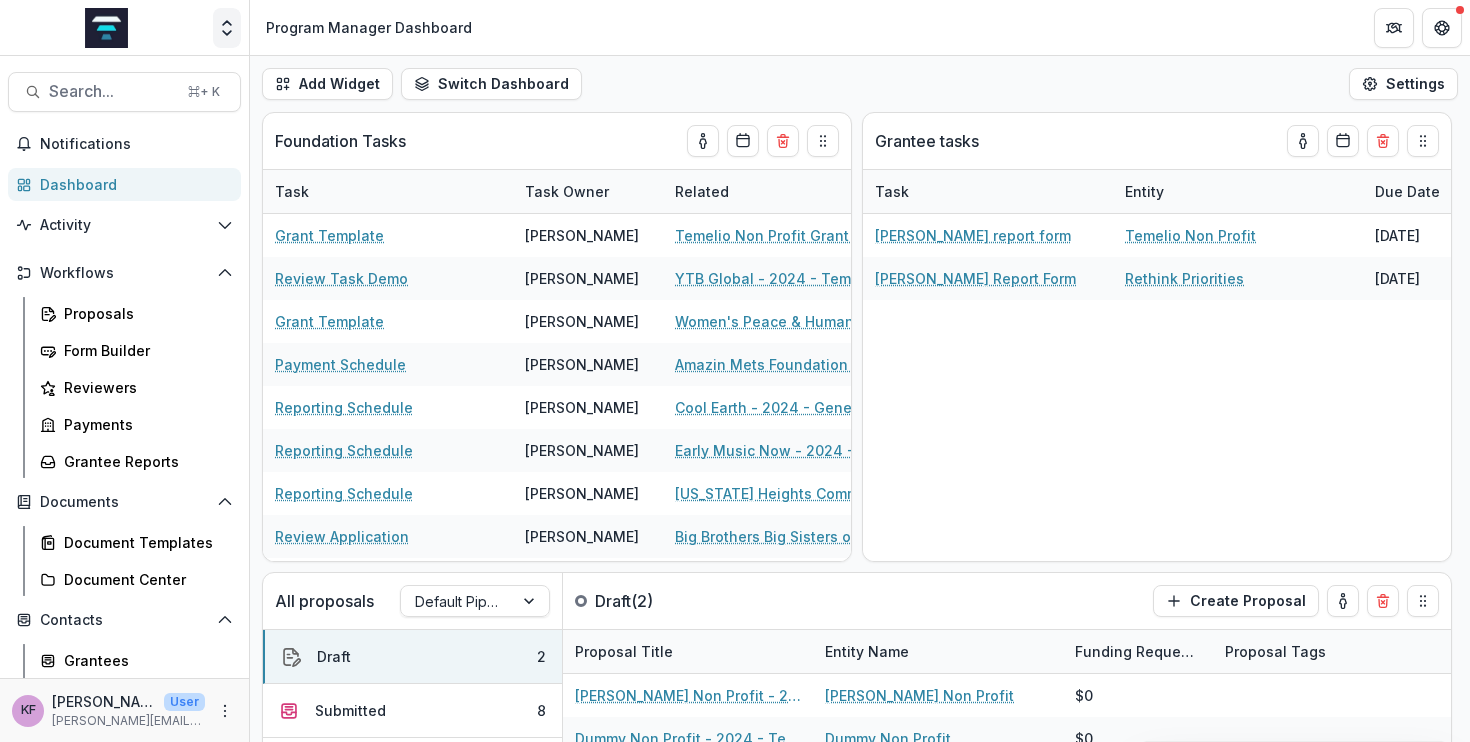 click at bounding box center (227, 28) 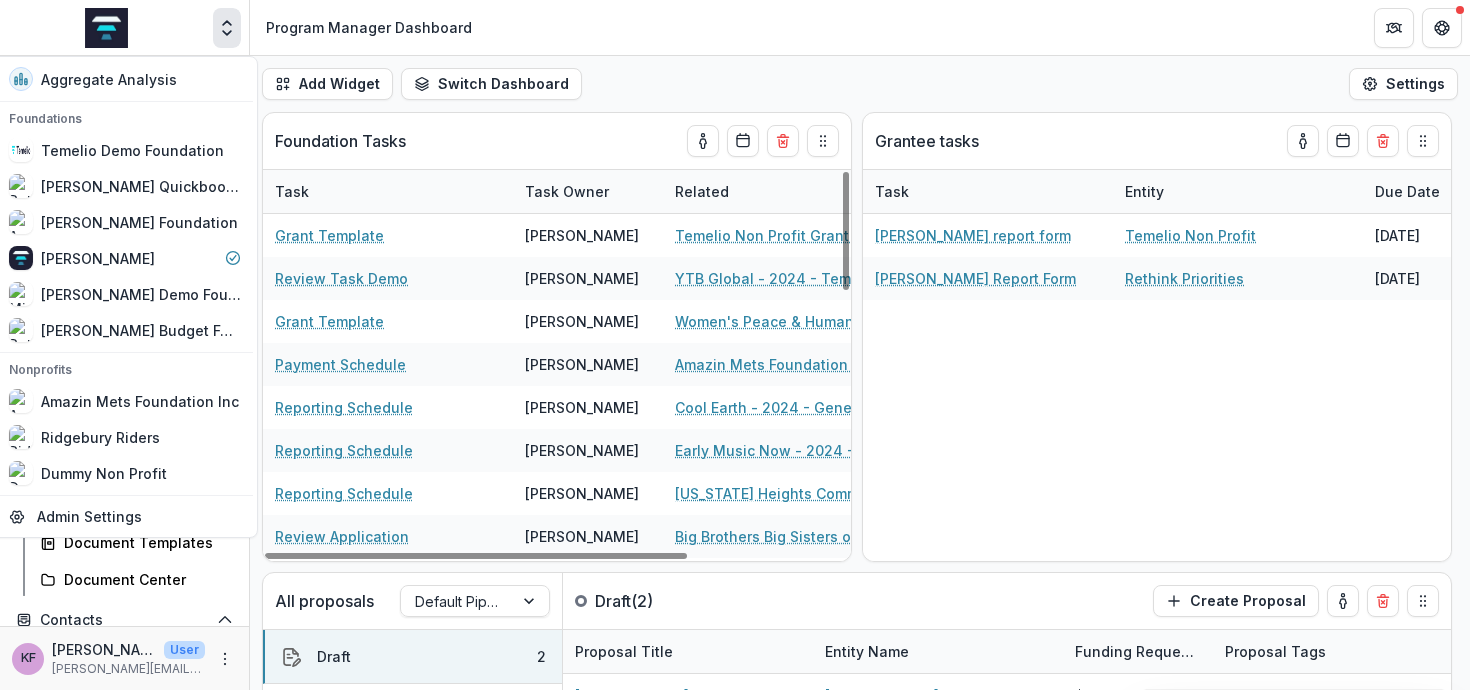 click on "Add Widget Switch Dashboard Program Manager Dashboard Foundation Dashboard New Dashboard Settings" at bounding box center [860, 84] 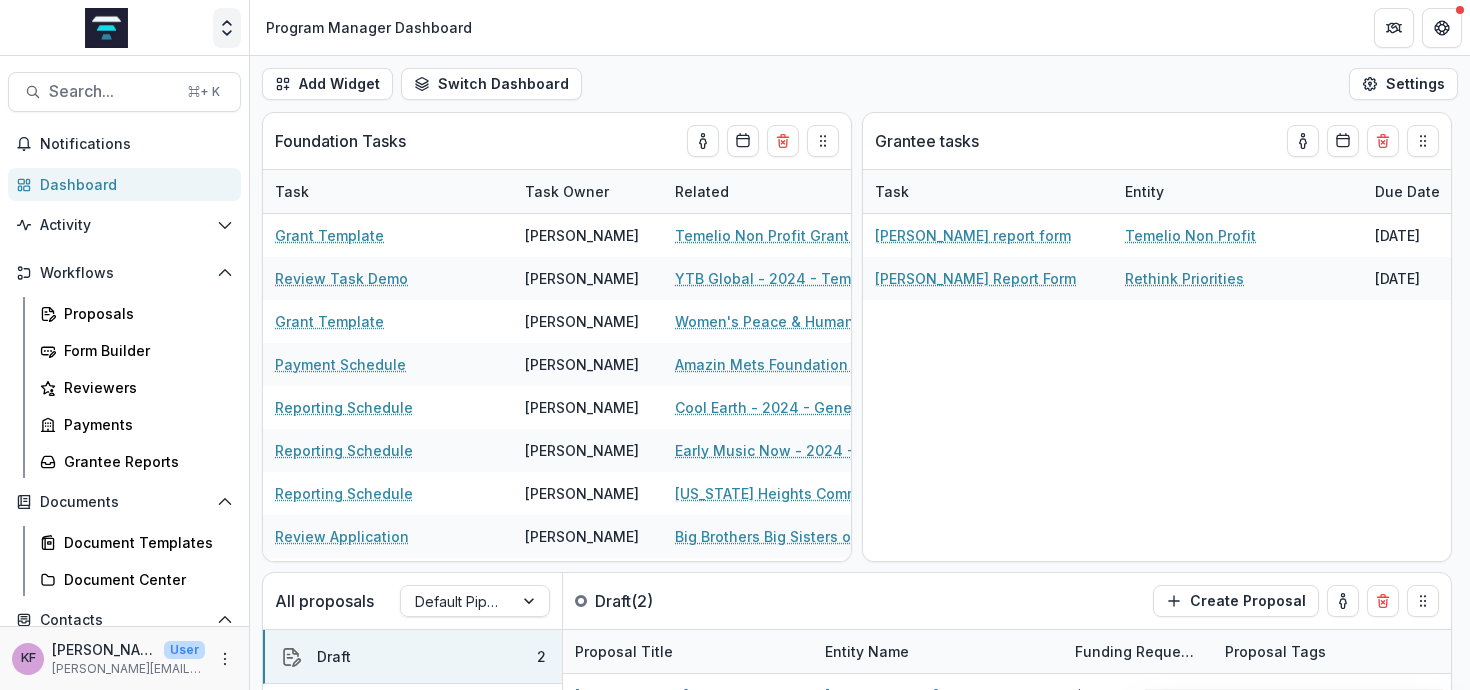 click at bounding box center [227, 28] 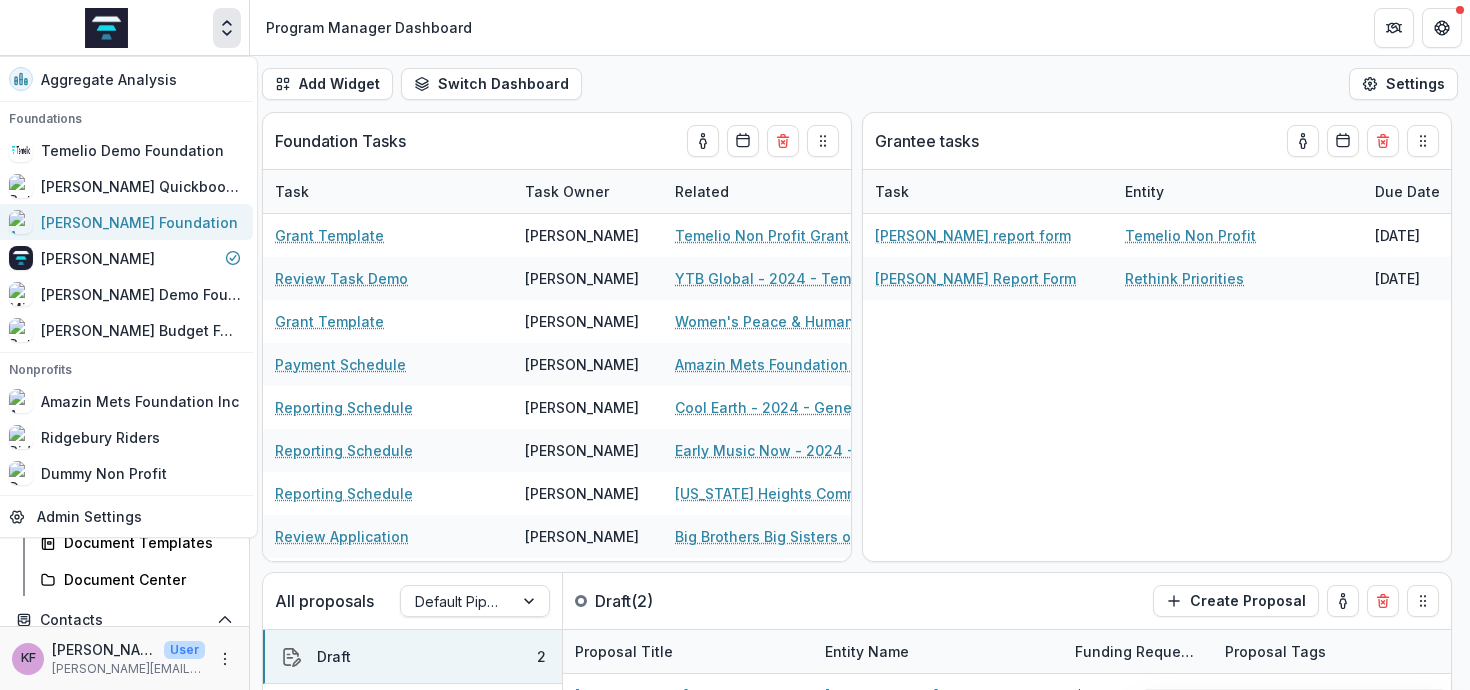 click on "[PERSON_NAME] Foundation" at bounding box center [139, 222] 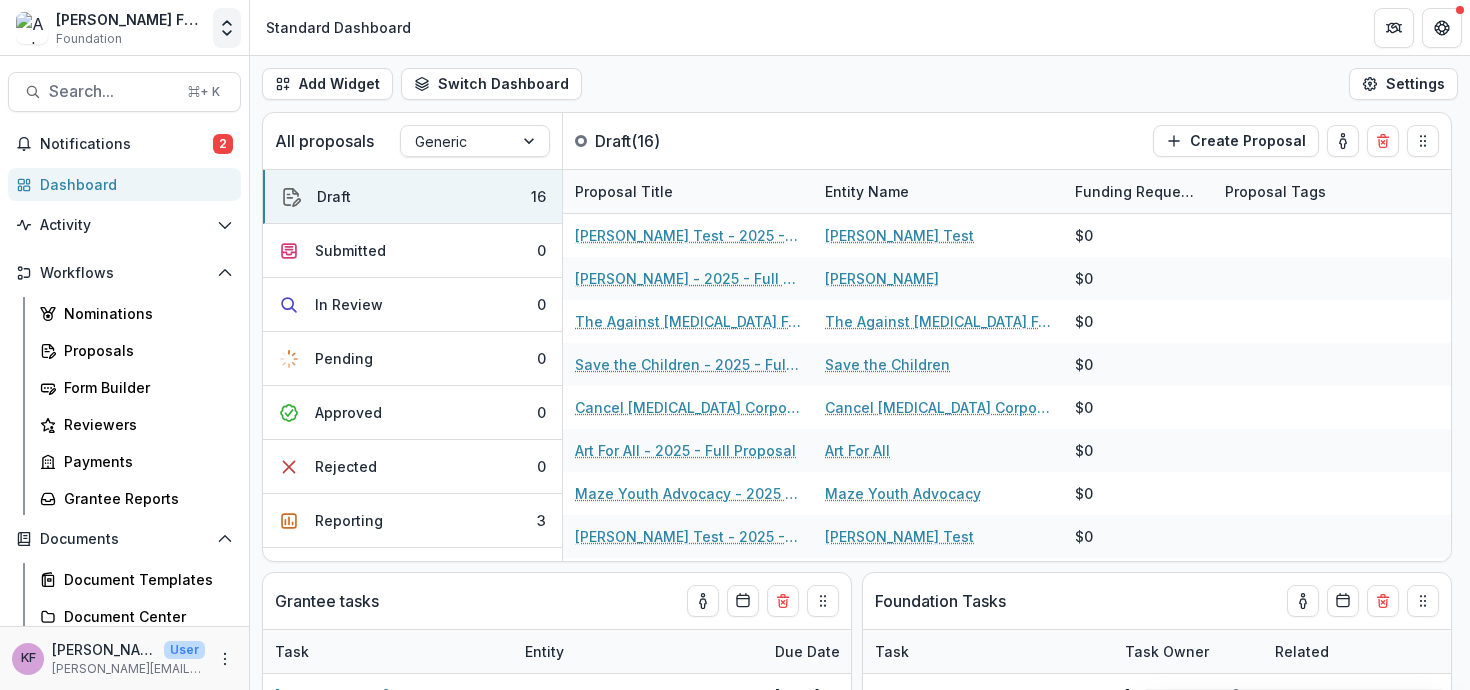 click 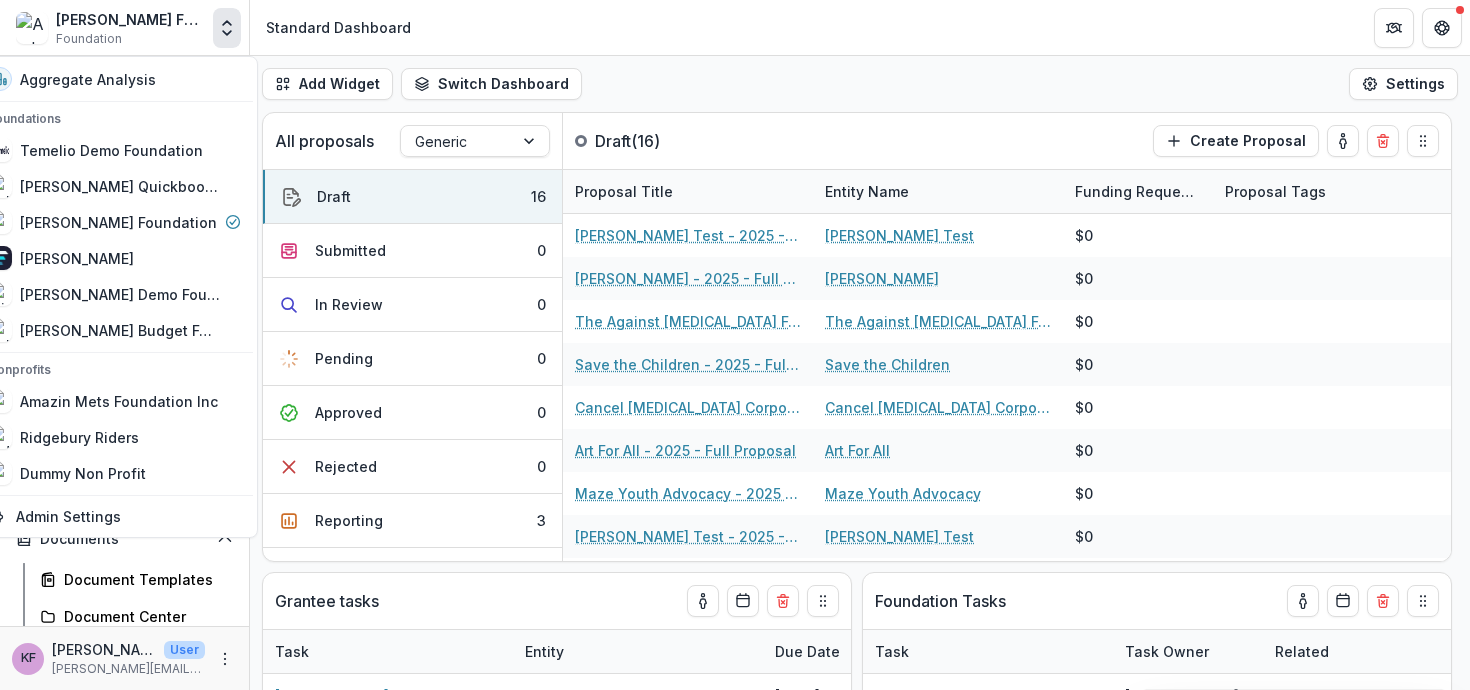 click on "Add Widget Switch Dashboard Standard Dashboard Default New Dashboard Settings" at bounding box center [860, 84] 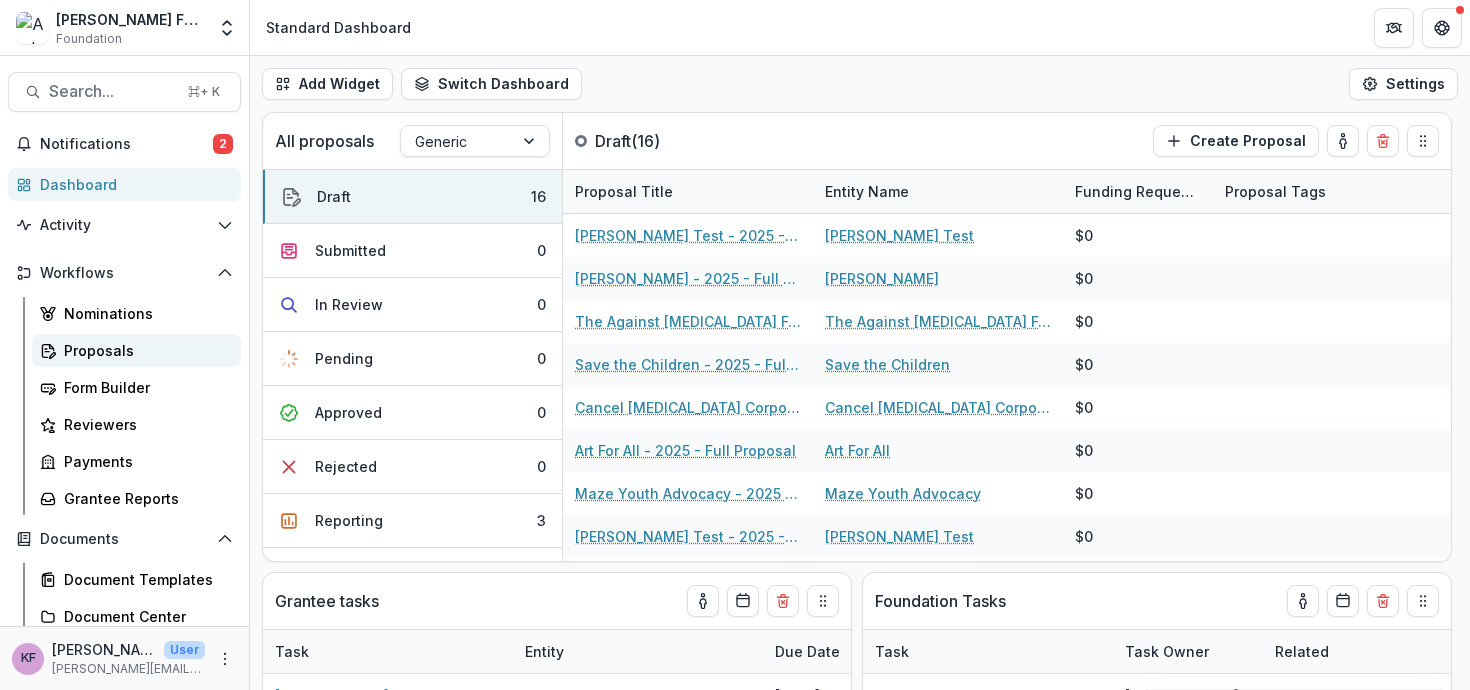 click on "Proposals" at bounding box center [136, 350] 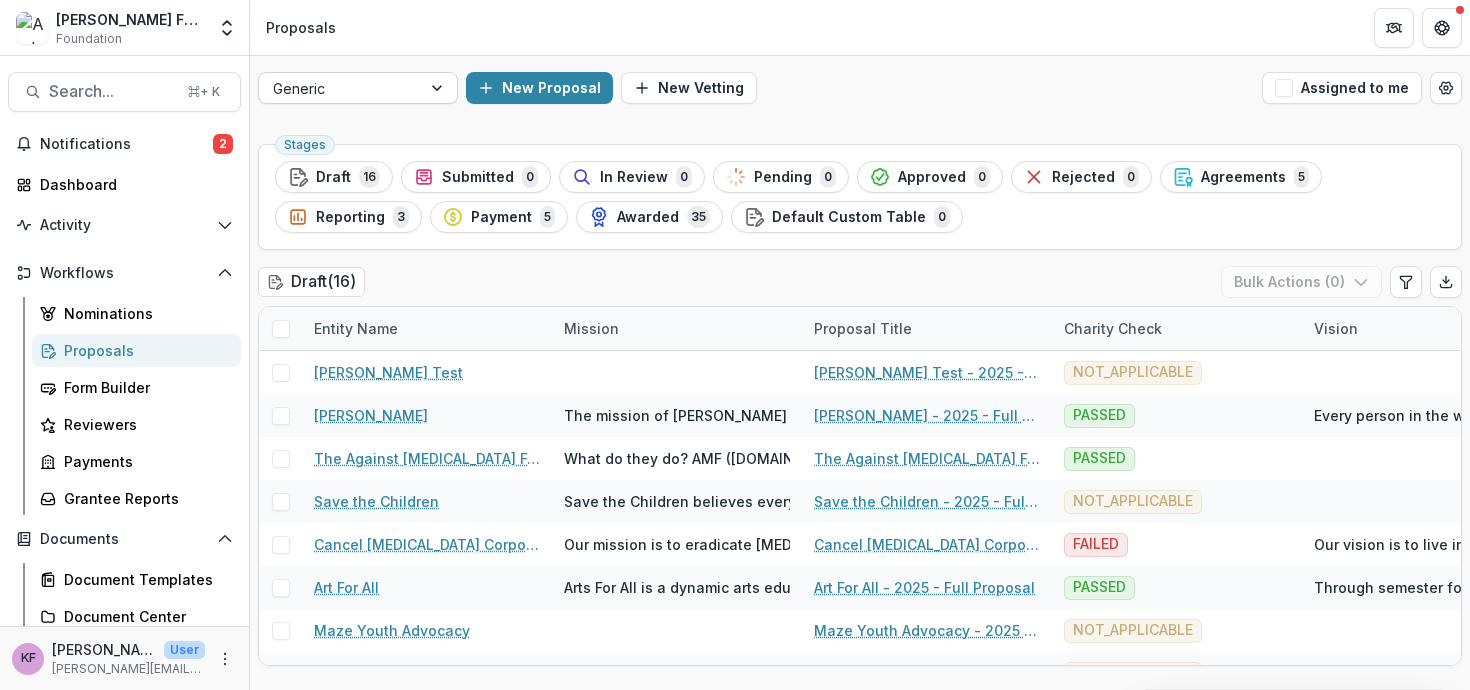 click at bounding box center [439, 88] 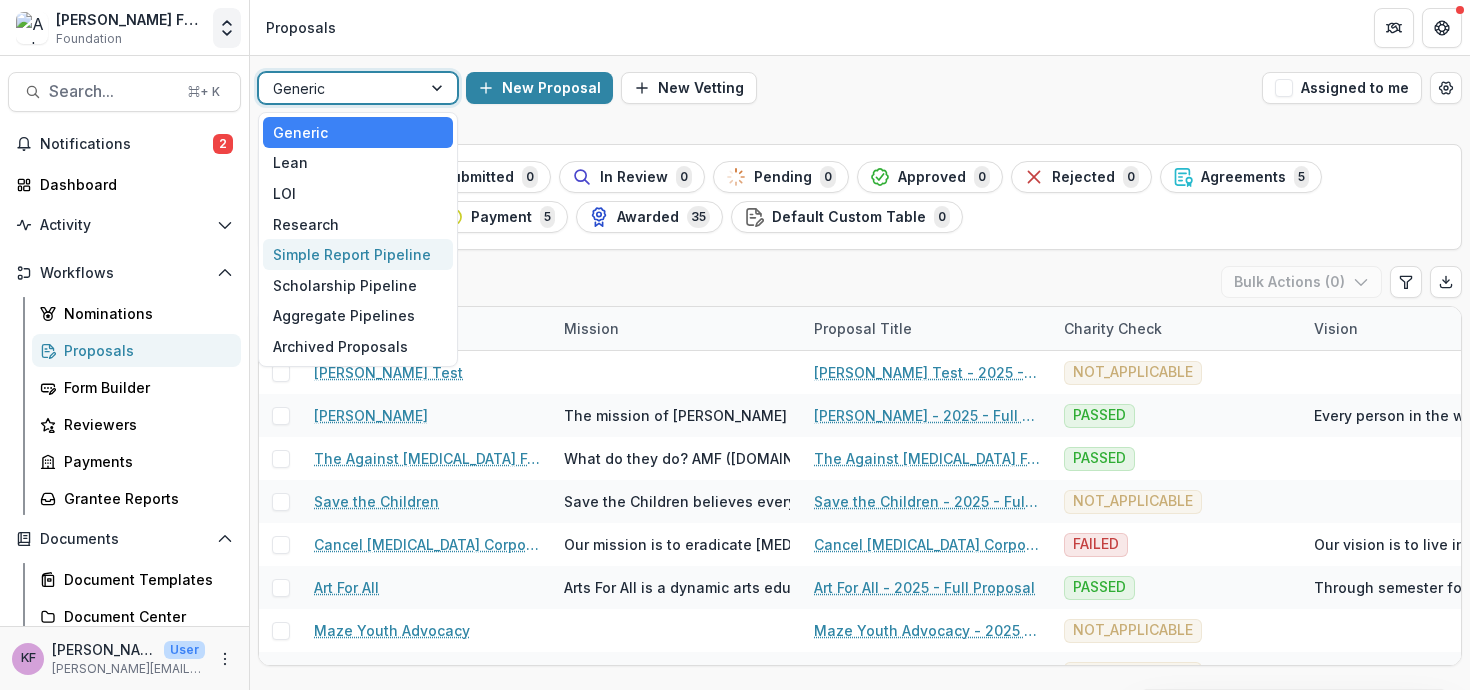click at bounding box center [227, 28] 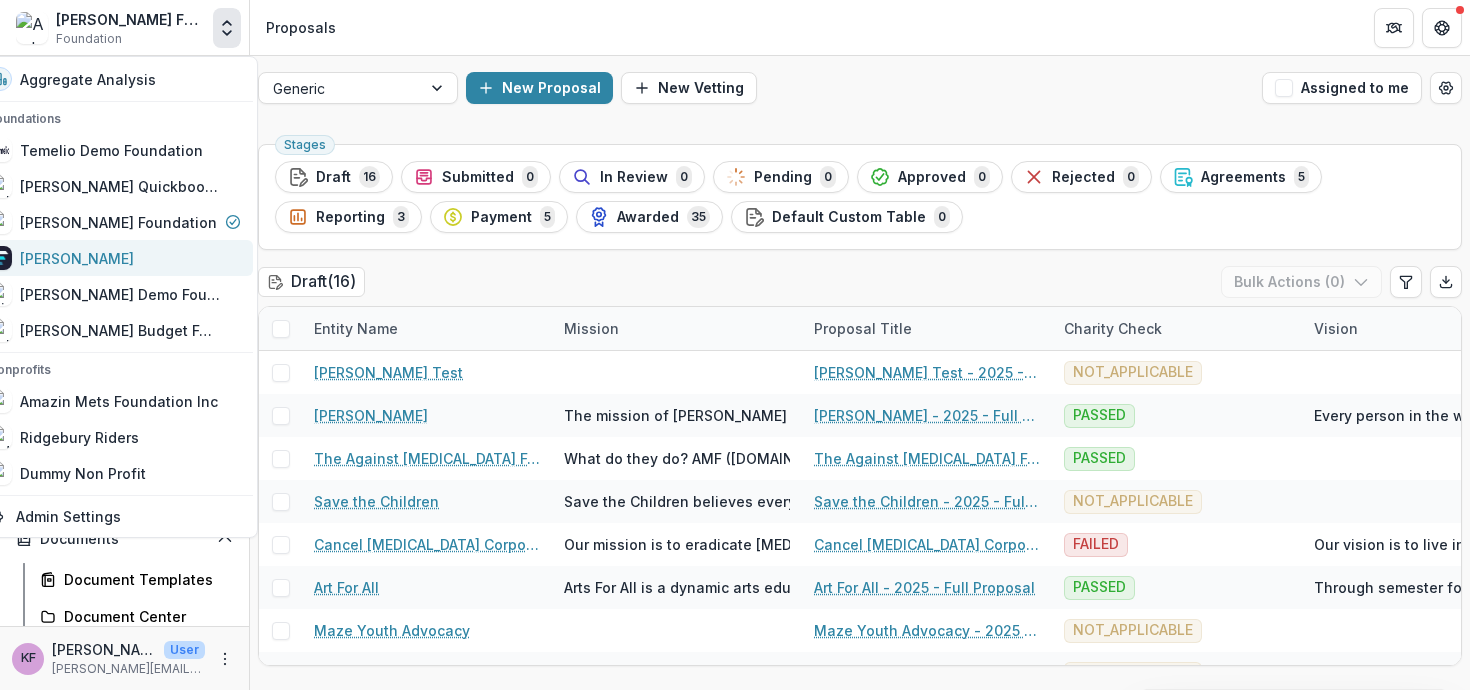 click on "[PERSON_NAME]" at bounding box center (114, 258) 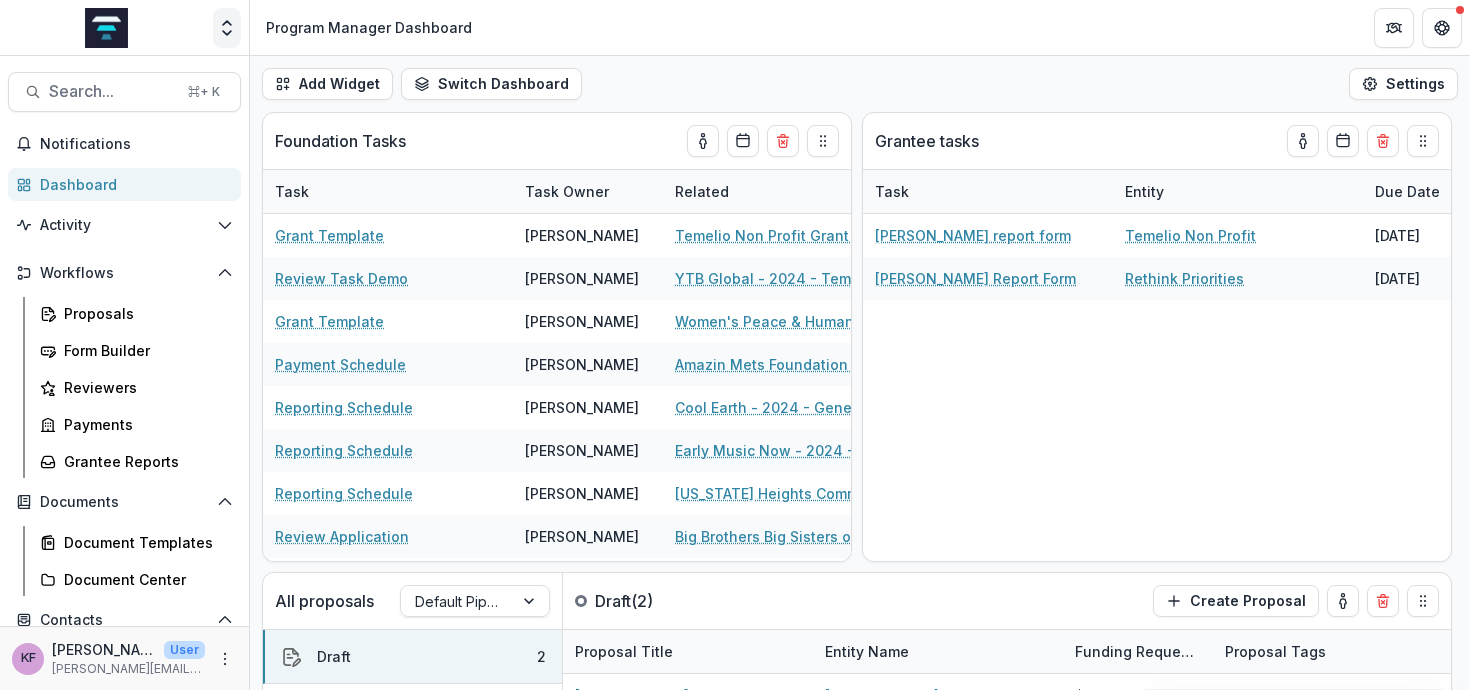 click at bounding box center (227, 28) 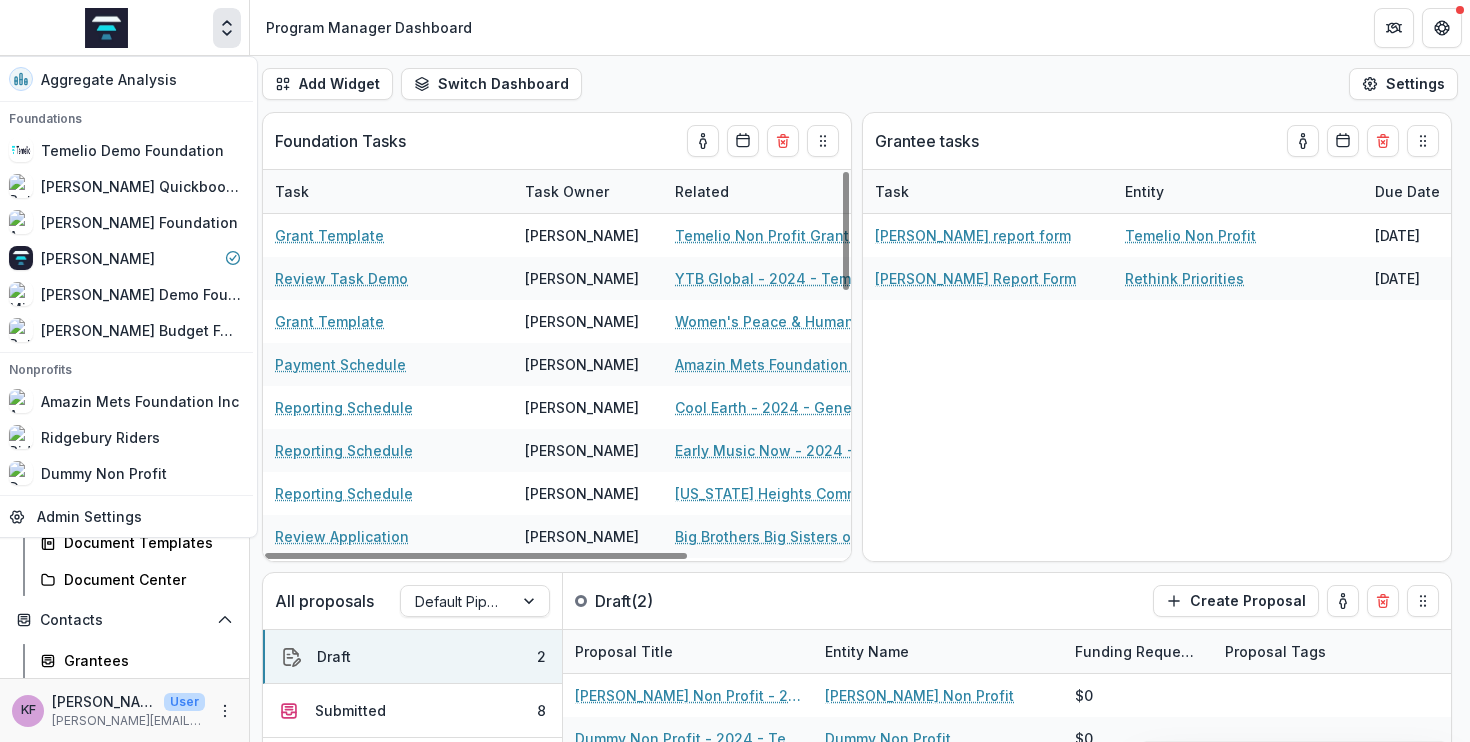 click on "Add Widget Switch Dashboard Program Manager Dashboard Foundation Dashboard New Dashboard Settings" at bounding box center (860, 84) 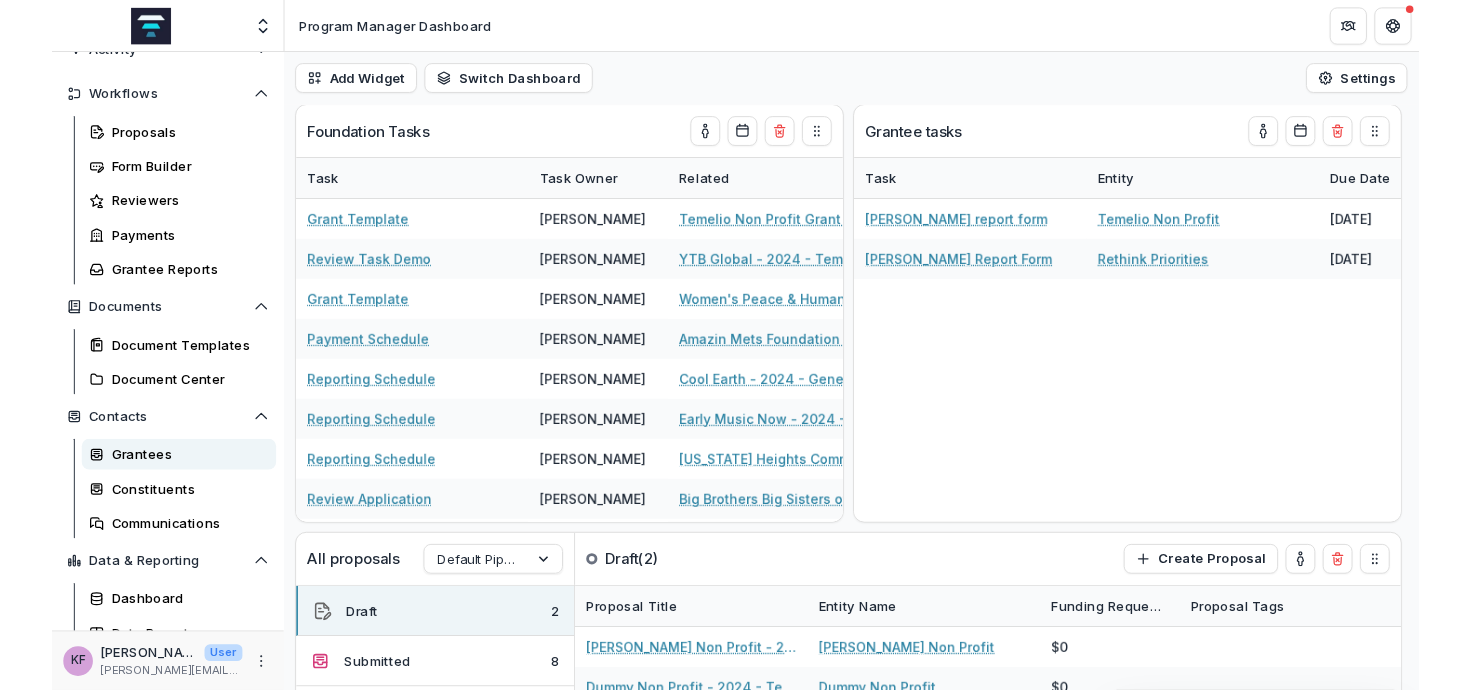 scroll, scrollTop: 265, scrollLeft: 0, axis: vertical 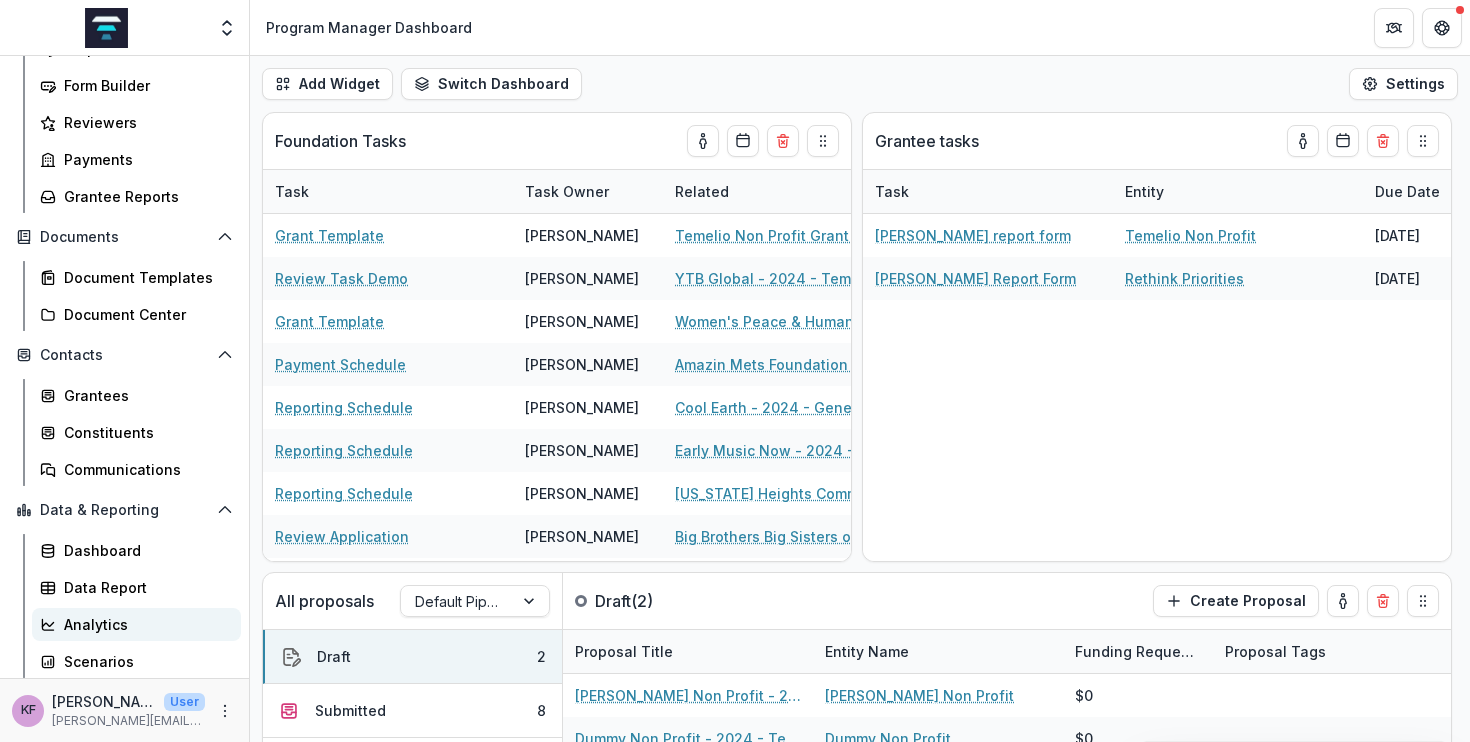 click on "Analytics" at bounding box center [144, 624] 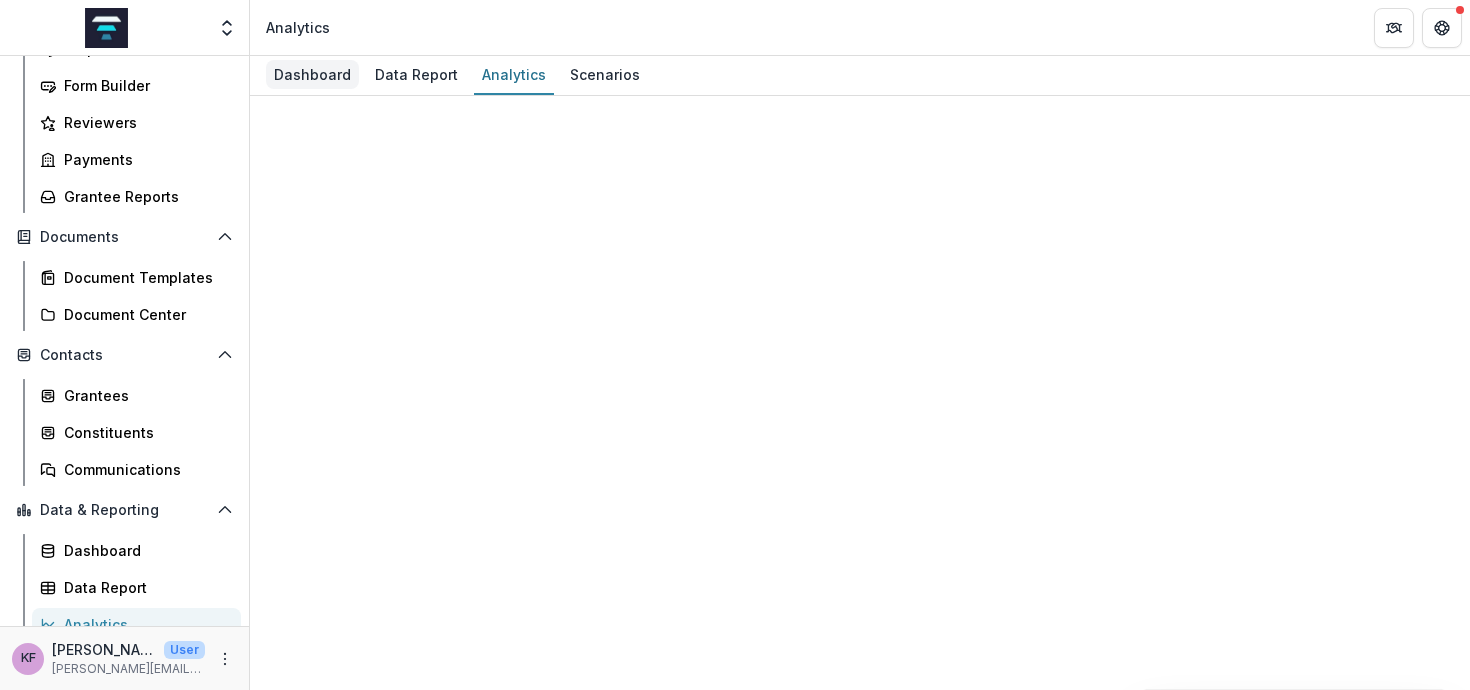 click on "Dashboard" at bounding box center (312, 74) 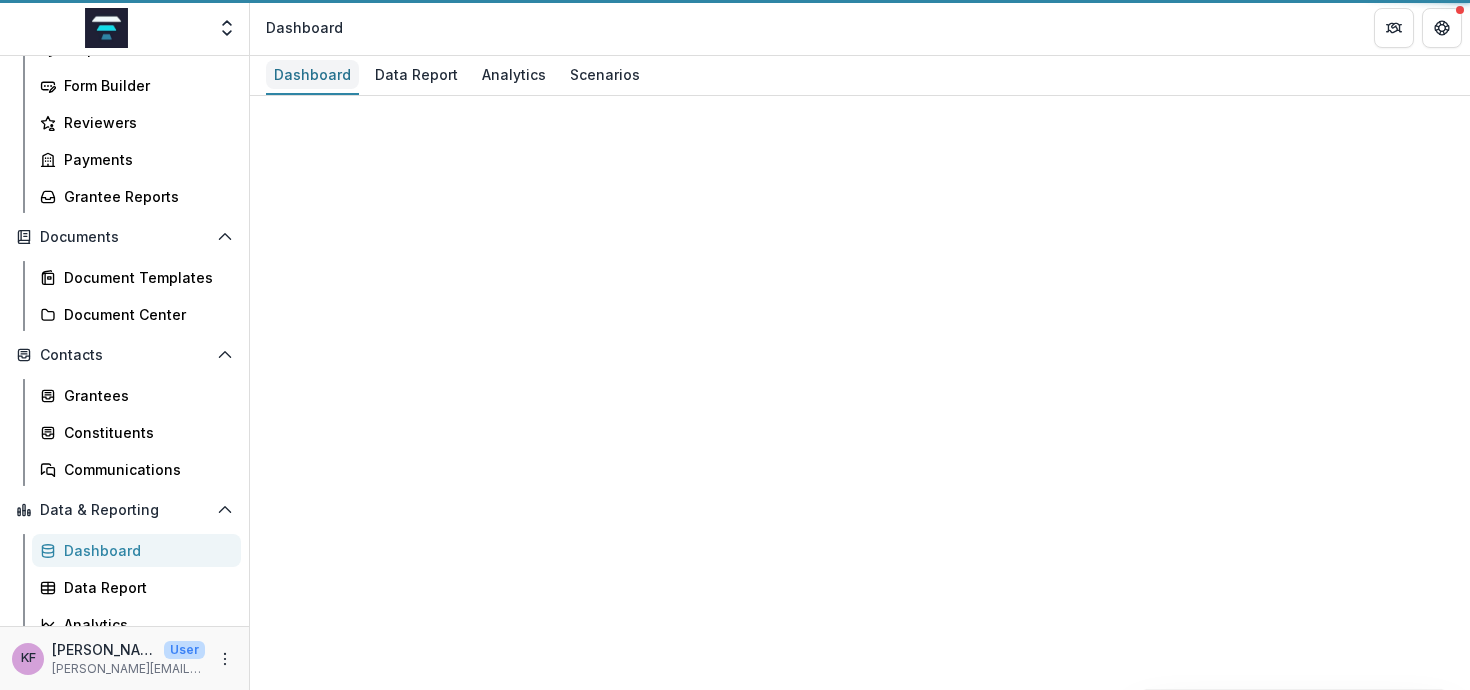 select on "**********" 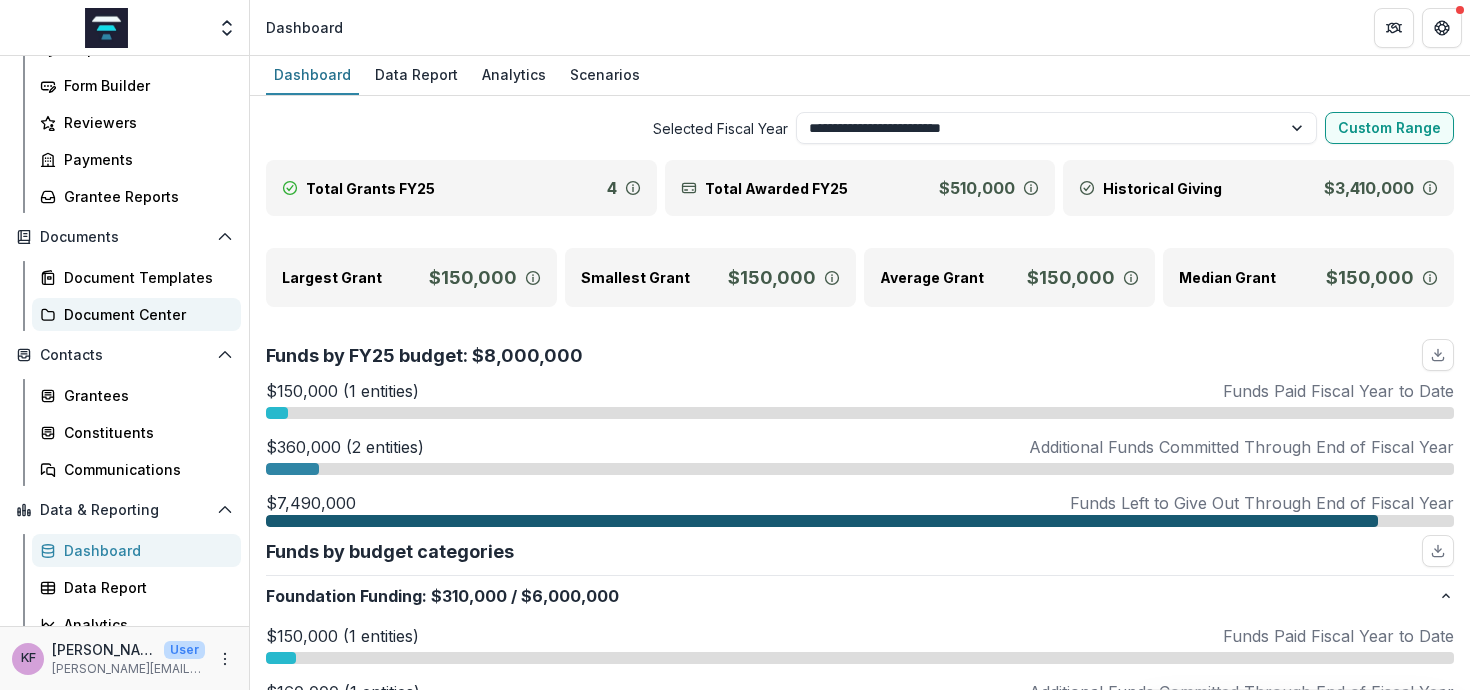 scroll, scrollTop: 103, scrollLeft: 0, axis: vertical 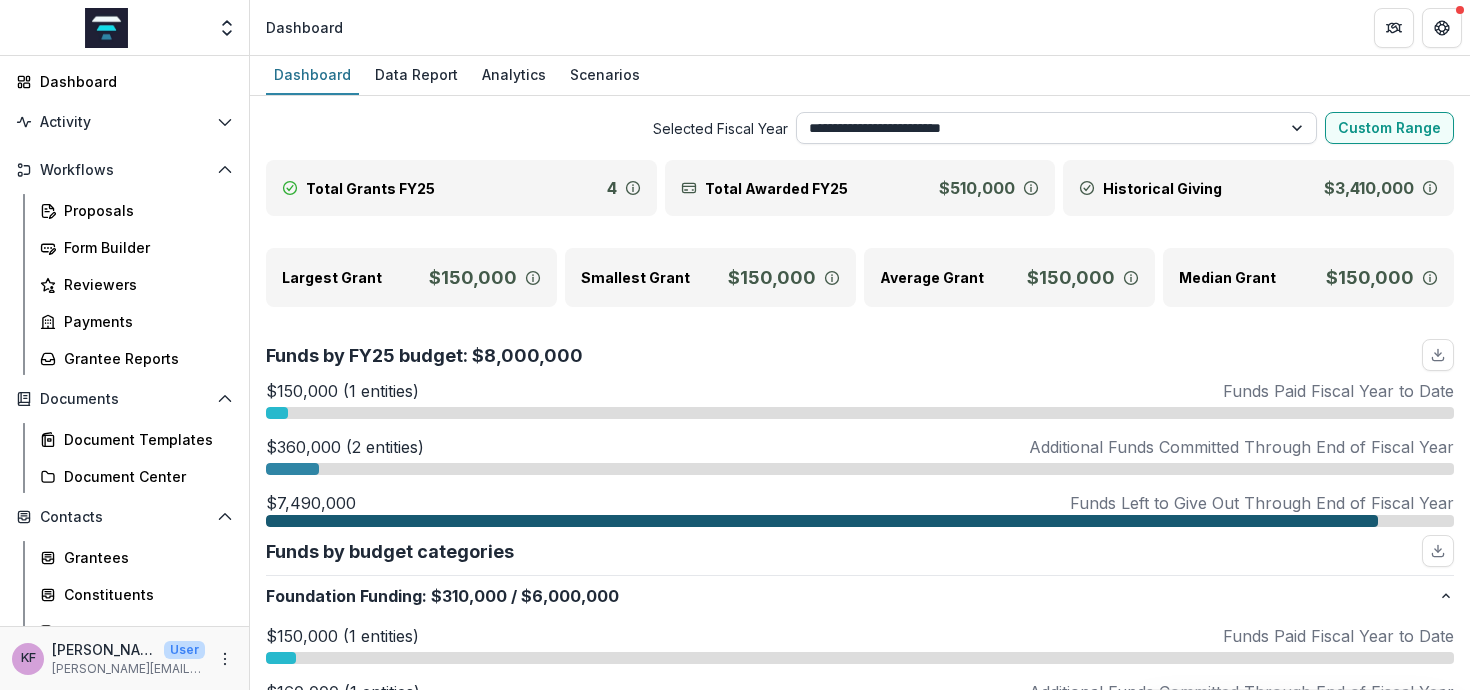 click on "**********" at bounding box center (1057, 128) 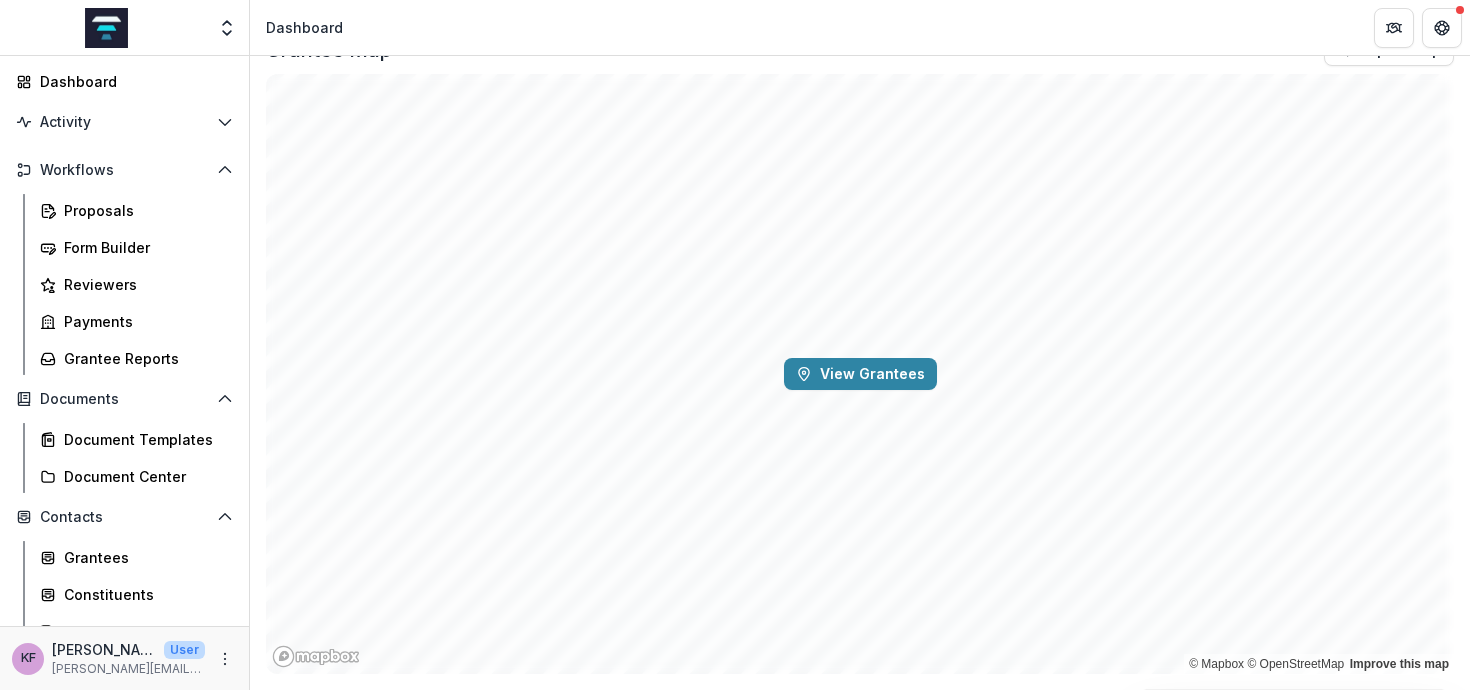 scroll, scrollTop: 2435, scrollLeft: 0, axis: vertical 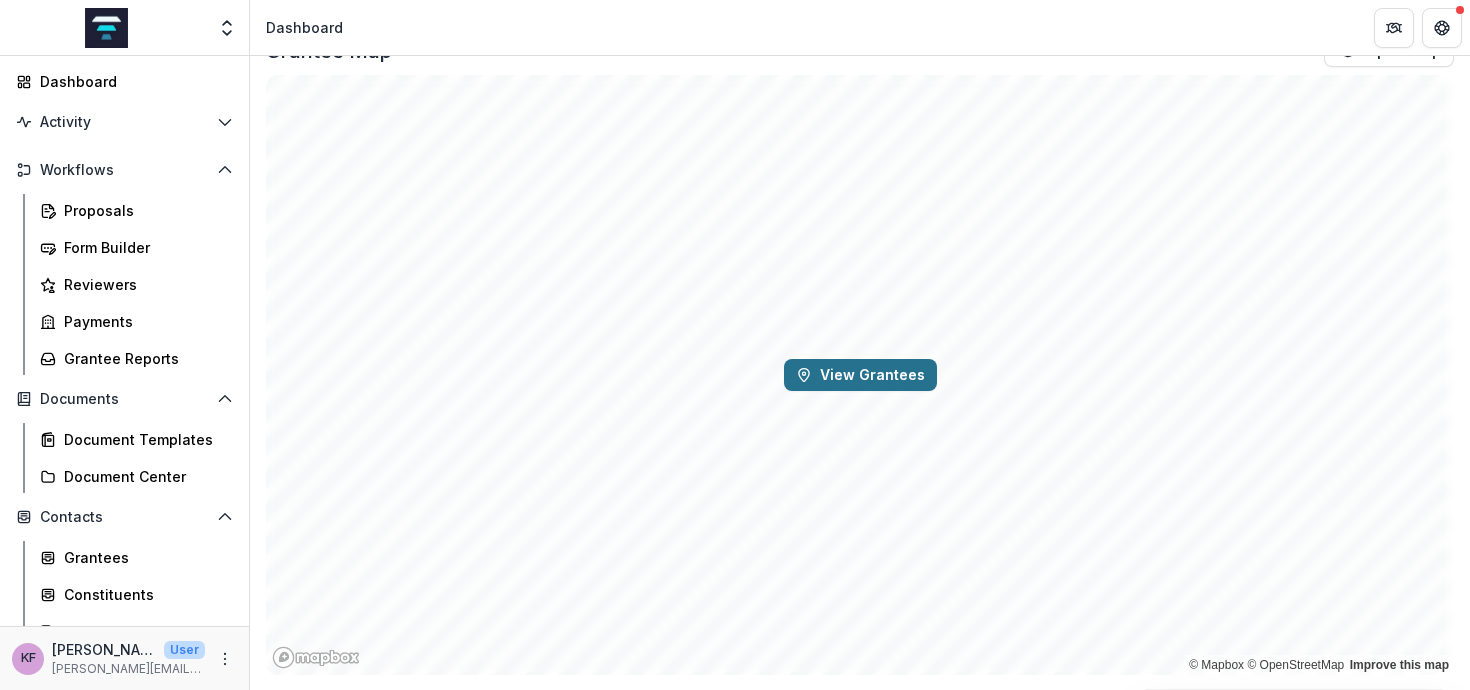 click on "View Grantees" at bounding box center [860, 375] 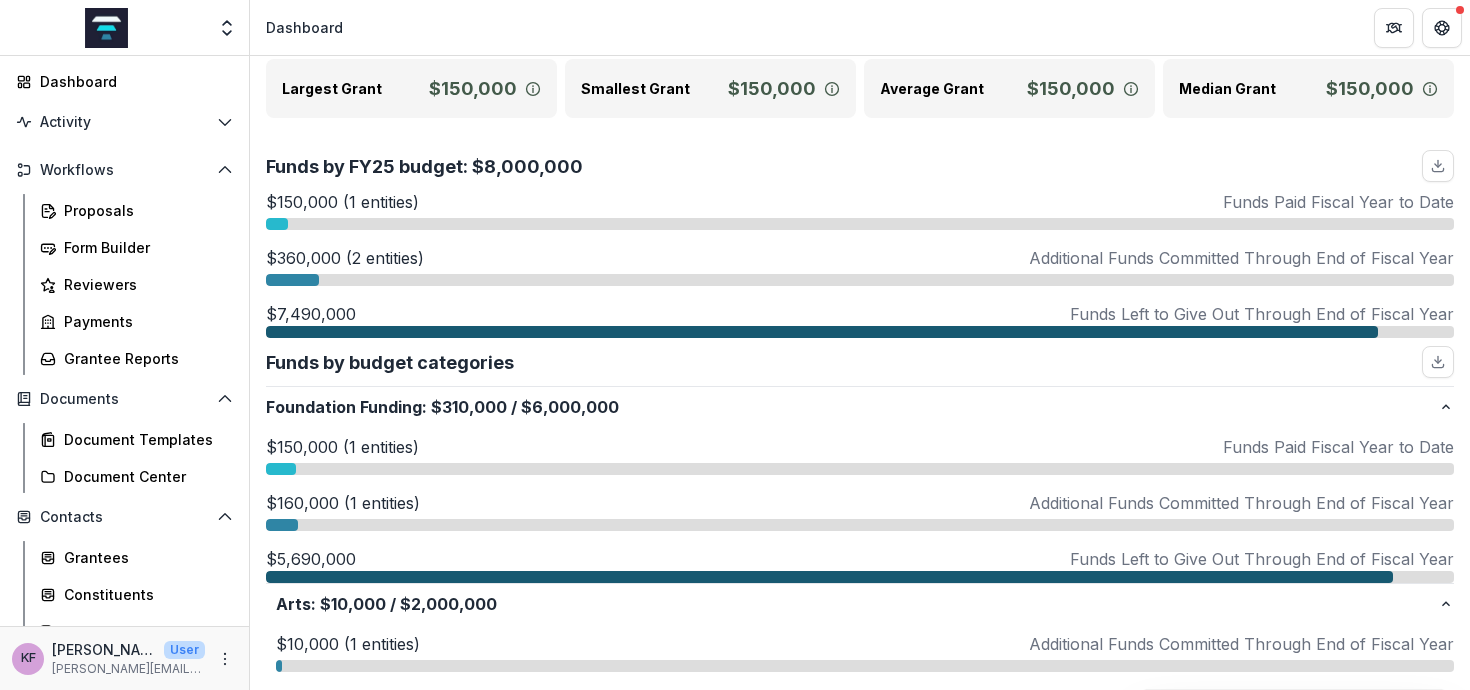 scroll, scrollTop: 0, scrollLeft: 0, axis: both 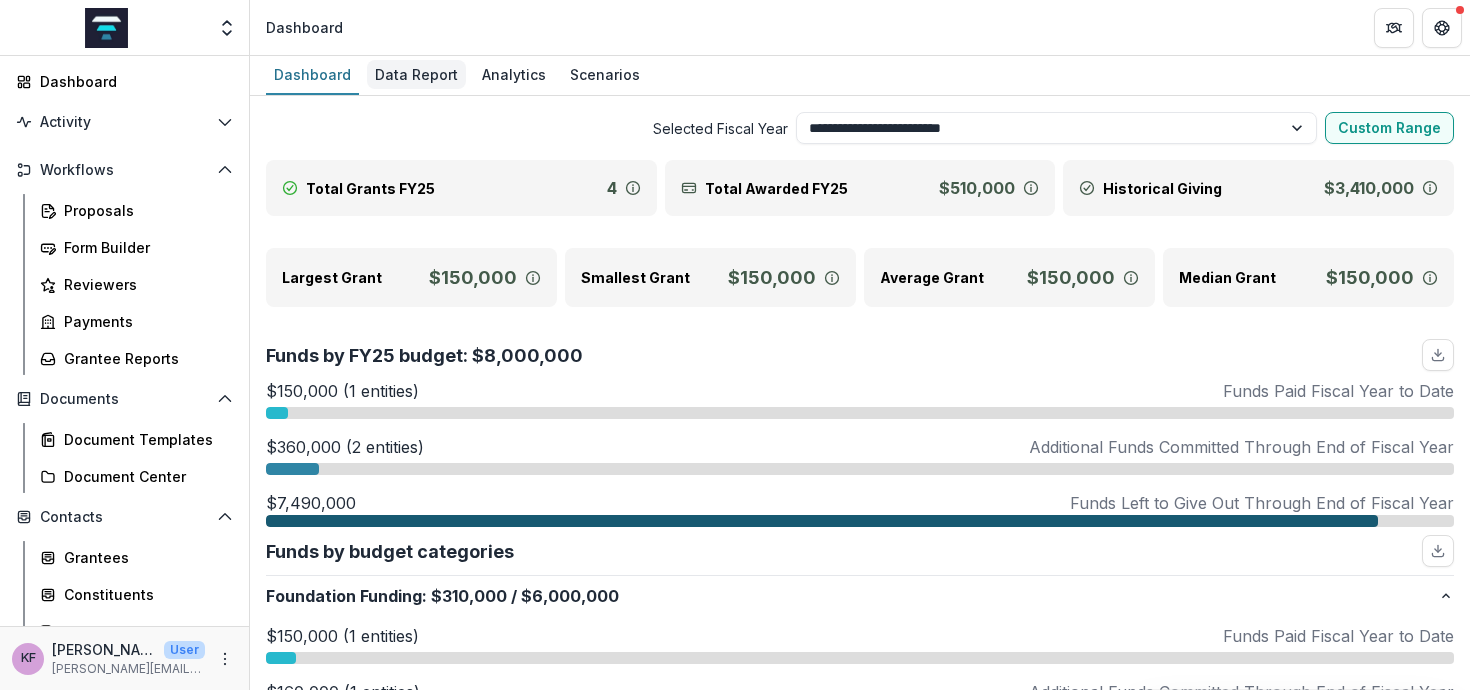 click on "Data Report" at bounding box center (416, 74) 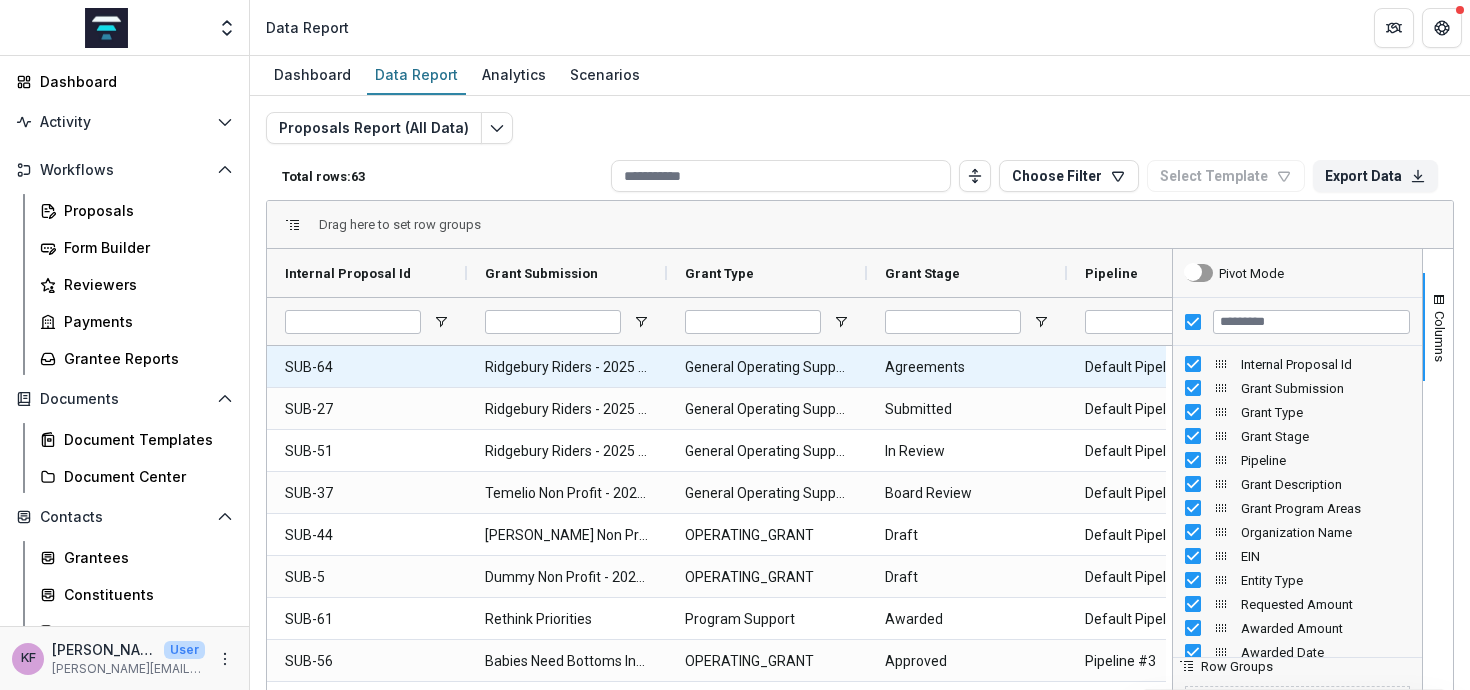 scroll, scrollTop: 0, scrollLeft: 59, axis: horizontal 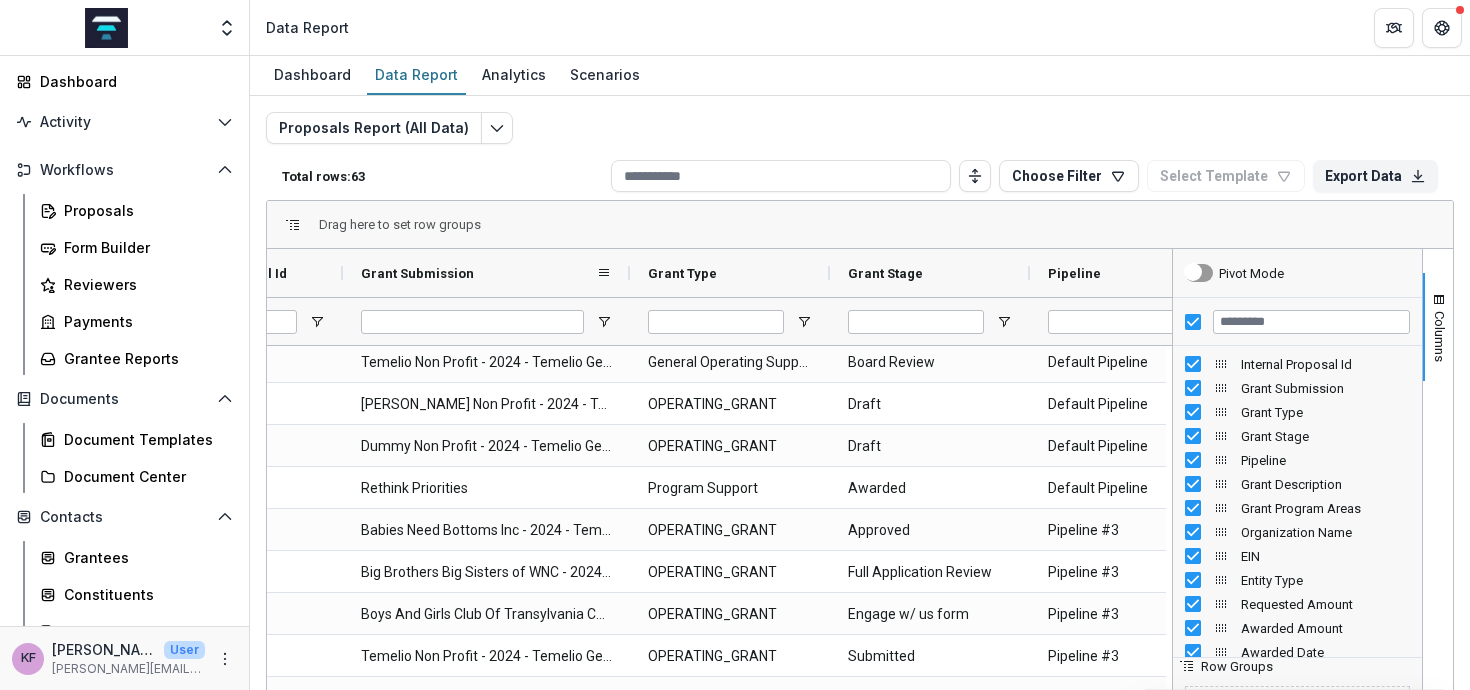 drag, startPoint x: 540, startPoint y: 274, endPoint x: 632, endPoint y: 274, distance: 92 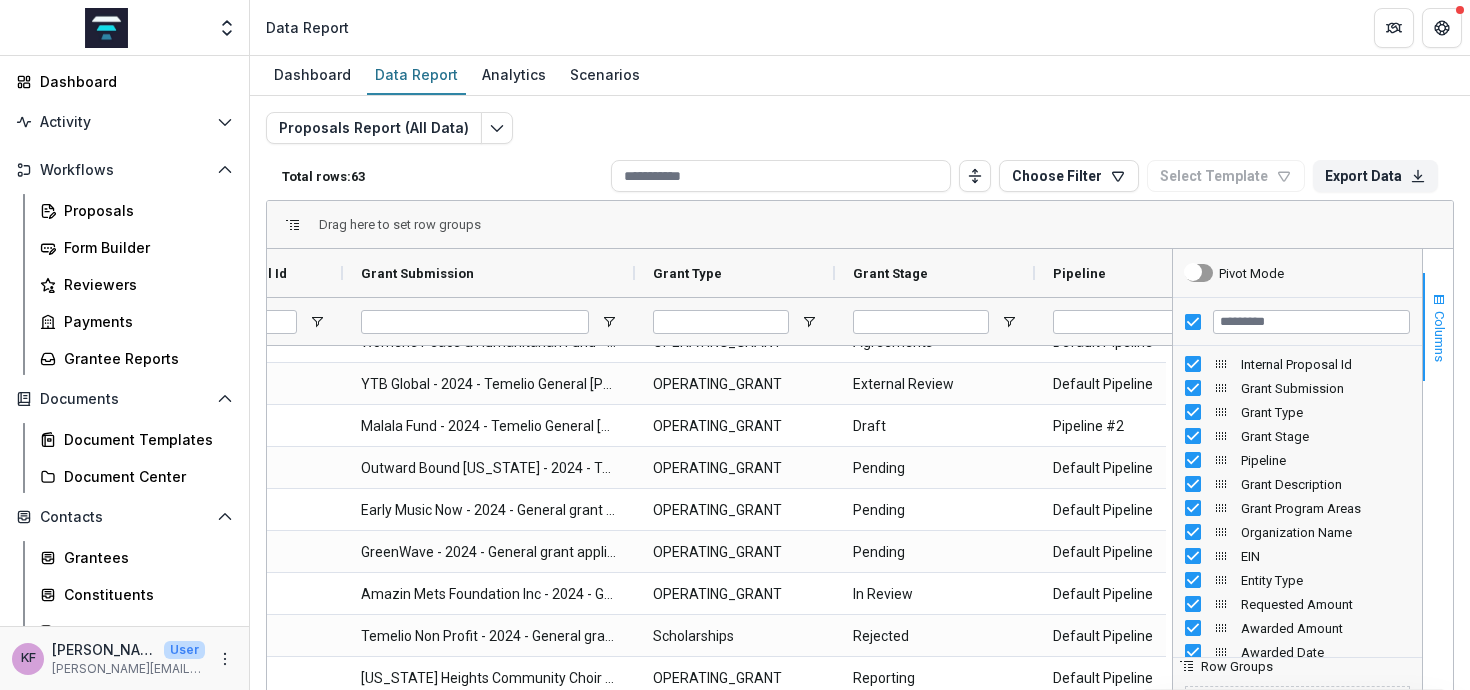 click on "Columns" at bounding box center [1439, 336] 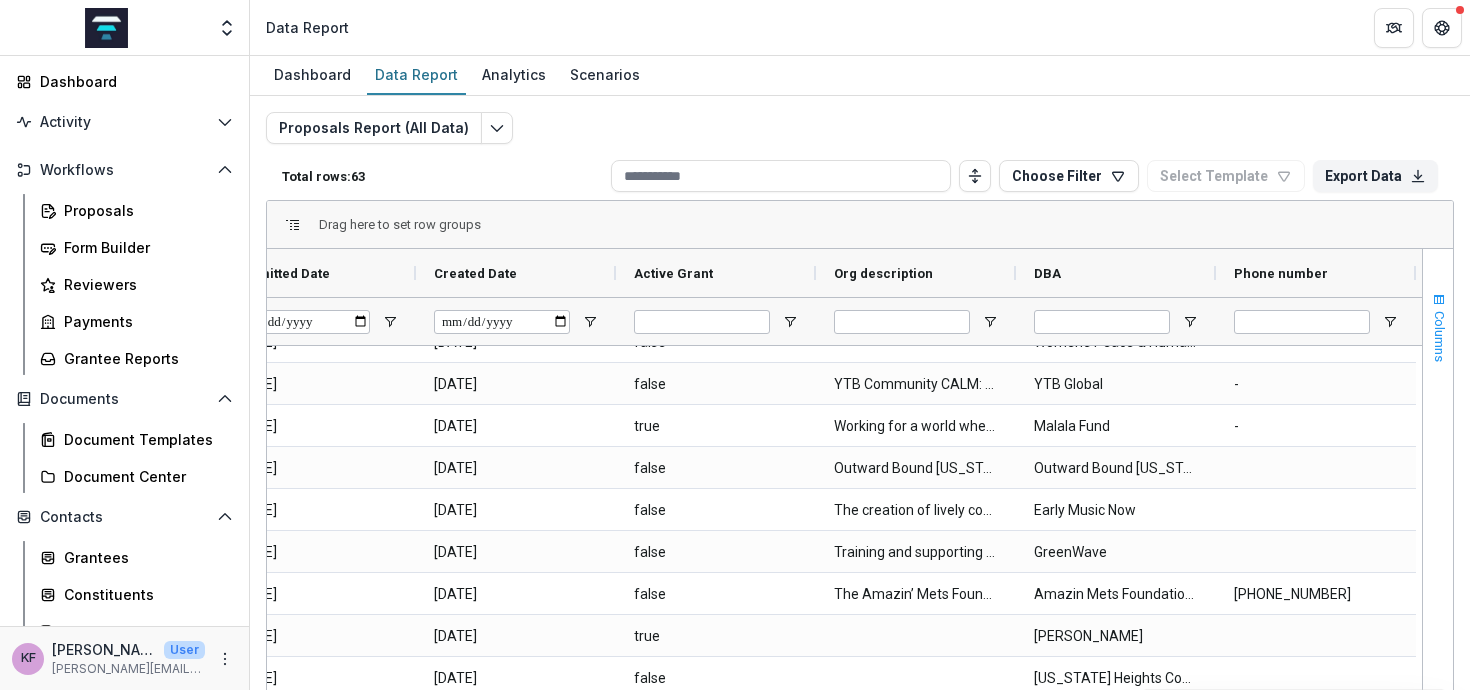 click on "Columns" at bounding box center (1439, 336) 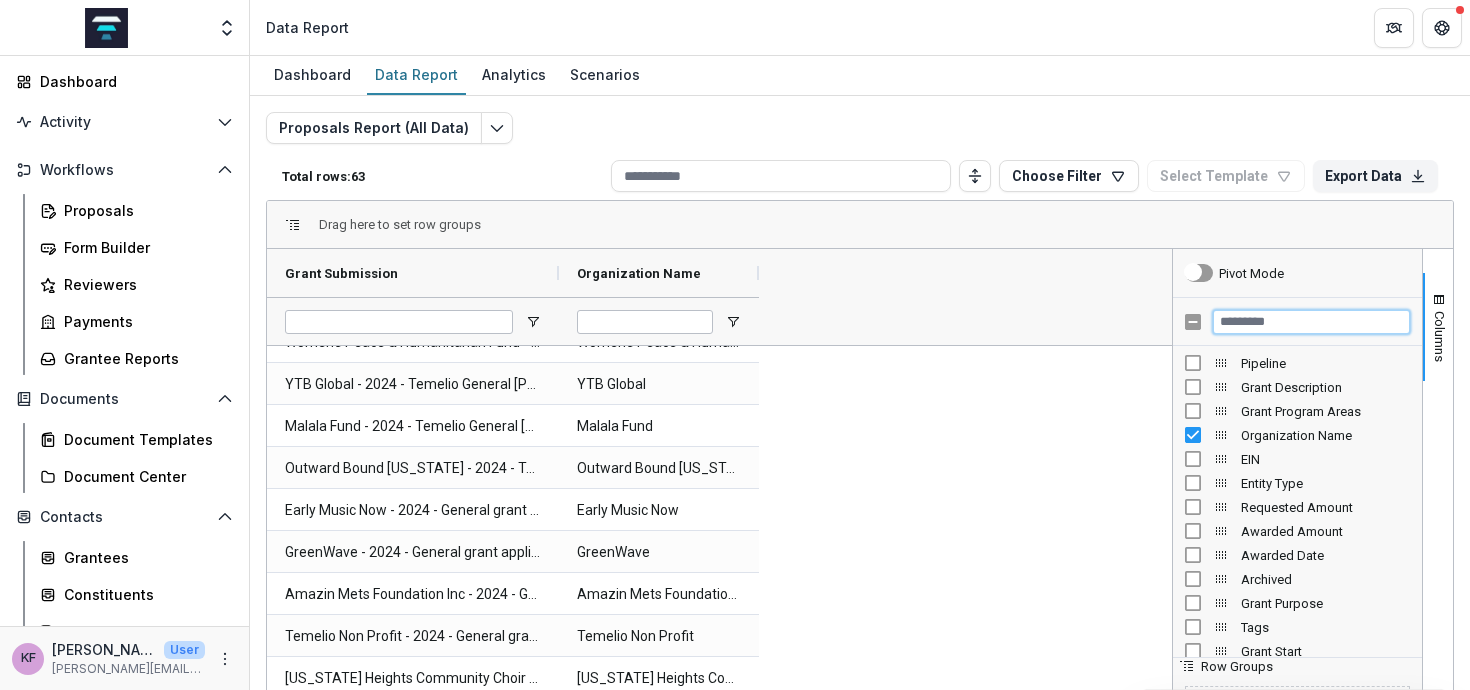 click at bounding box center (1311, 322) 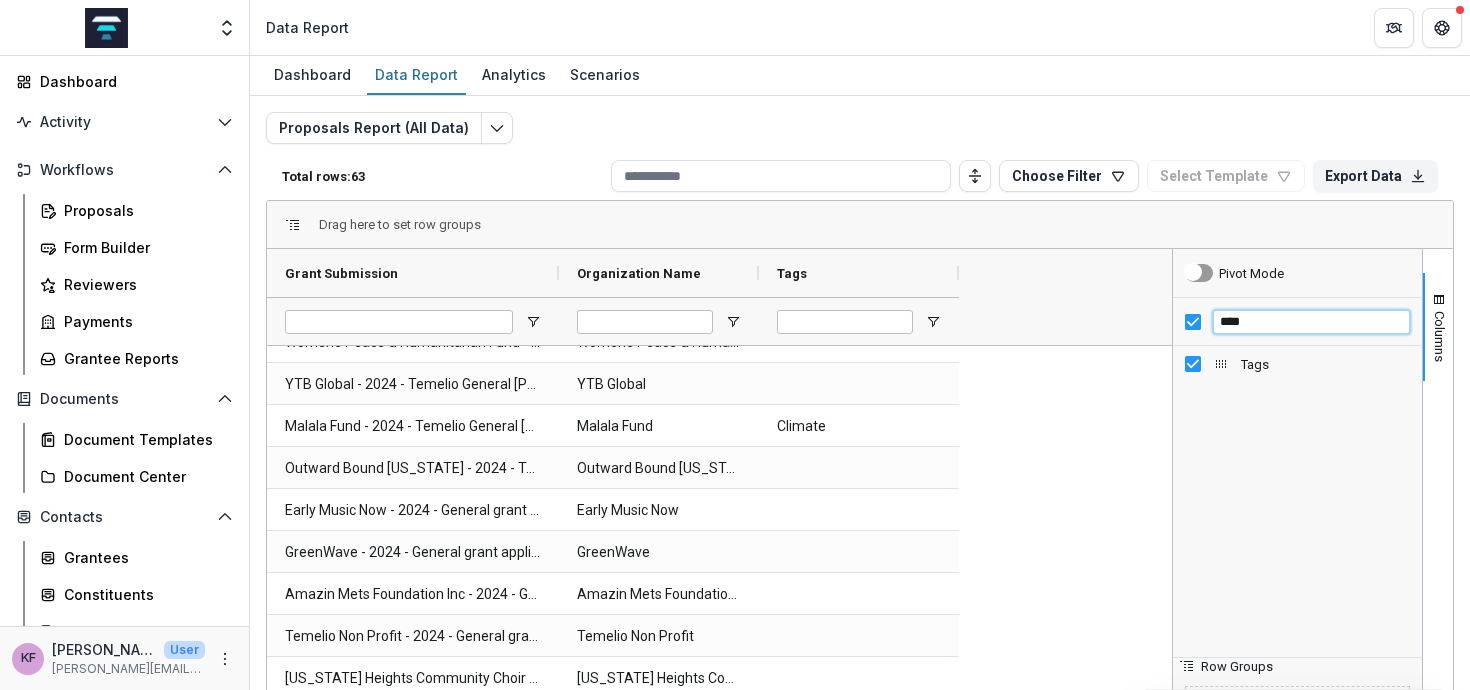 click on "****" at bounding box center [1311, 322] 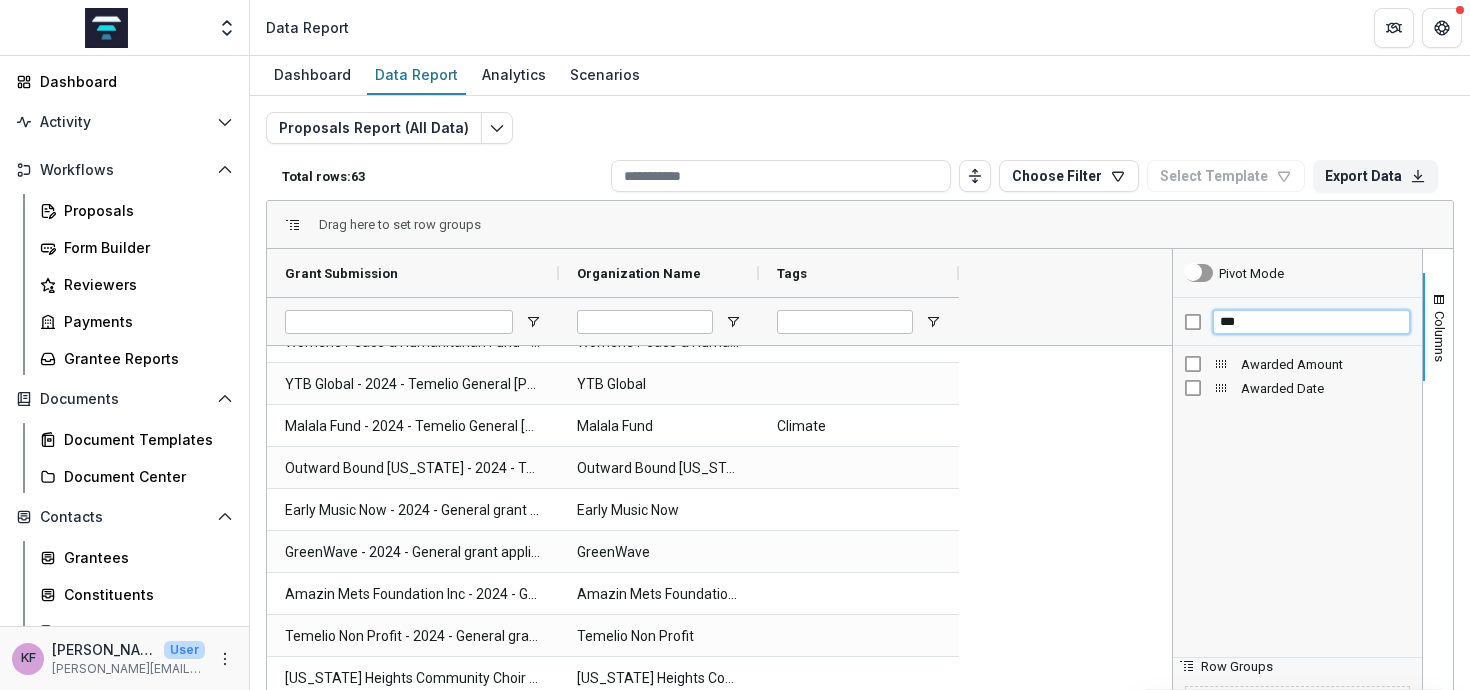 type on "***" 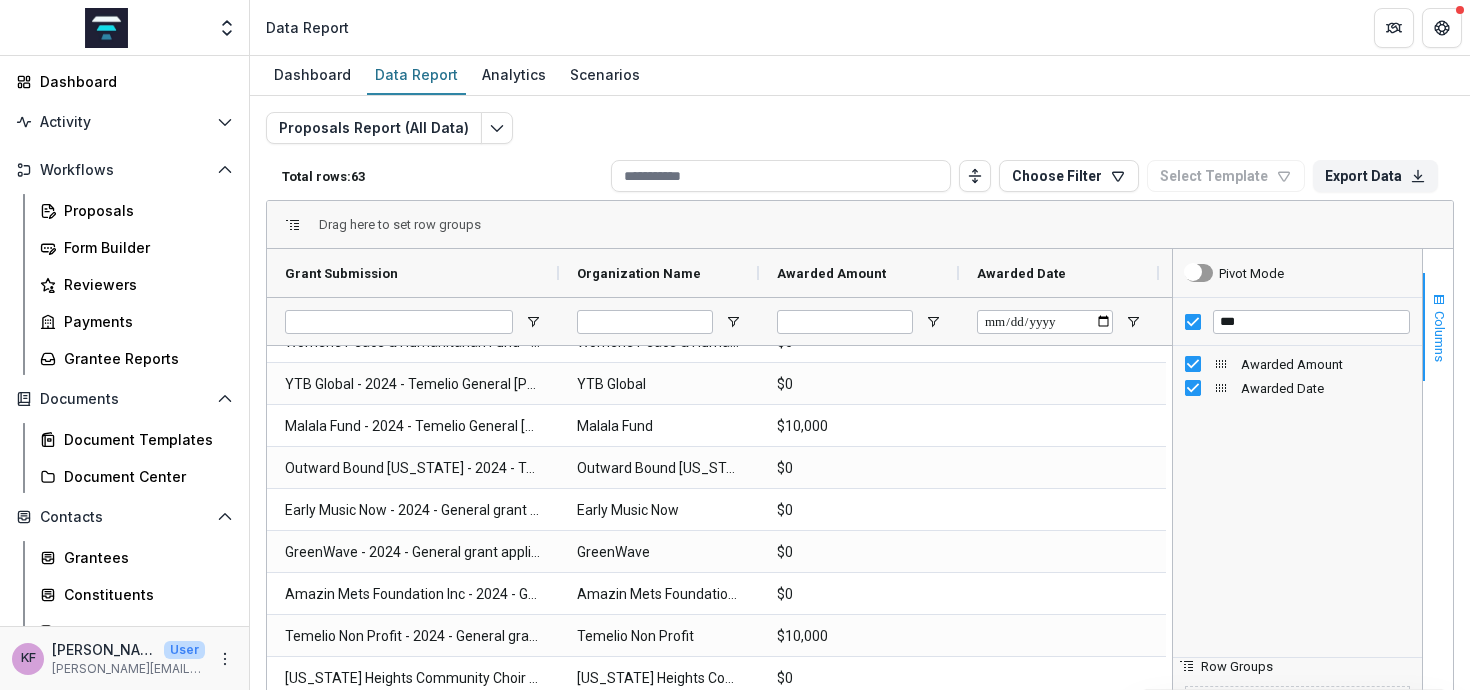 click on "Columns" at bounding box center [1439, 336] 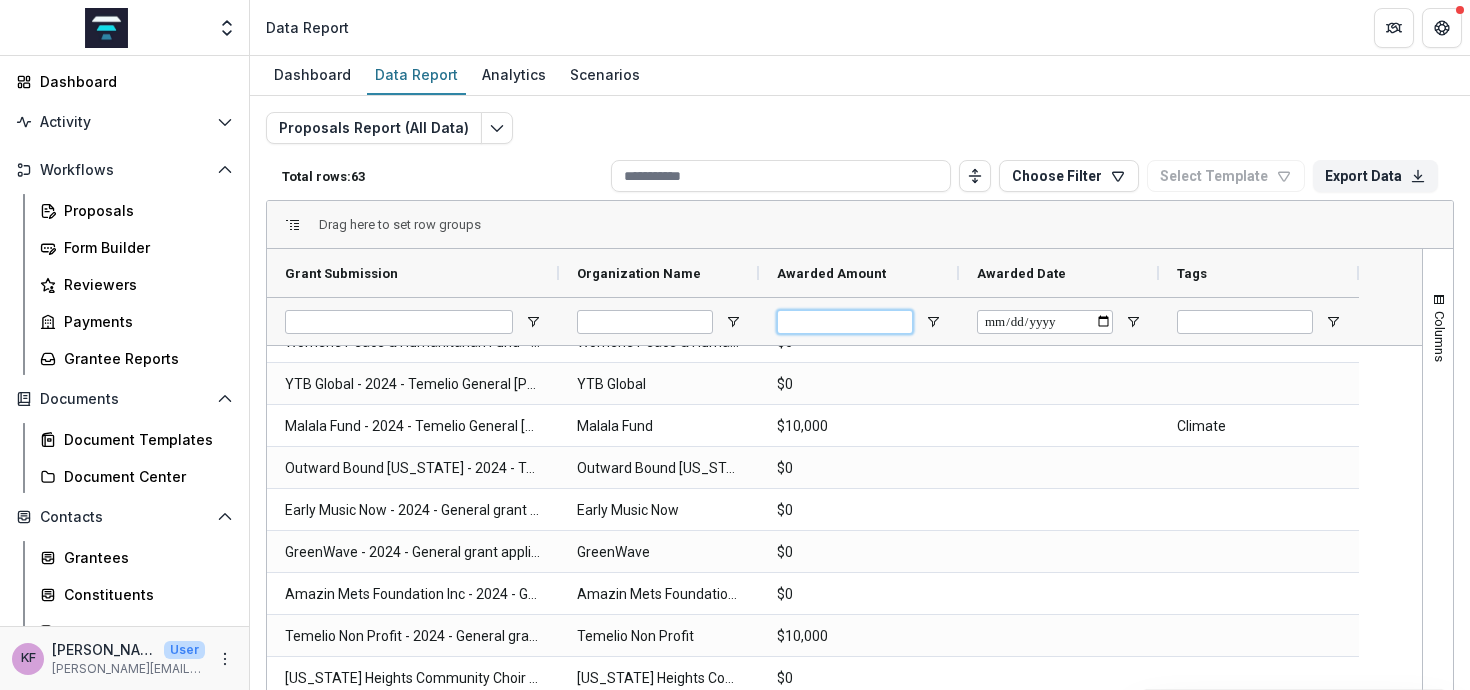 click at bounding box center [845, 322] 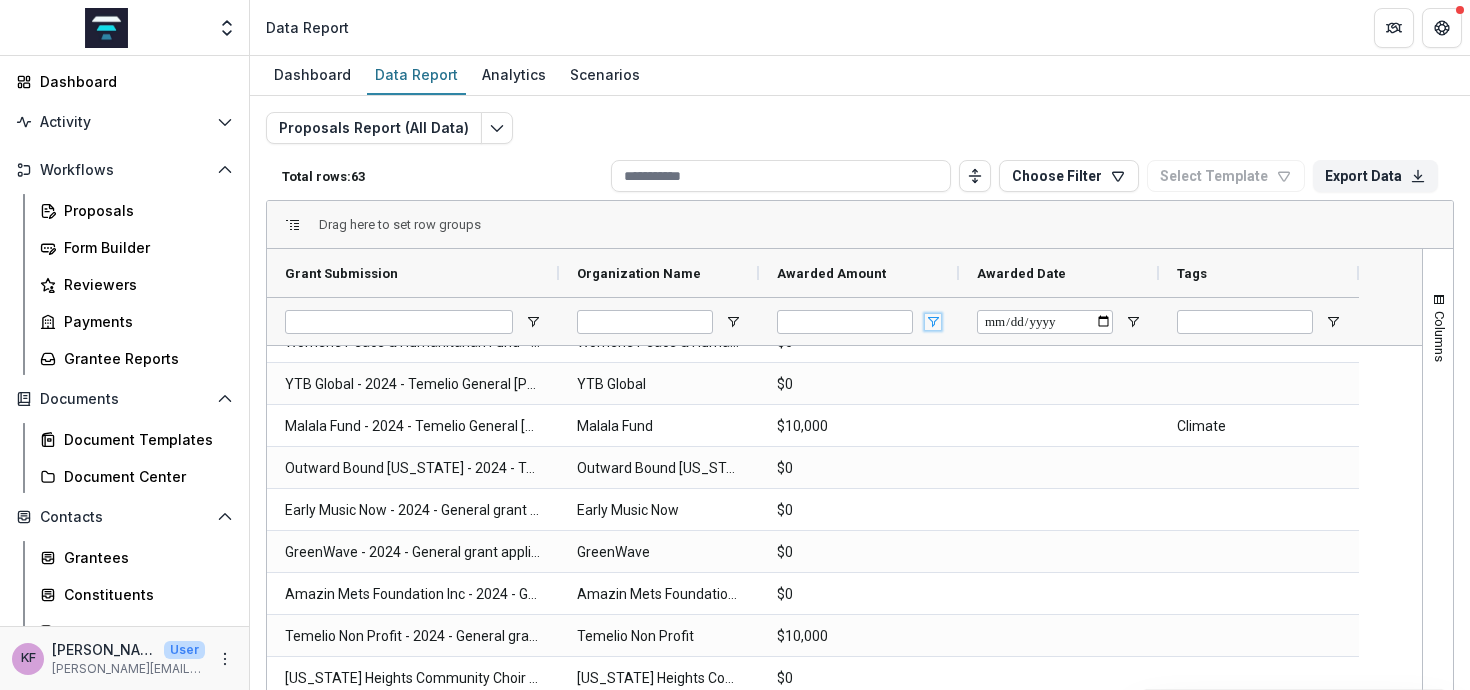 click at bounding box center (933, 322) 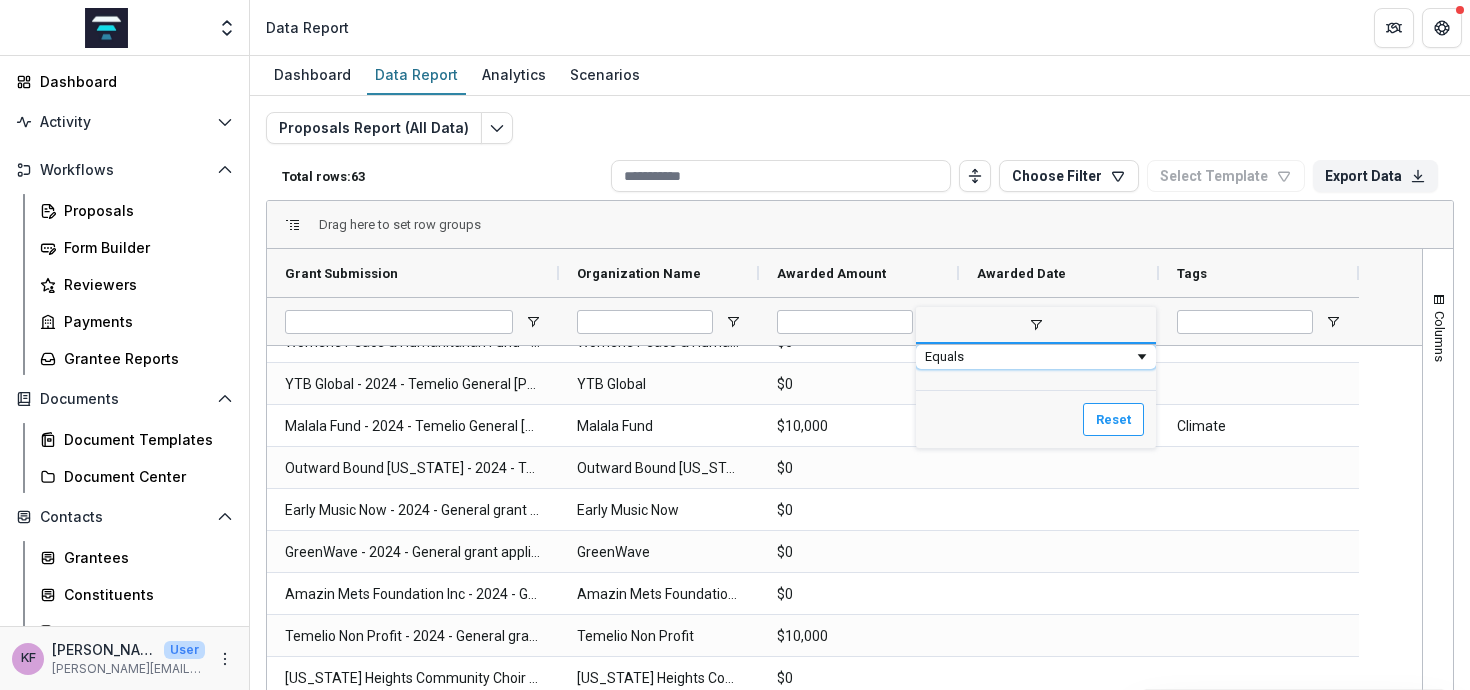 click on "Equals" at bounding box center (1036, 357) 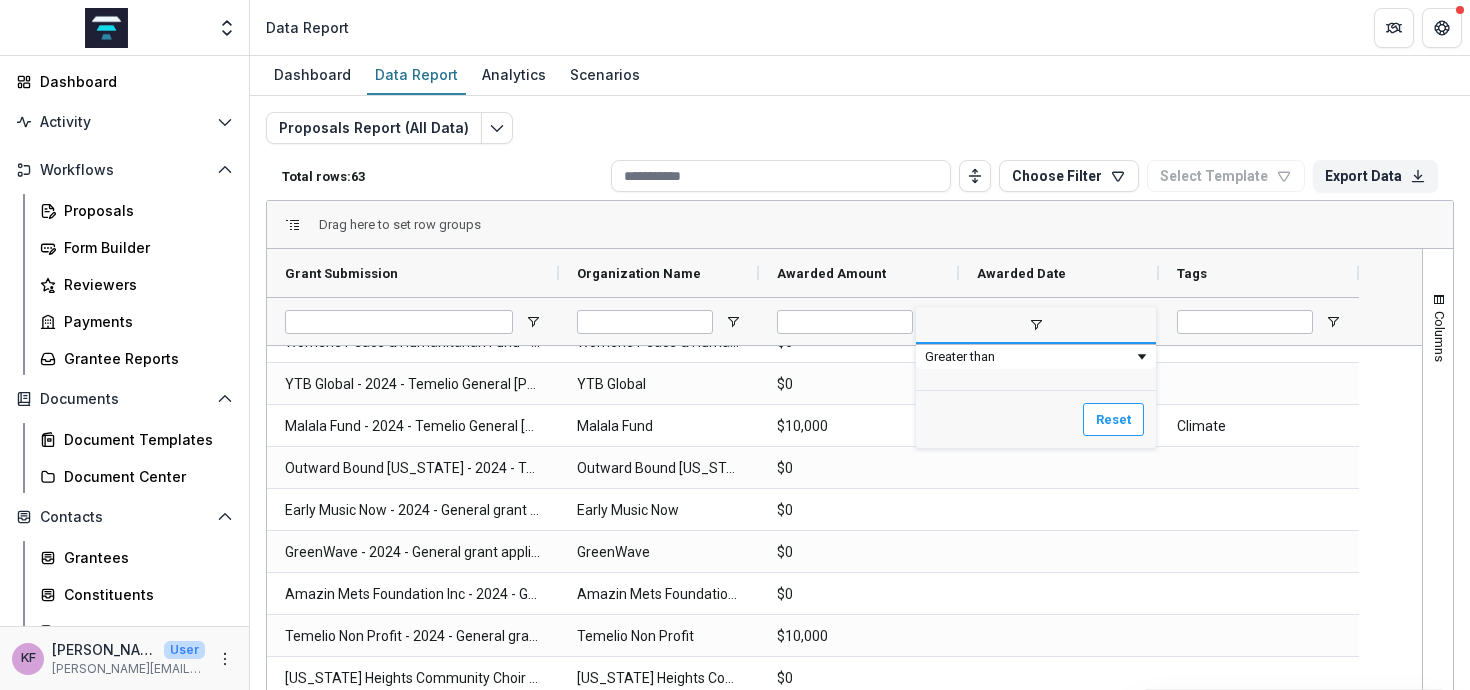 click on "Reset" at bounding box center (1036, 419) 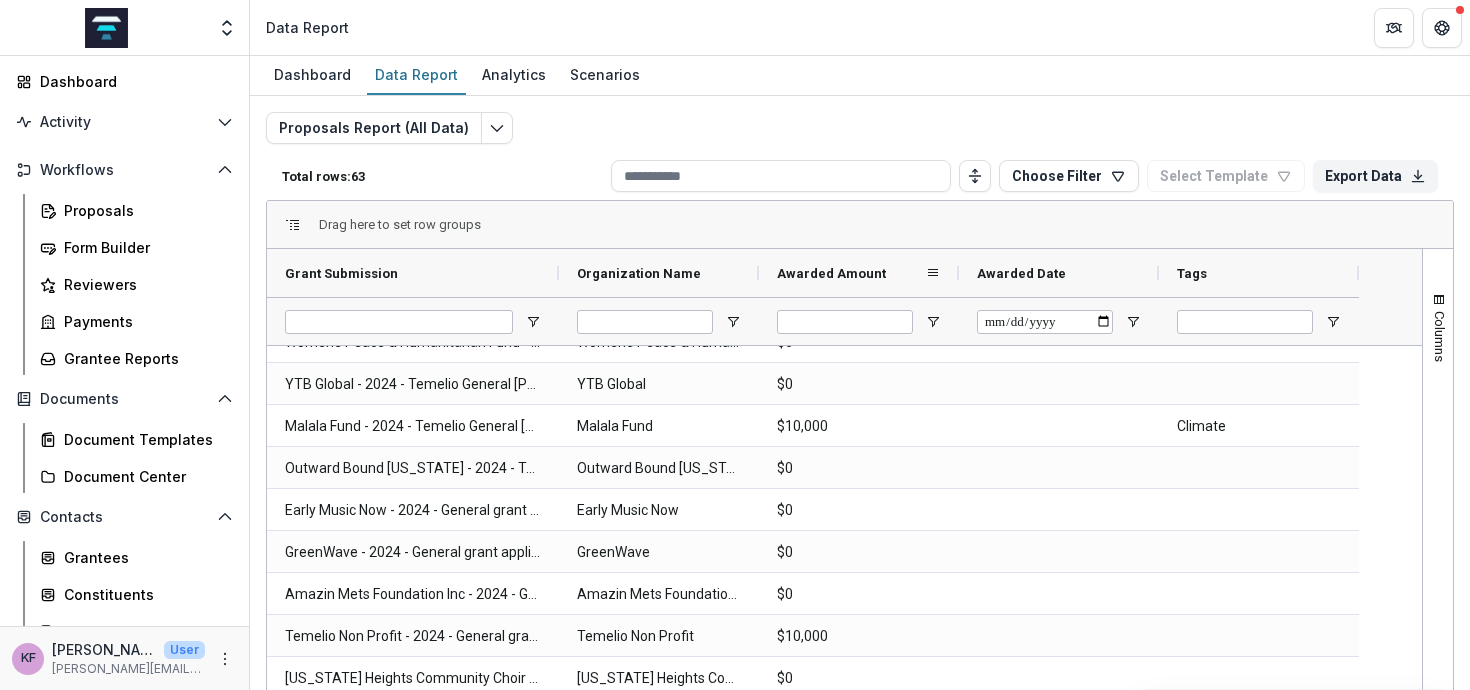 click on "Awarded Amount" at bounding box center [859, 273] 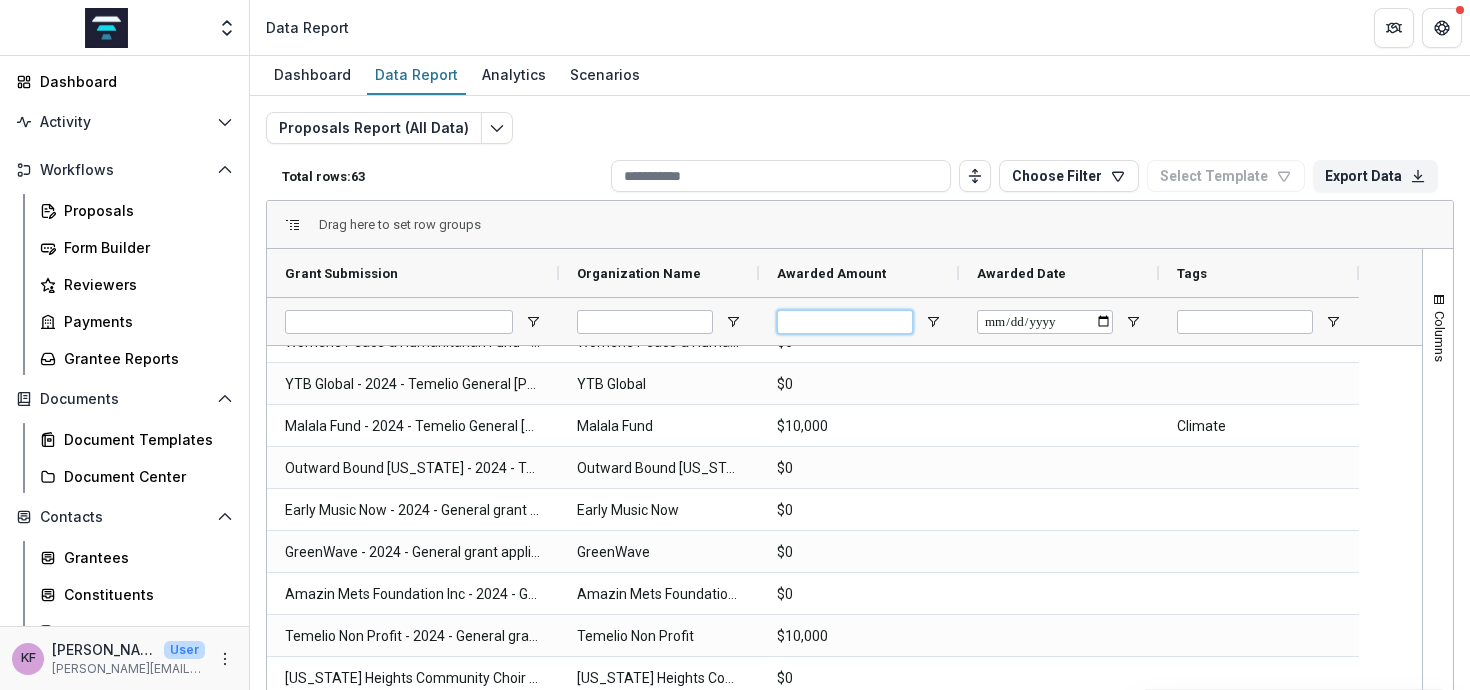 click at bounding box center [845, 322] 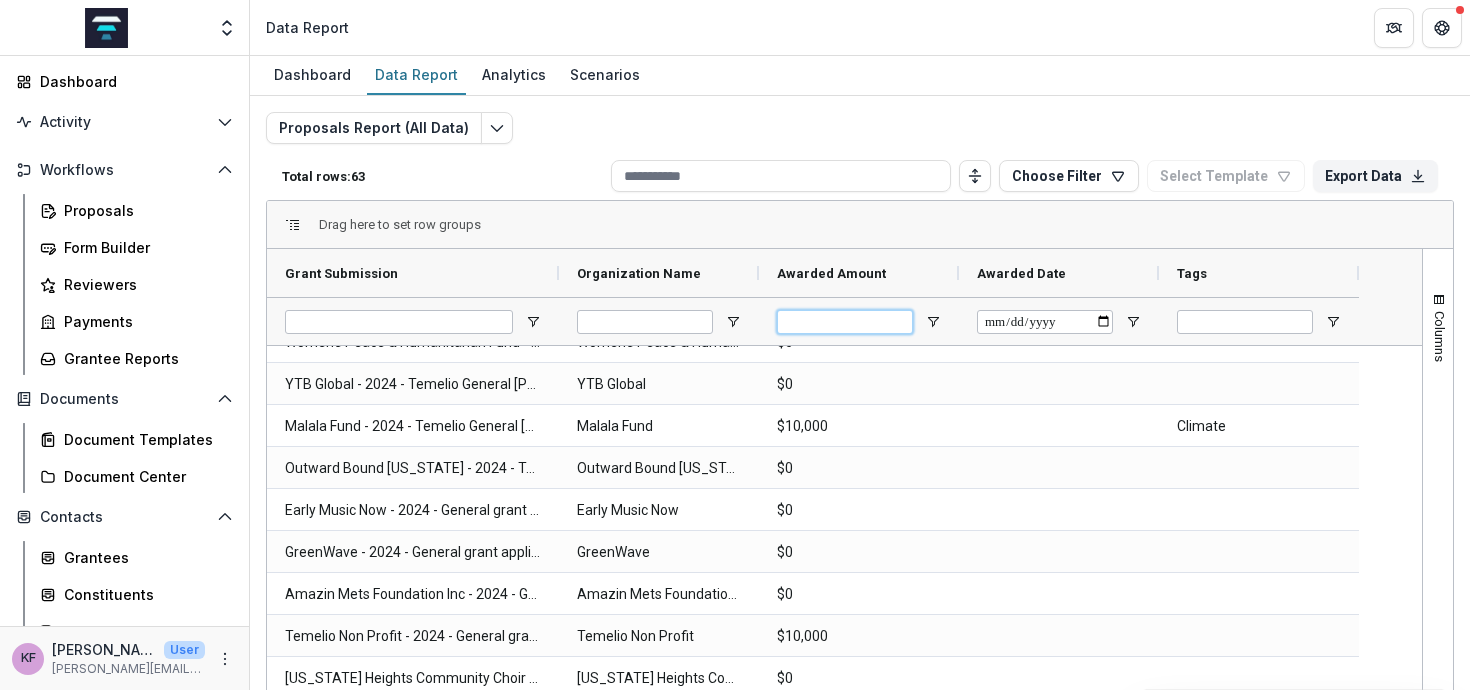 type on "*****" 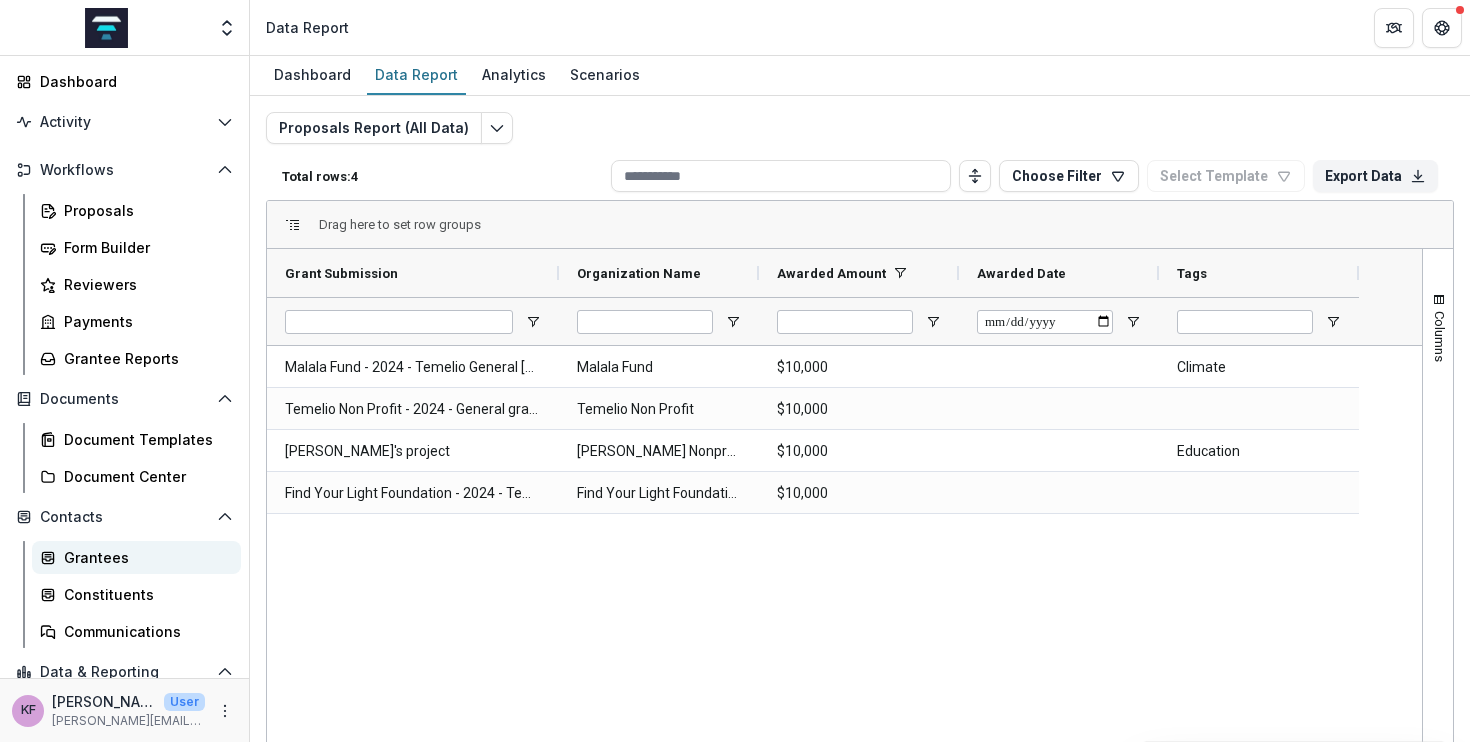 click on "Grantees" at bounding box center [144, 557] 